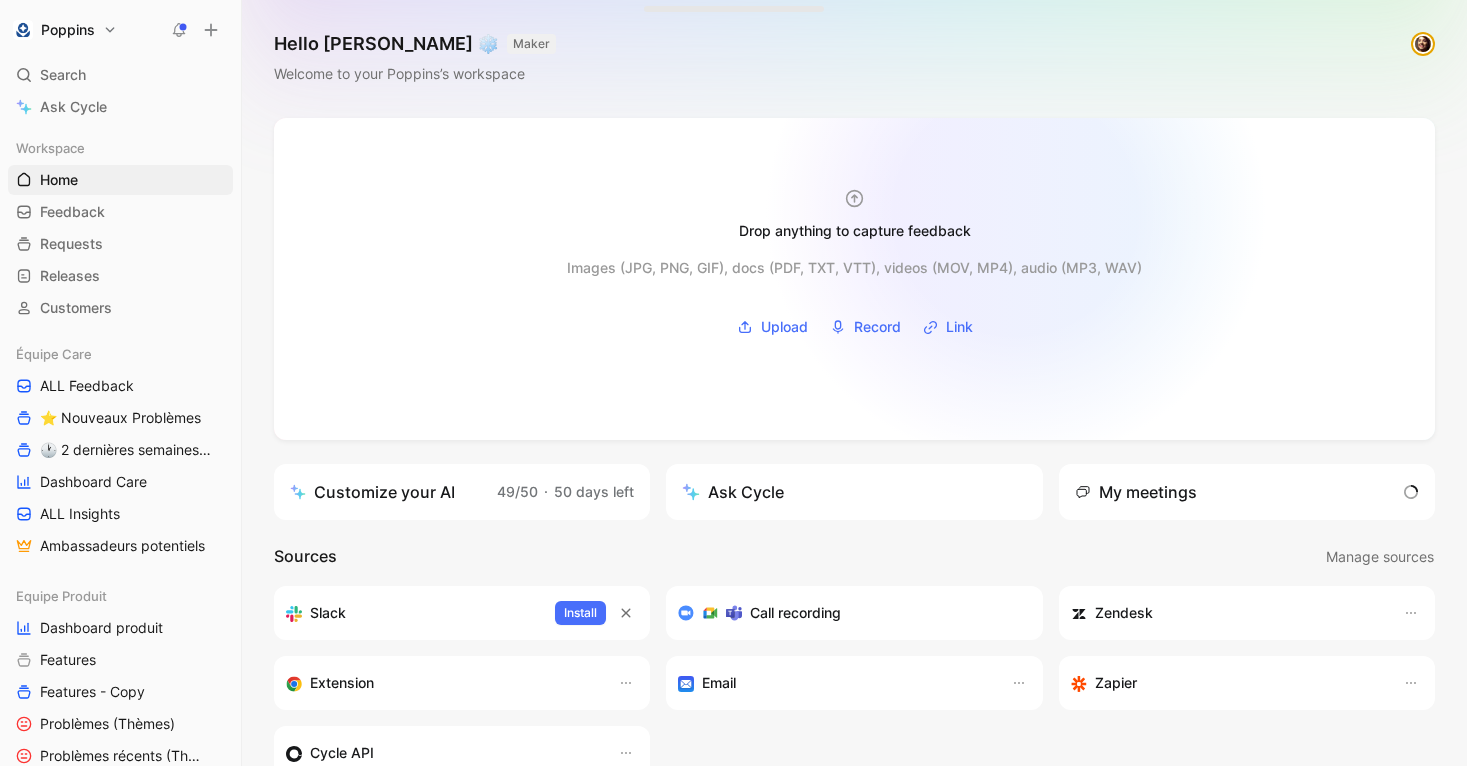 scroll, scrollTop: 0, scrollLeft: 0, axis: both 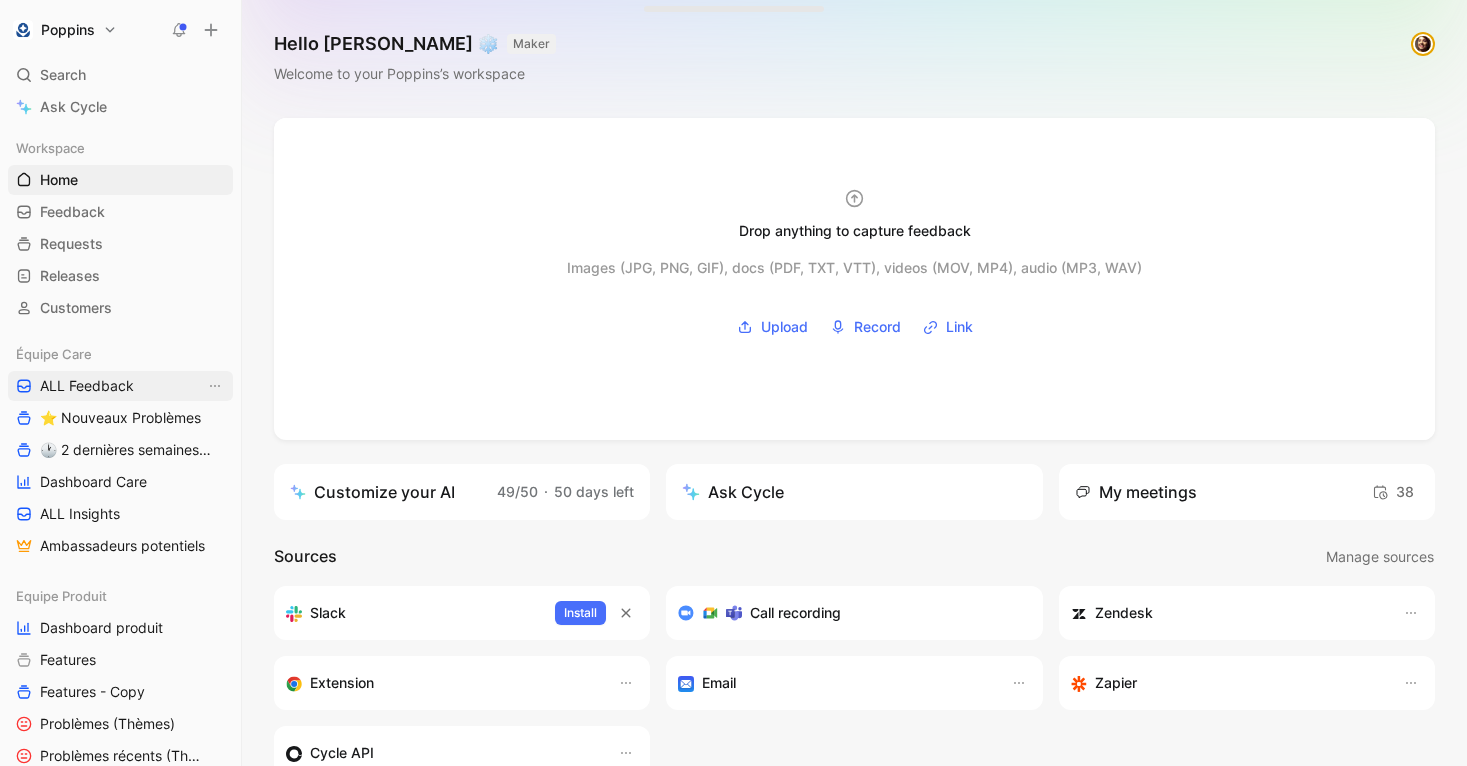 click on "ALL Feedback" at bounding box center (87, 386) 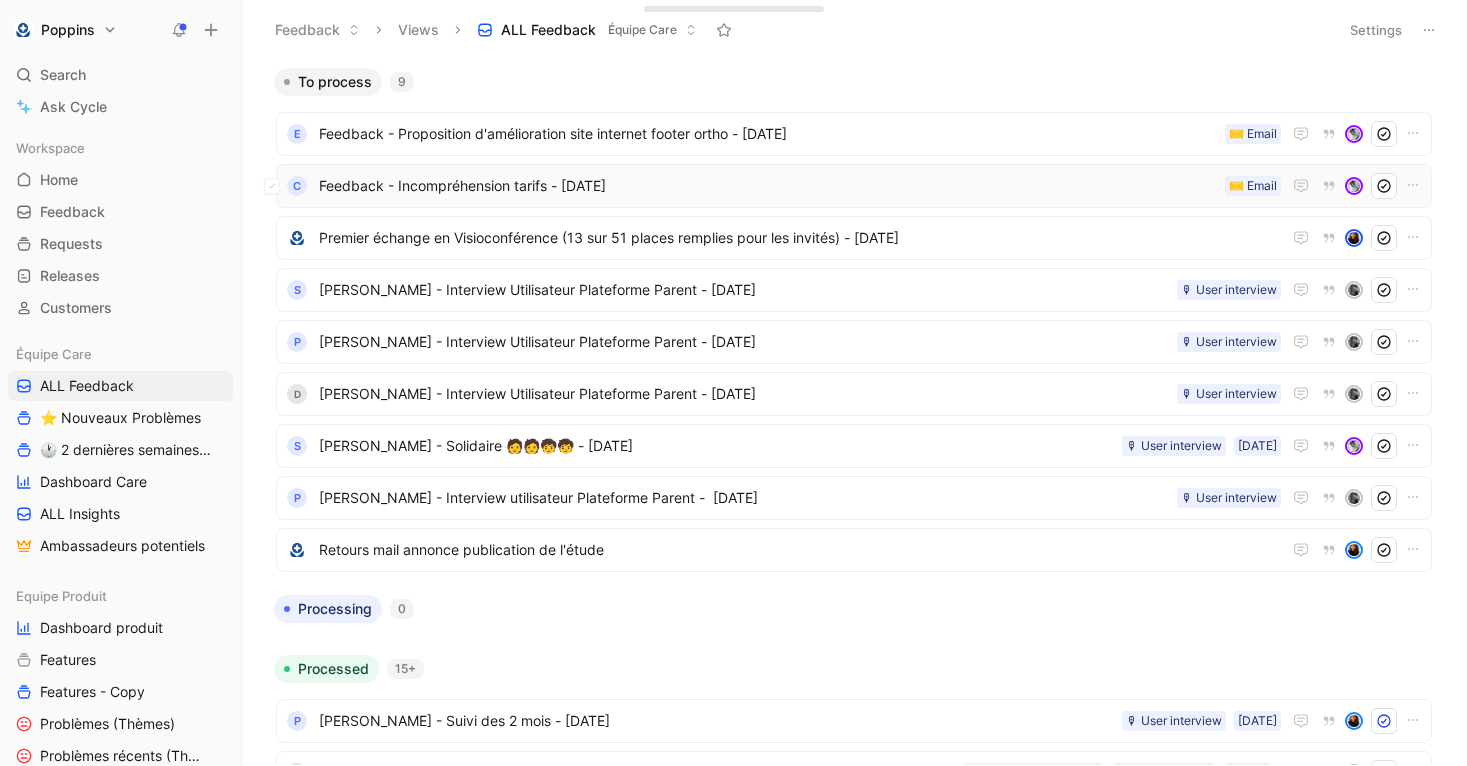 click on "Feedback - Incompréhension tarifs - [DATE]" at bounding box center [768, 186] 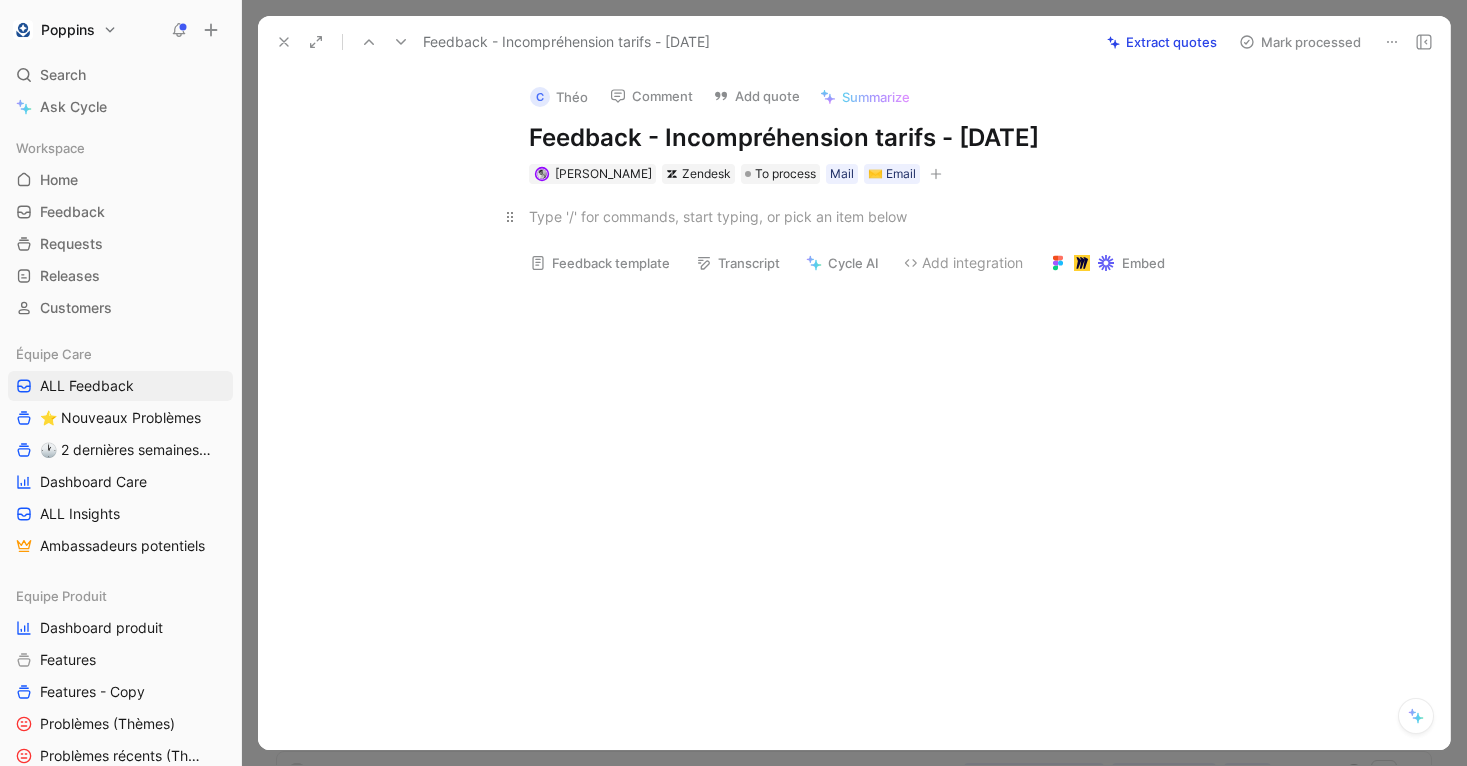 click at bounding box center (875, 216) 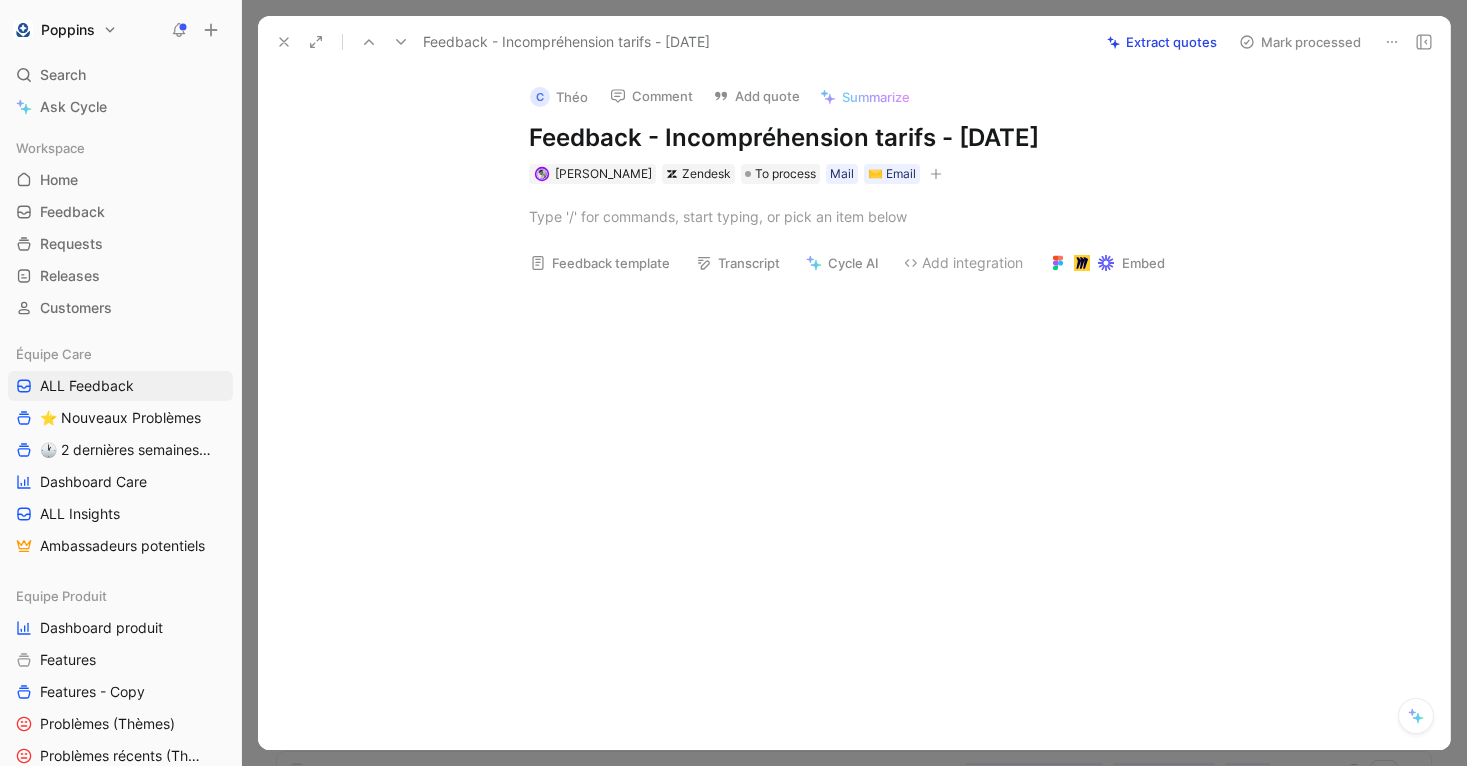 click on "C Théo" at bounding box center [559, 97] 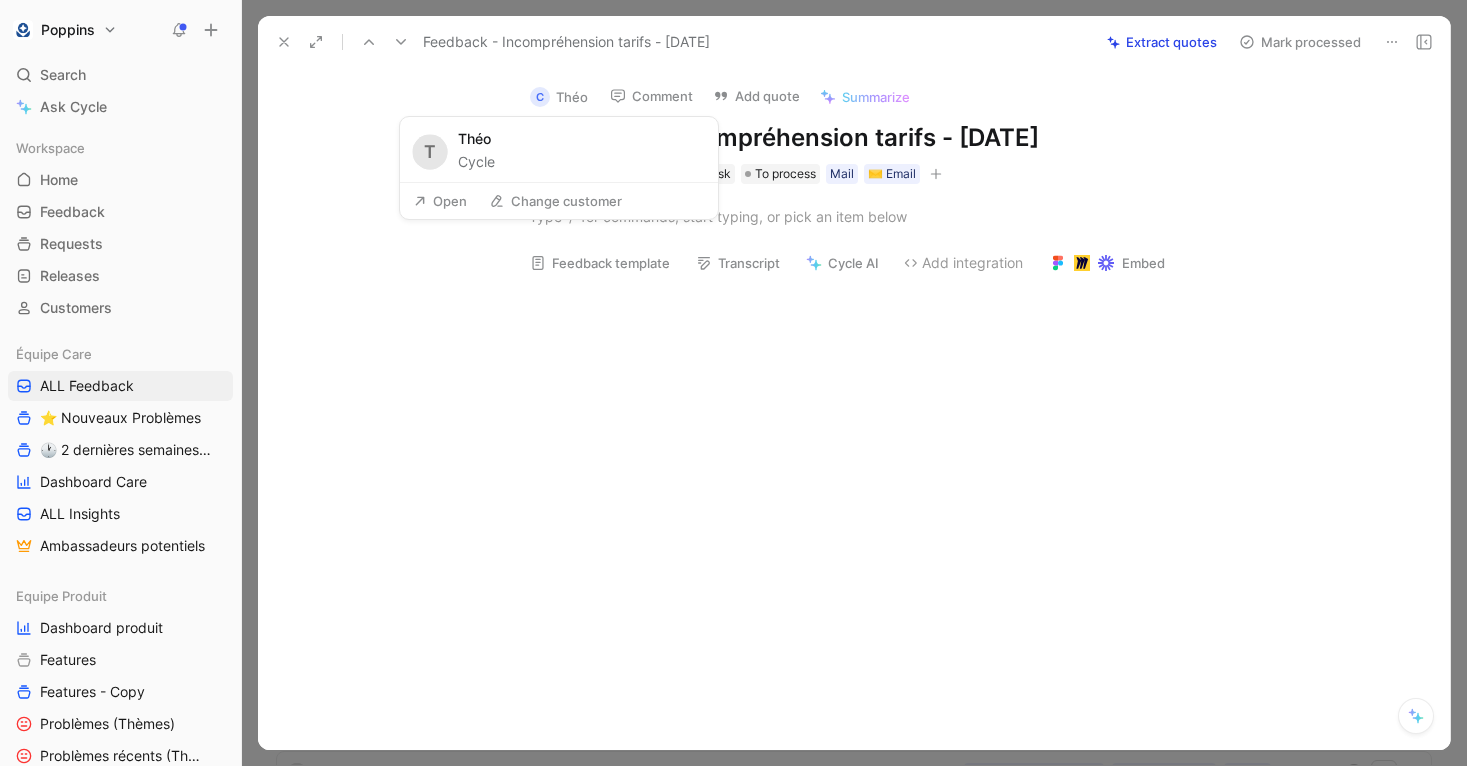 click on "T" at bounding box center [430, 151] 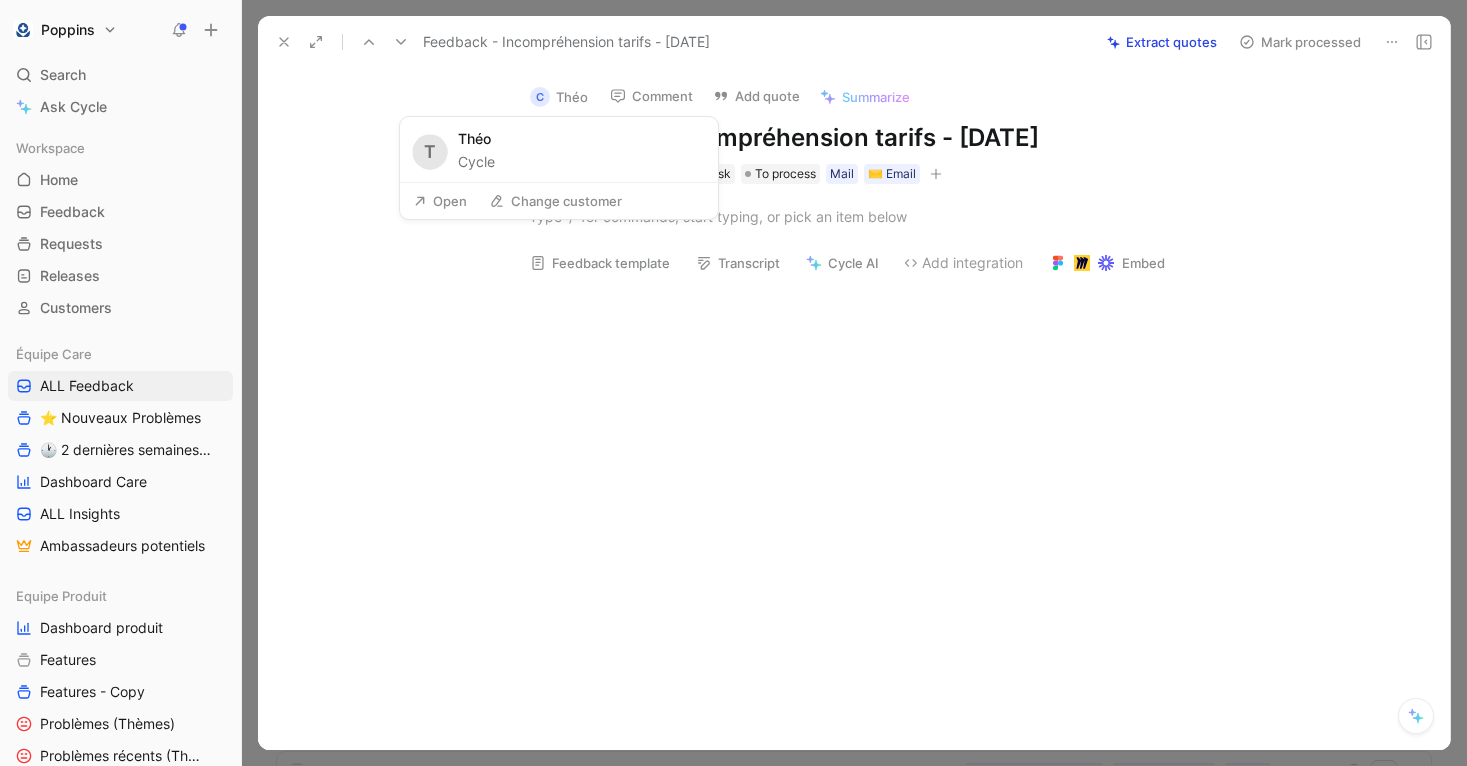 click on "Open" at bounding box center [440, 201] 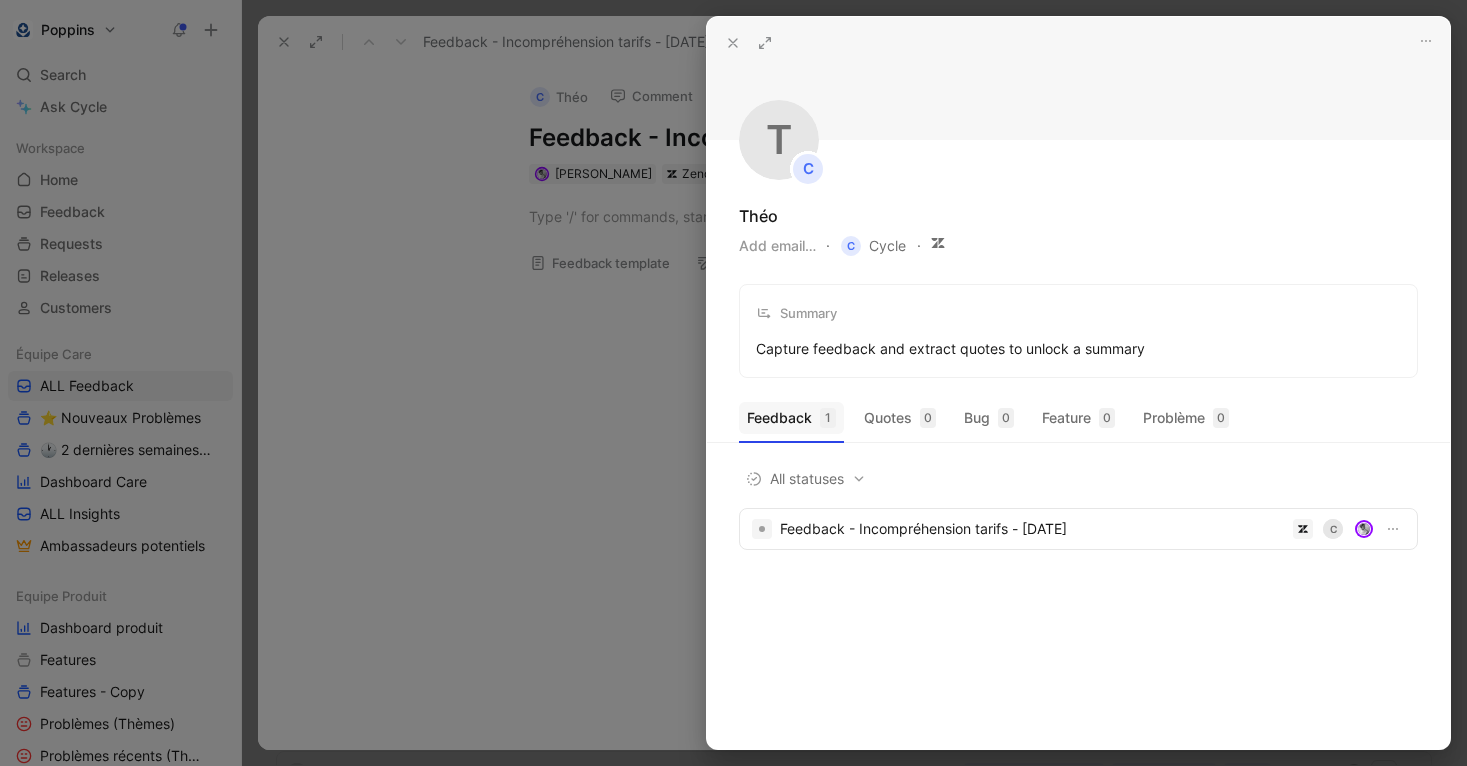 click on "Feedback 1" at bounding box center (791, 418) 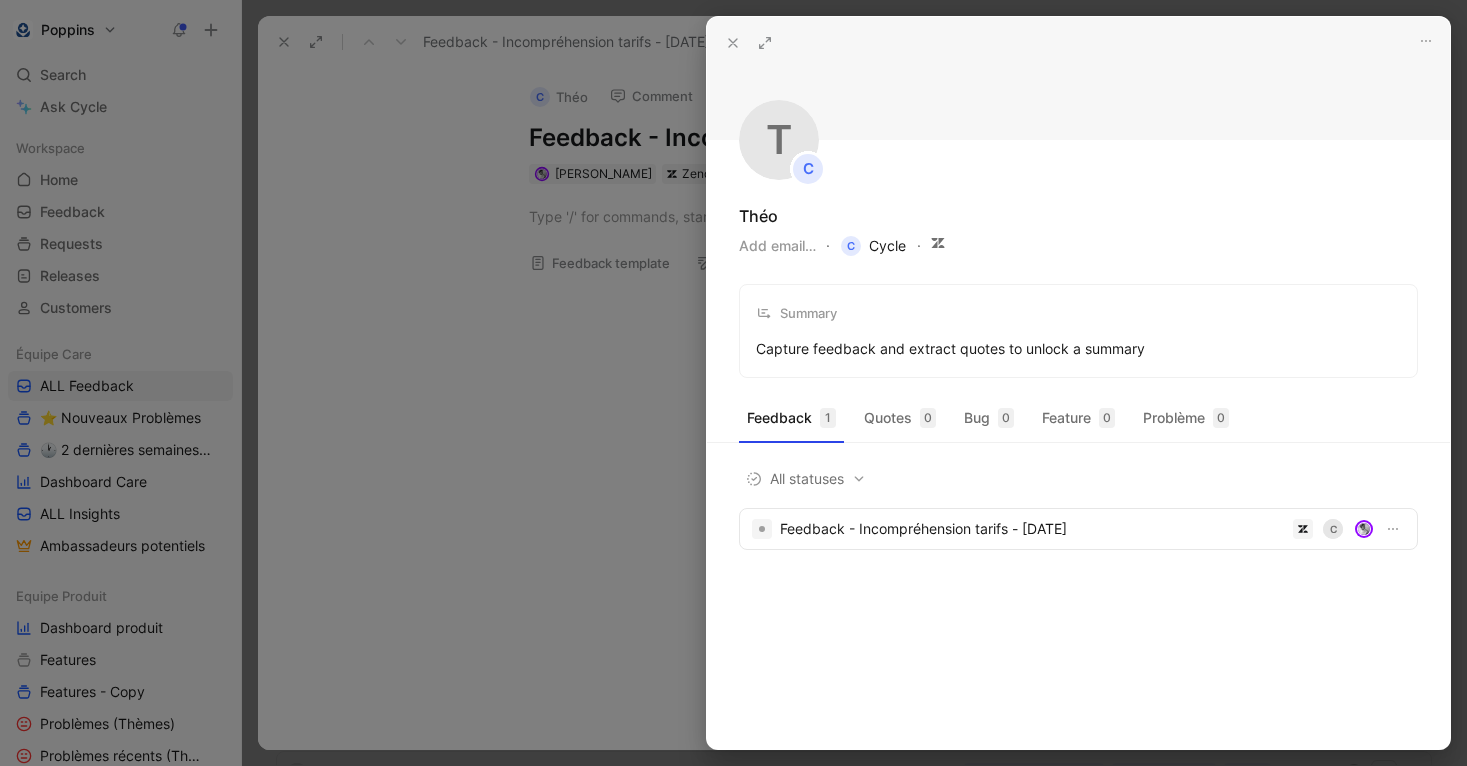 click on "C" at bounding box center [851, 246] 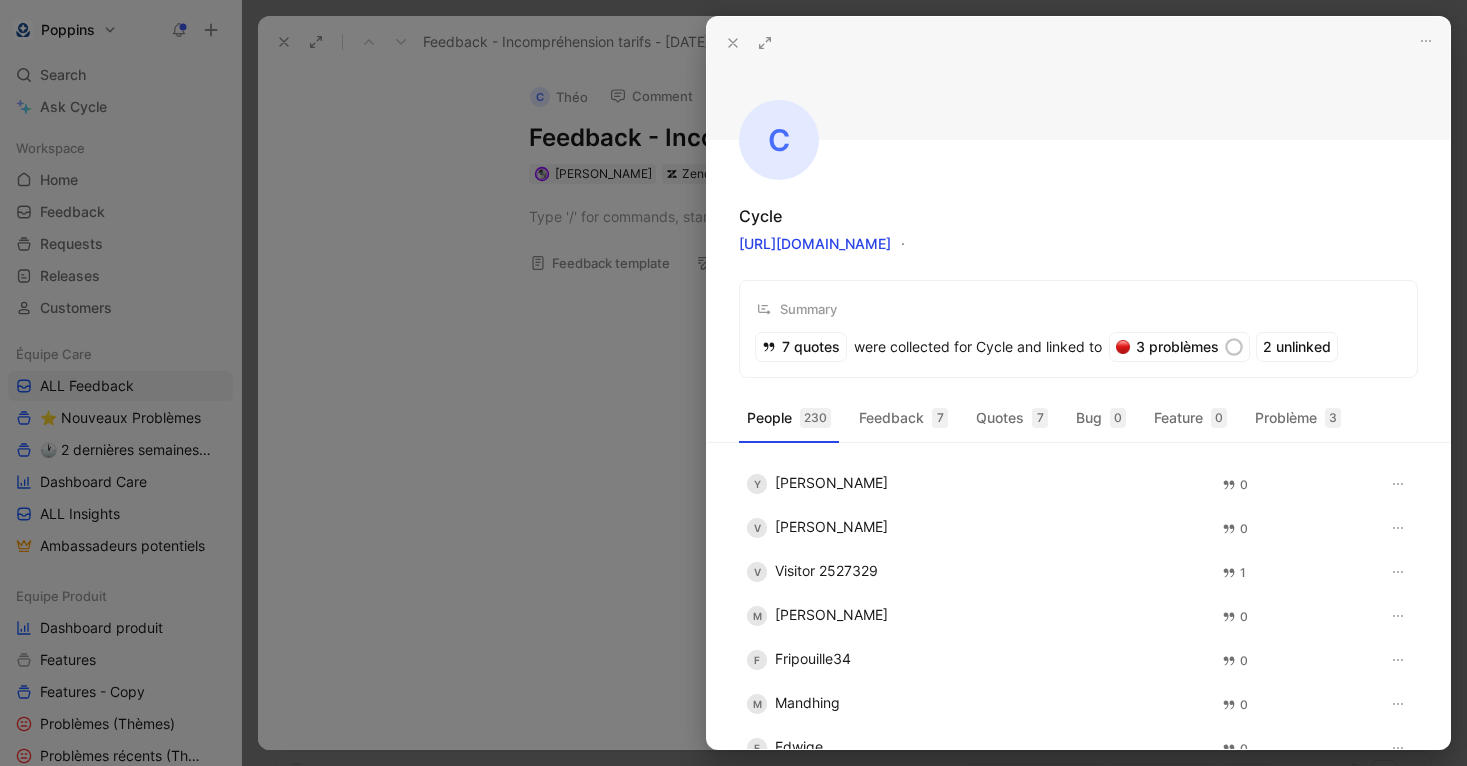scroll, scrollTop: 0, scrollLeft: 0, axis: both 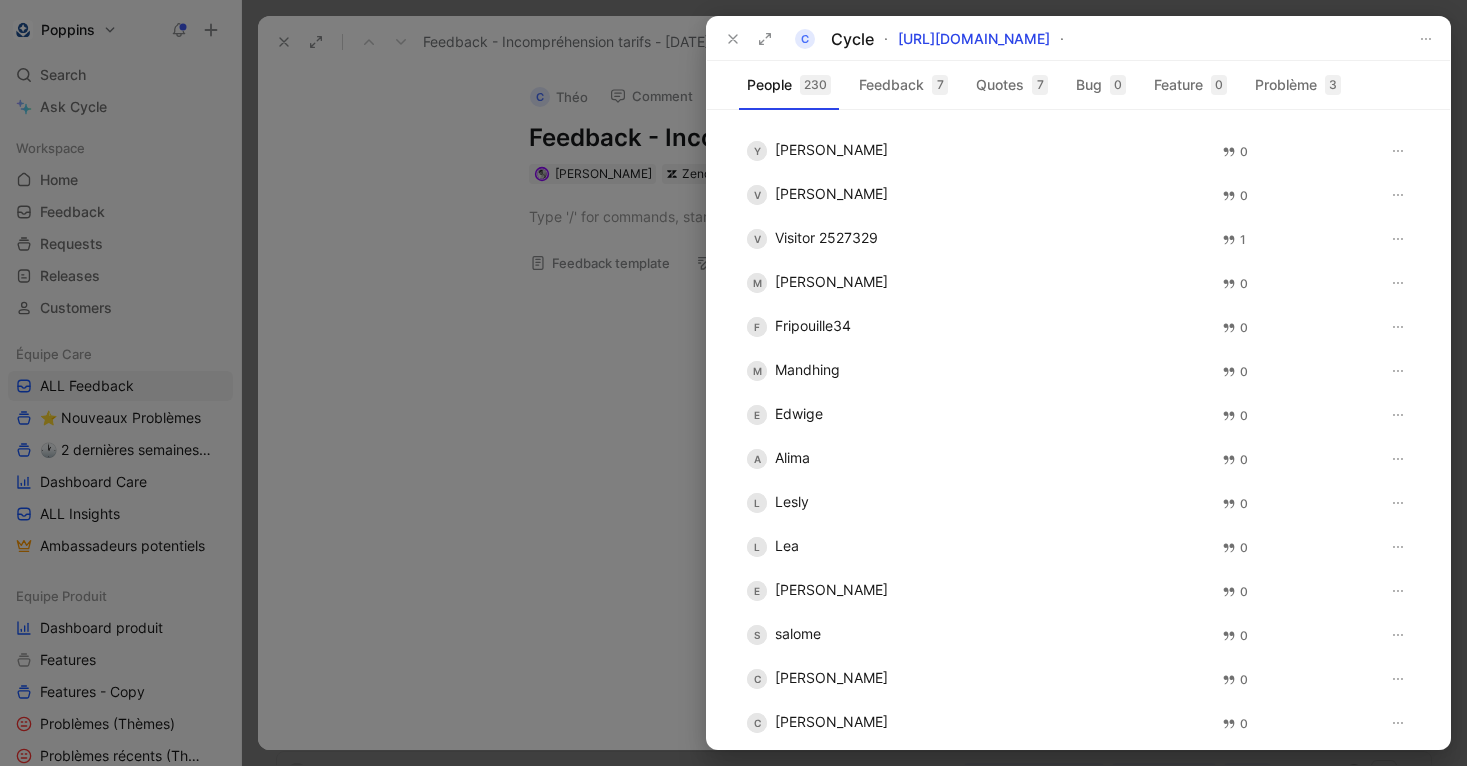 click 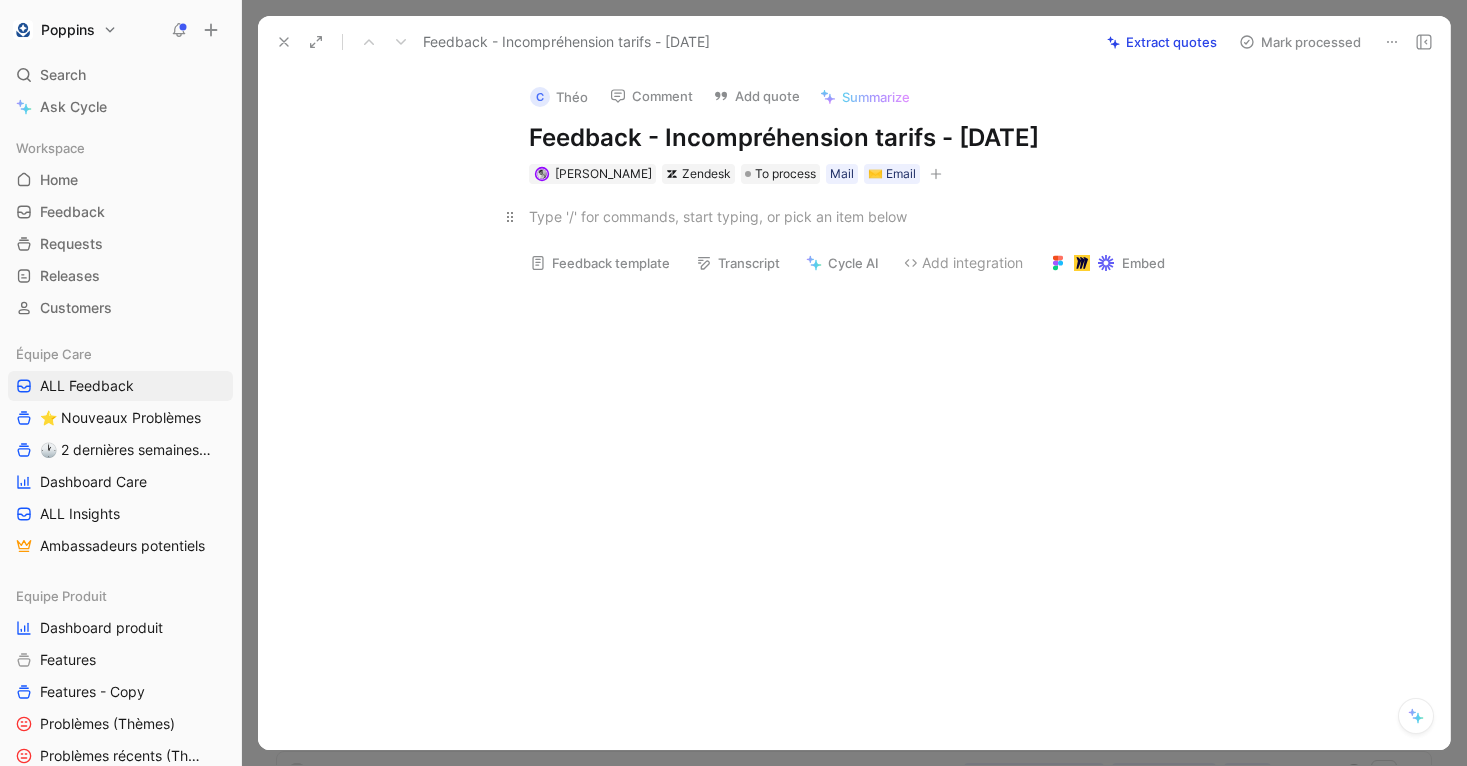 click at bounding box center (875, 216) 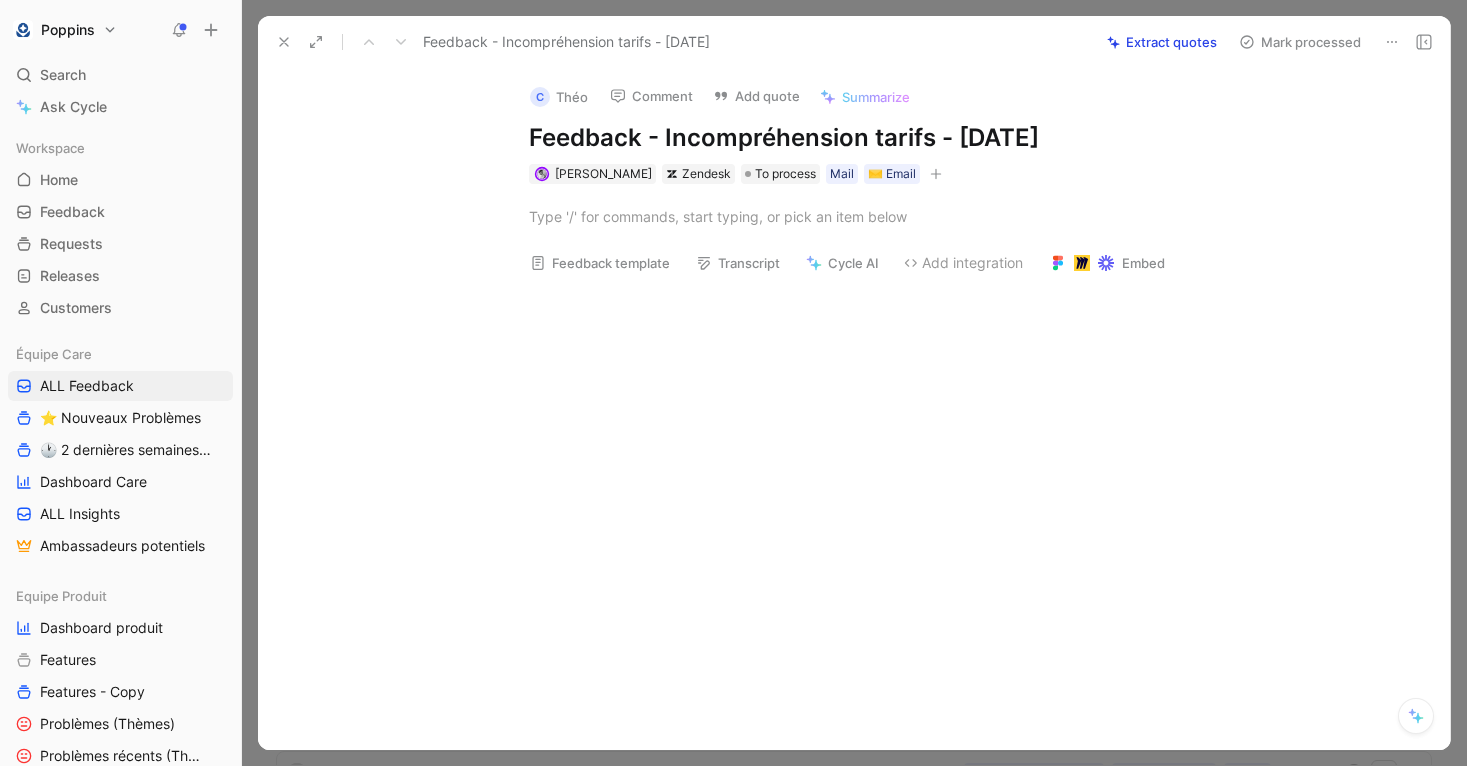 click on "C Théo" at bounding box center (559, 97) 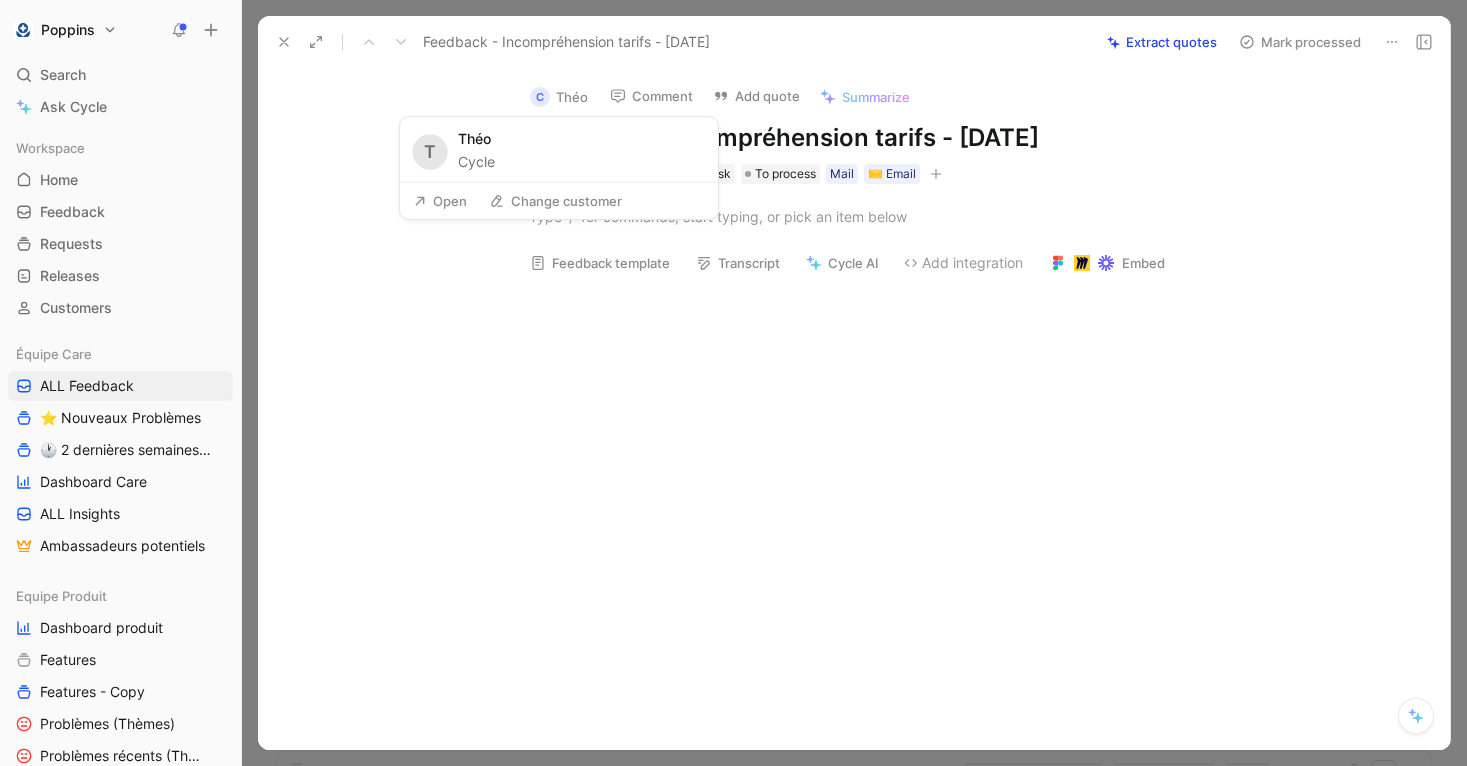 click on "Change customer" at bounding box center (555, 201) 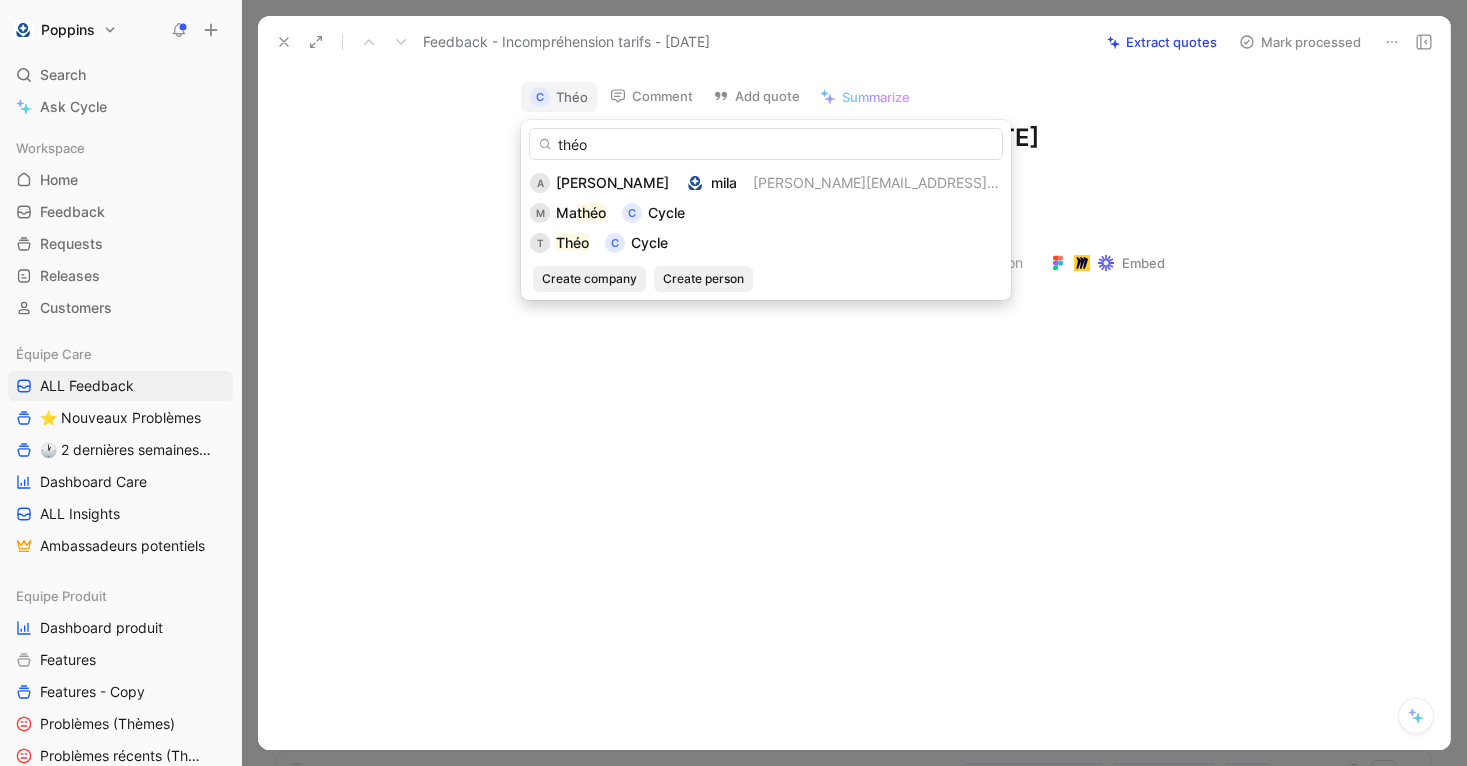 type on "théo" 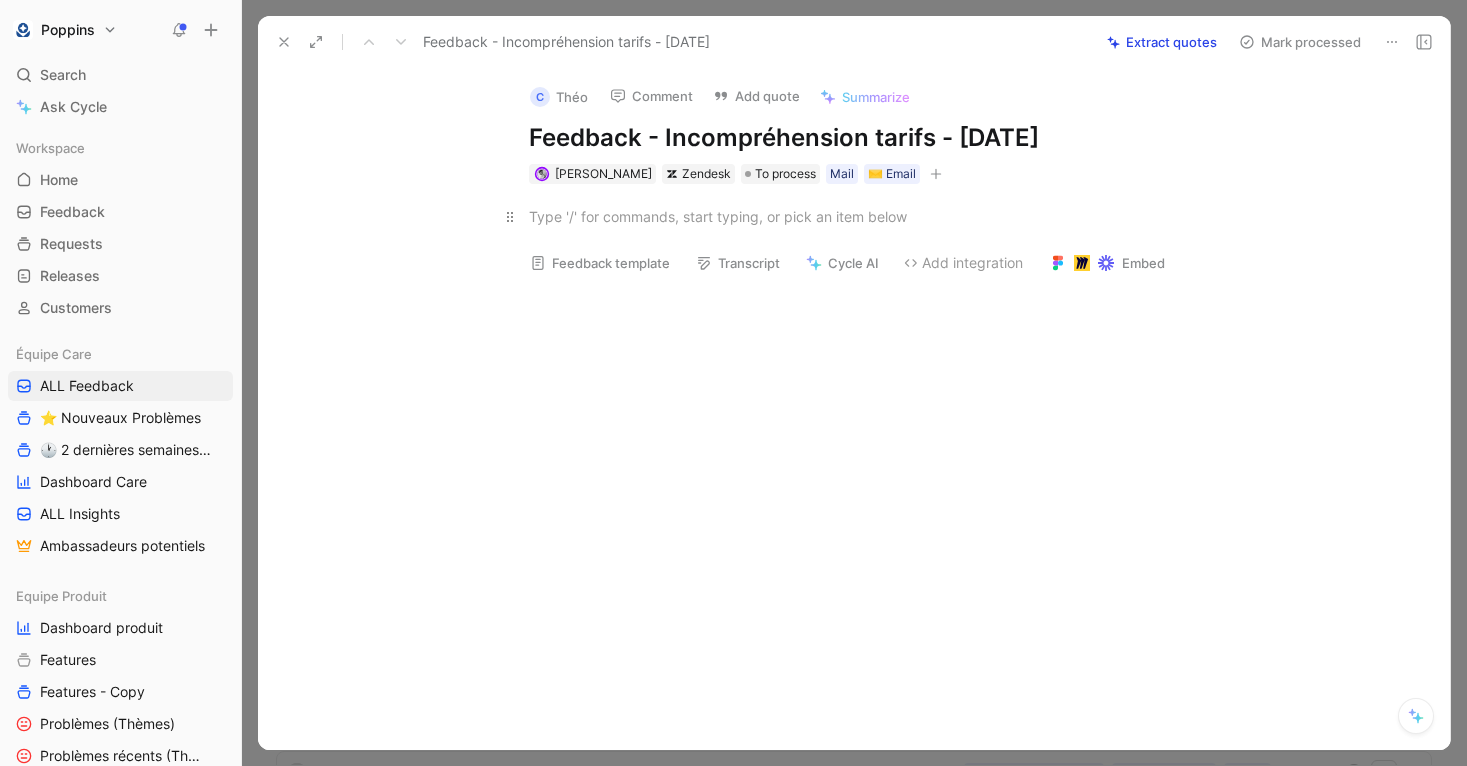 click at bounding box center [875, 216] 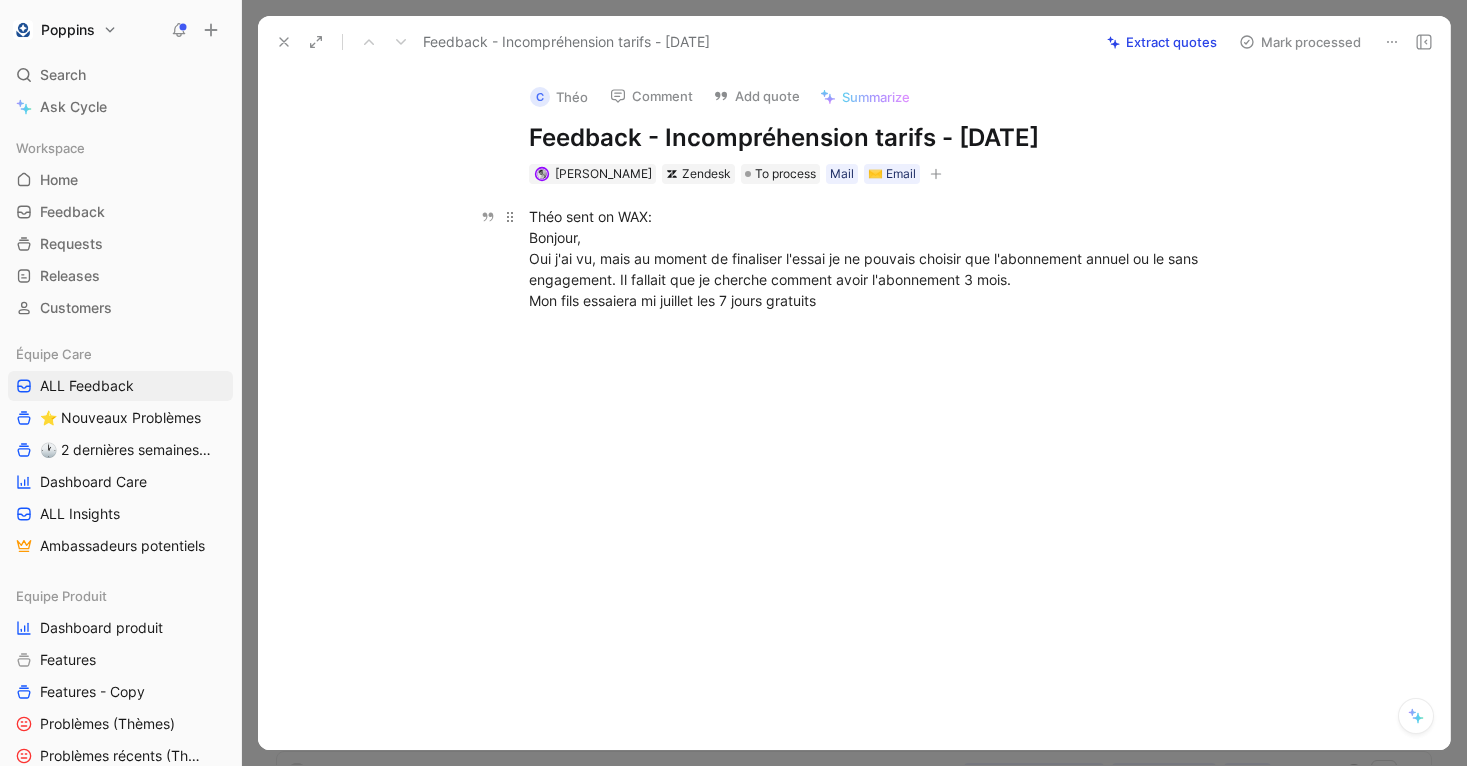click on "Théo sent on WAX:  Bonjour,  Oui j'ai vu, mais au moment de finaliser l'essai je ne pouvais choisir que l'abonnement annuel ou le sans engagement. Il fallait que je cherche comment avoir l'abonnement 3 mois.  Mon fils essaiera mi juillet les 7 jours gratuits" at bounding box center (875, 258) 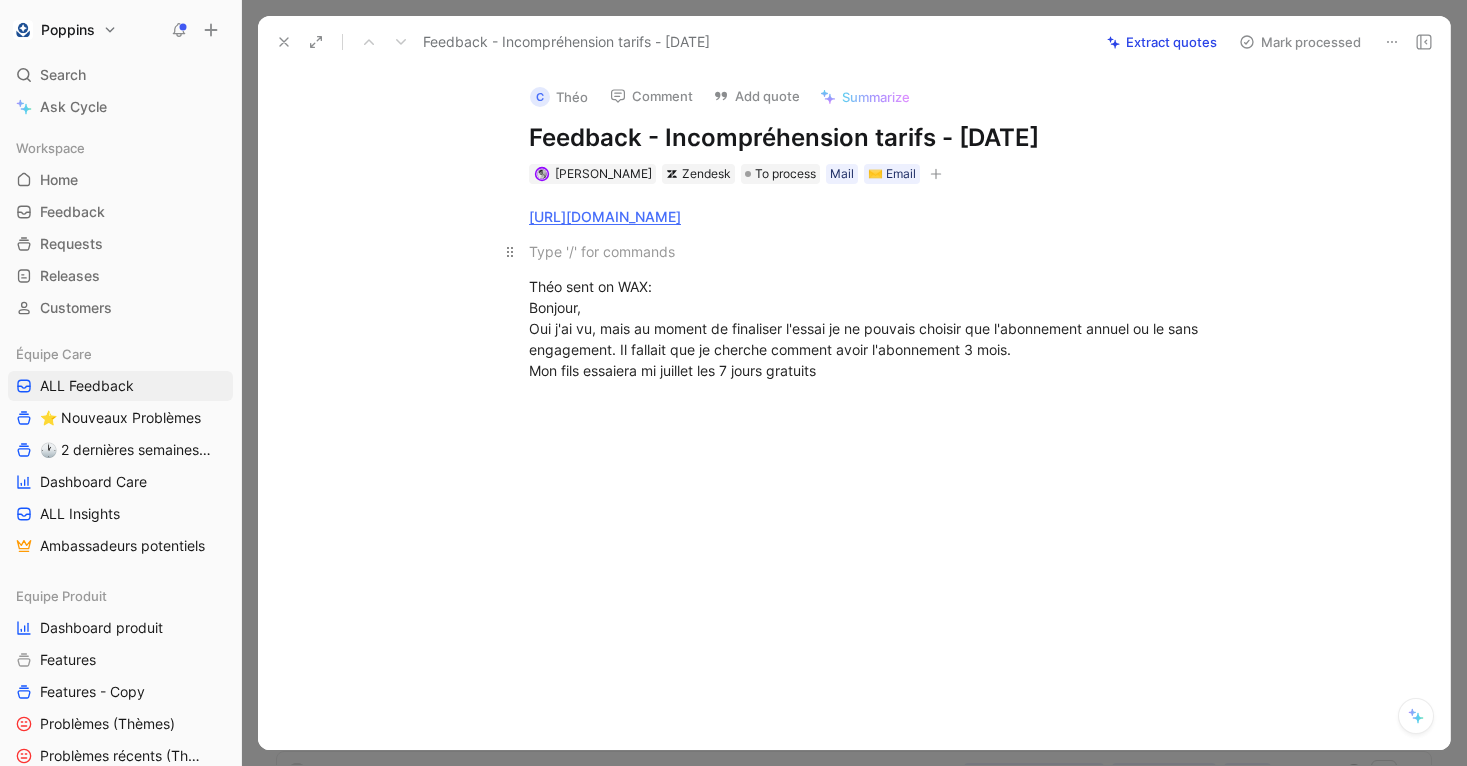 click at bounding box center (875, 251) 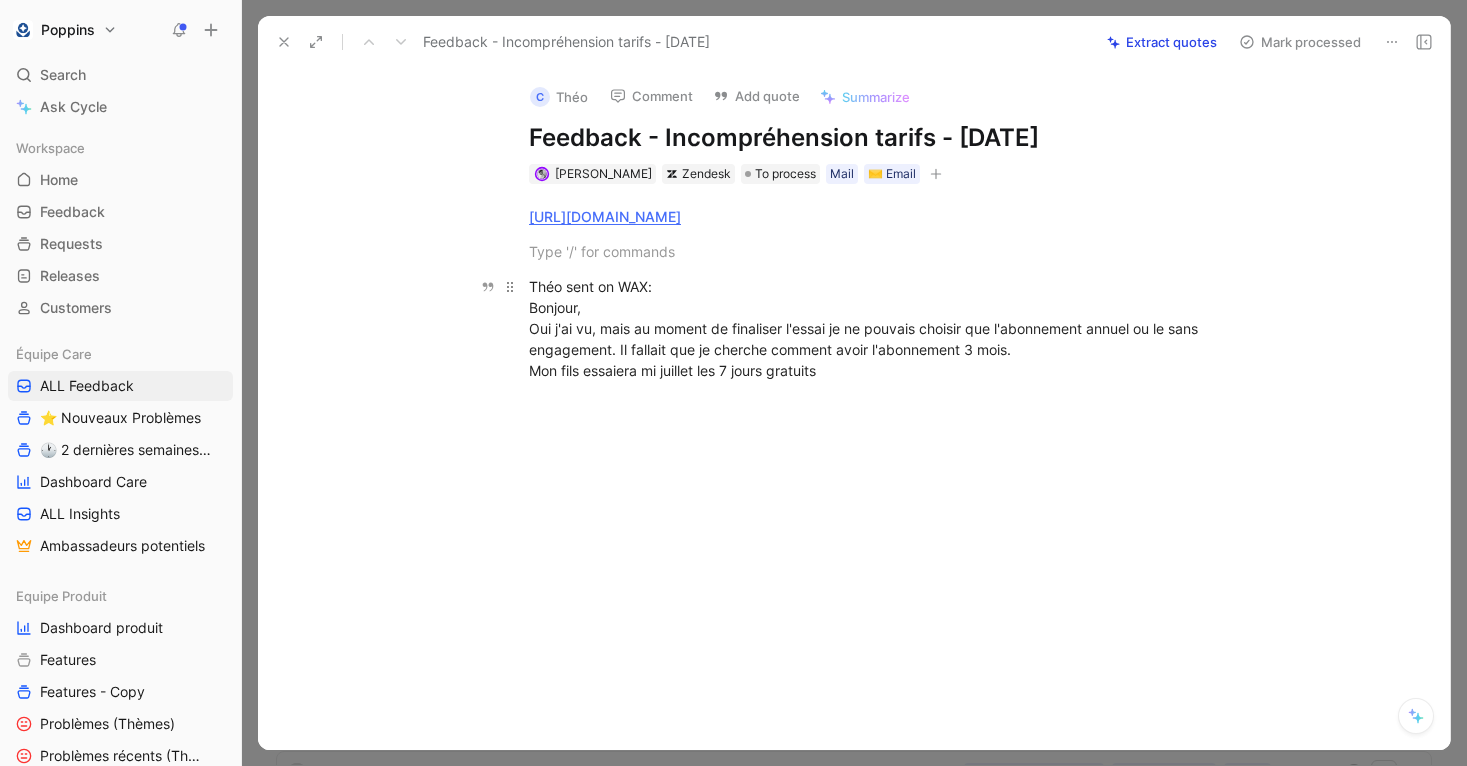 click on "Théo sent on WAX:  Bonjour,  Oui j'ai vu, mais au moment de finaliser l'essai je ne pouvais choisir que l'abonnement annuel ou le sans engagement. Il fallait que je cherche comment avoir l'abonnement 3 mois.  Mon fils essaiera mi juillet les 7 jours gratuits" at bounding box center [875, 328] 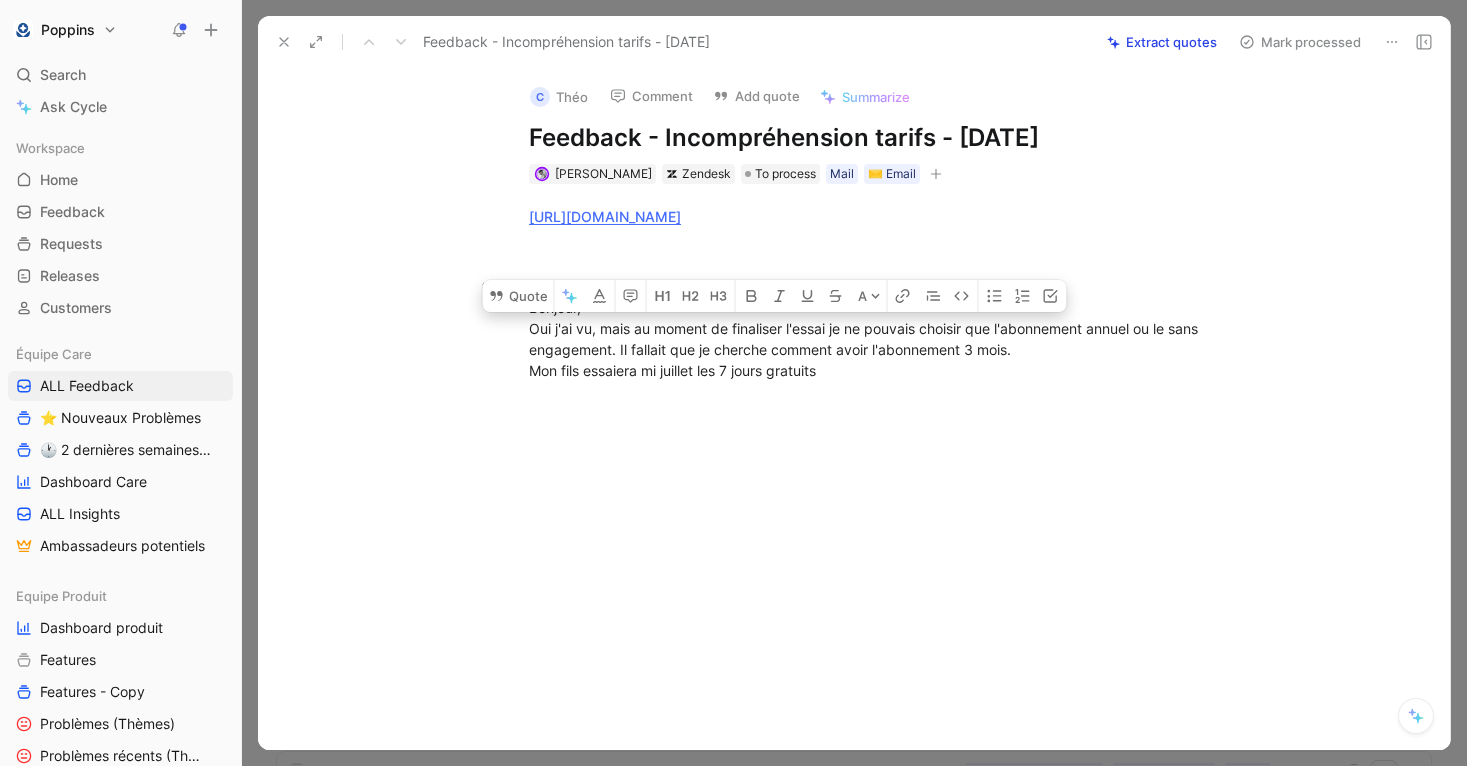 drag, startPoint x: 528, startPoint y: 327, endPoint x: 1106, endPoint y: 348, distance: 578.38135 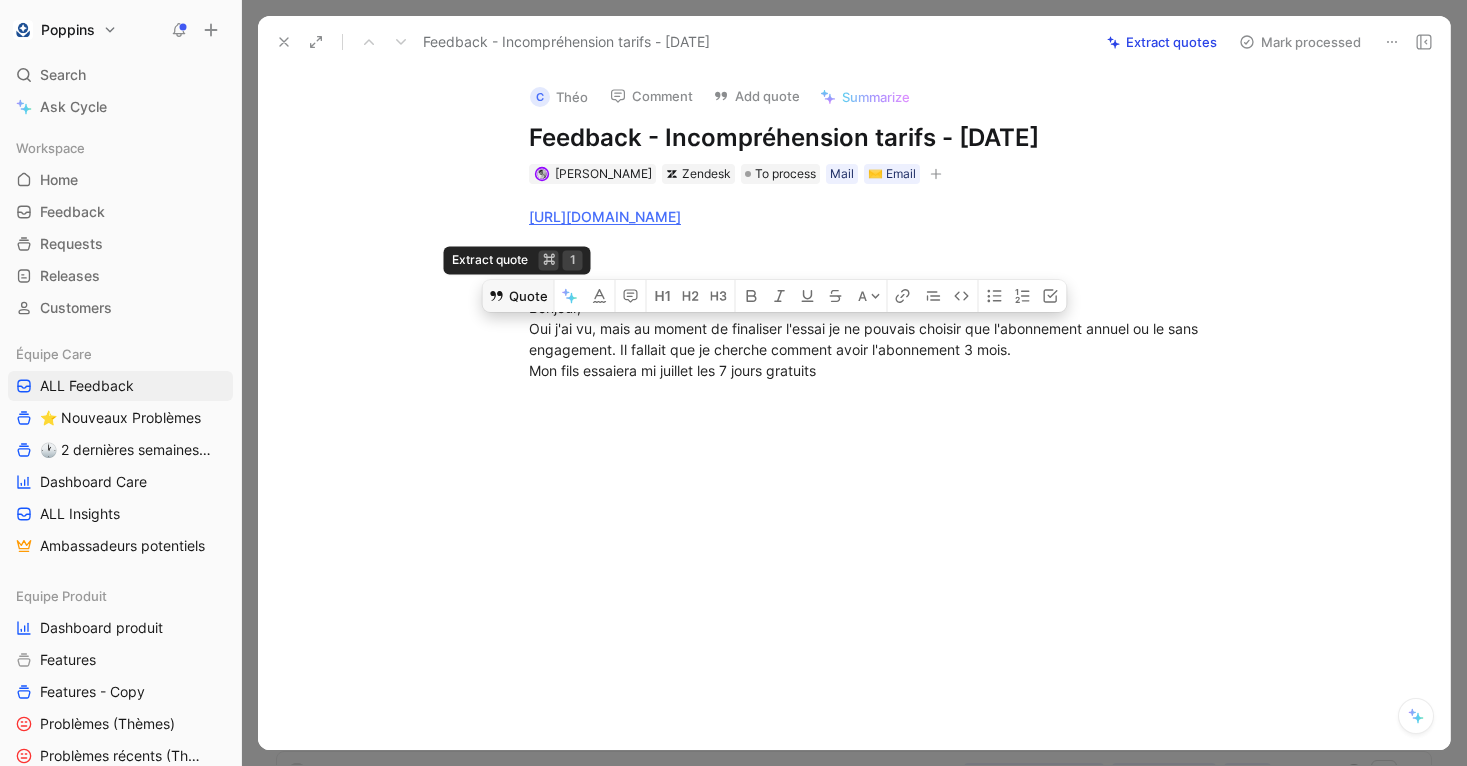 click 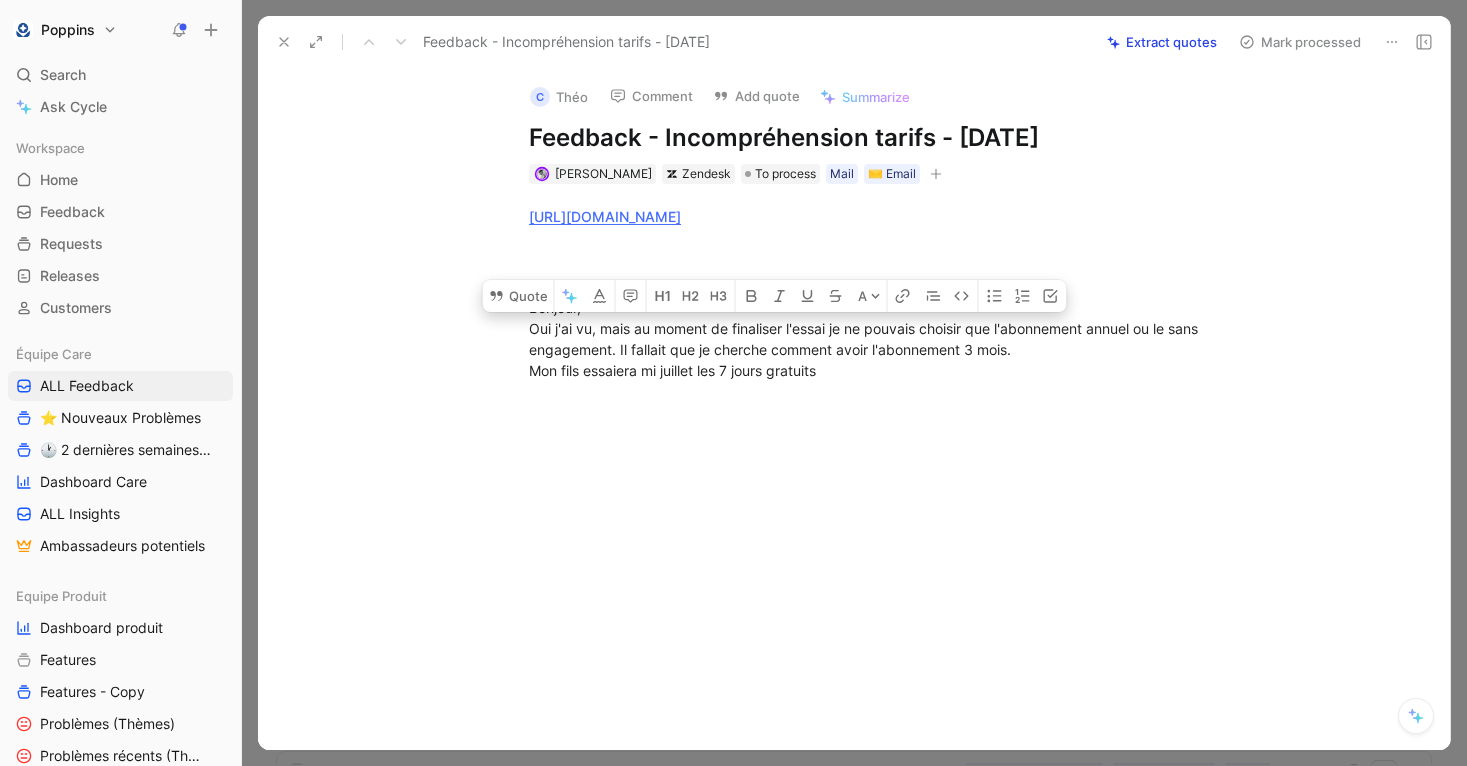 click 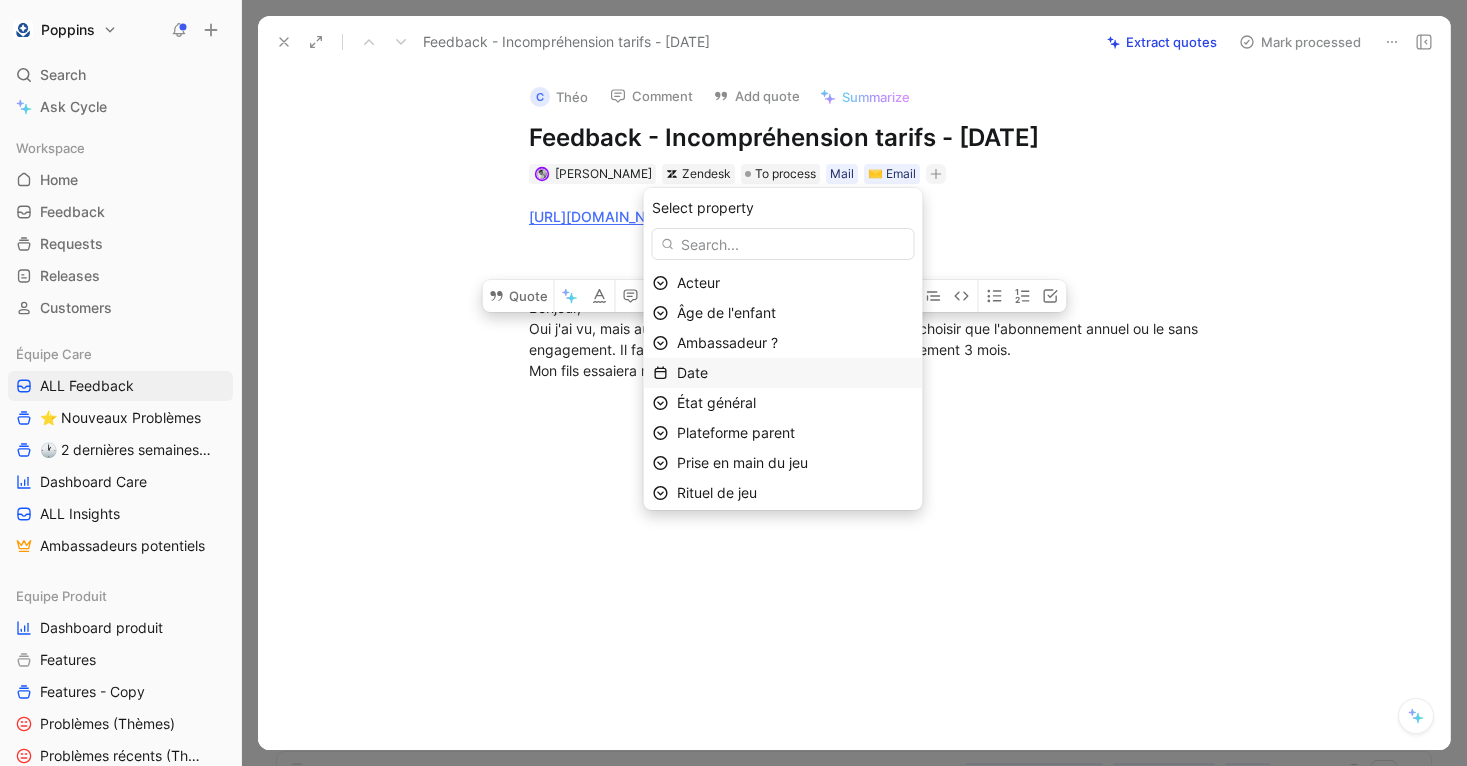 click on "Date" at bounding box center [795, 373] 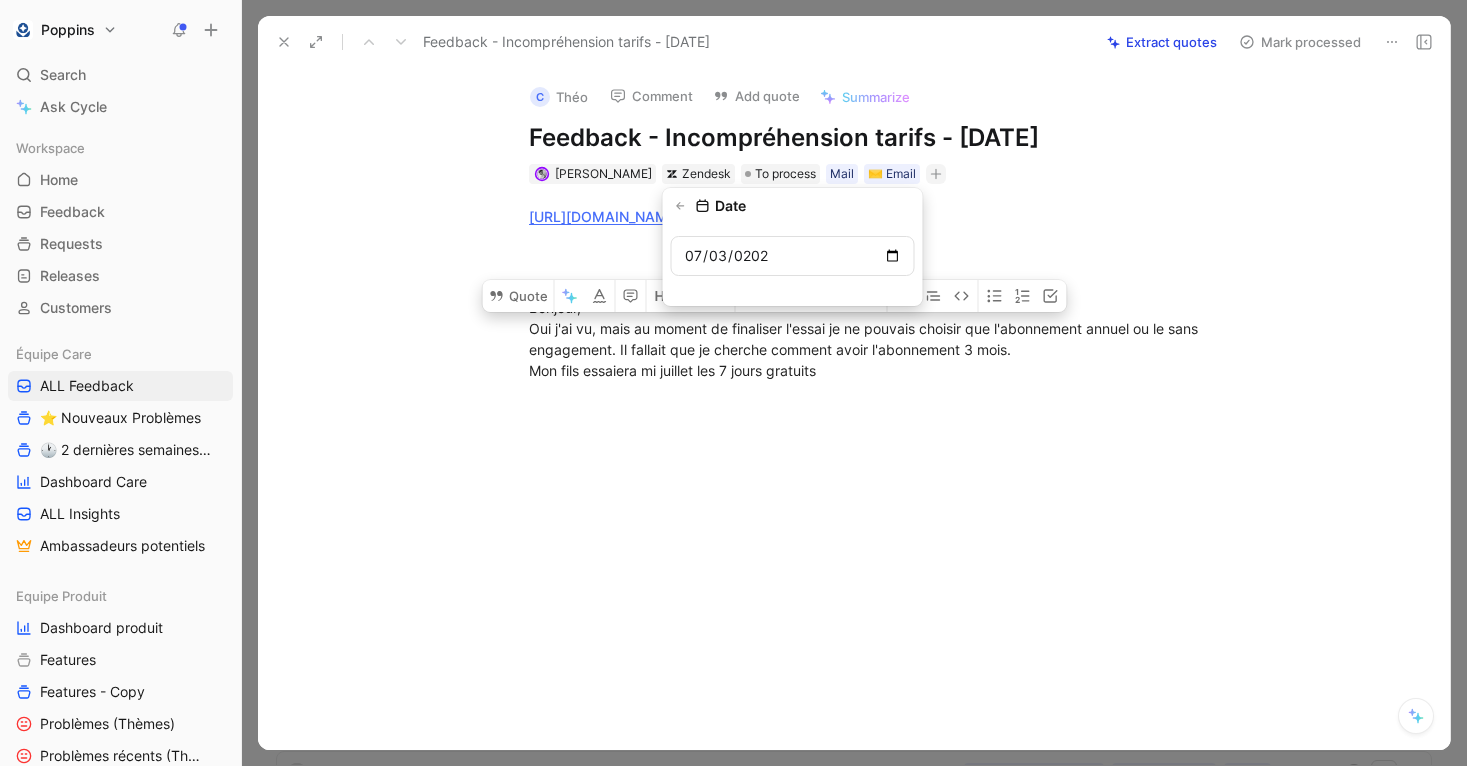 type on "[DATE]" 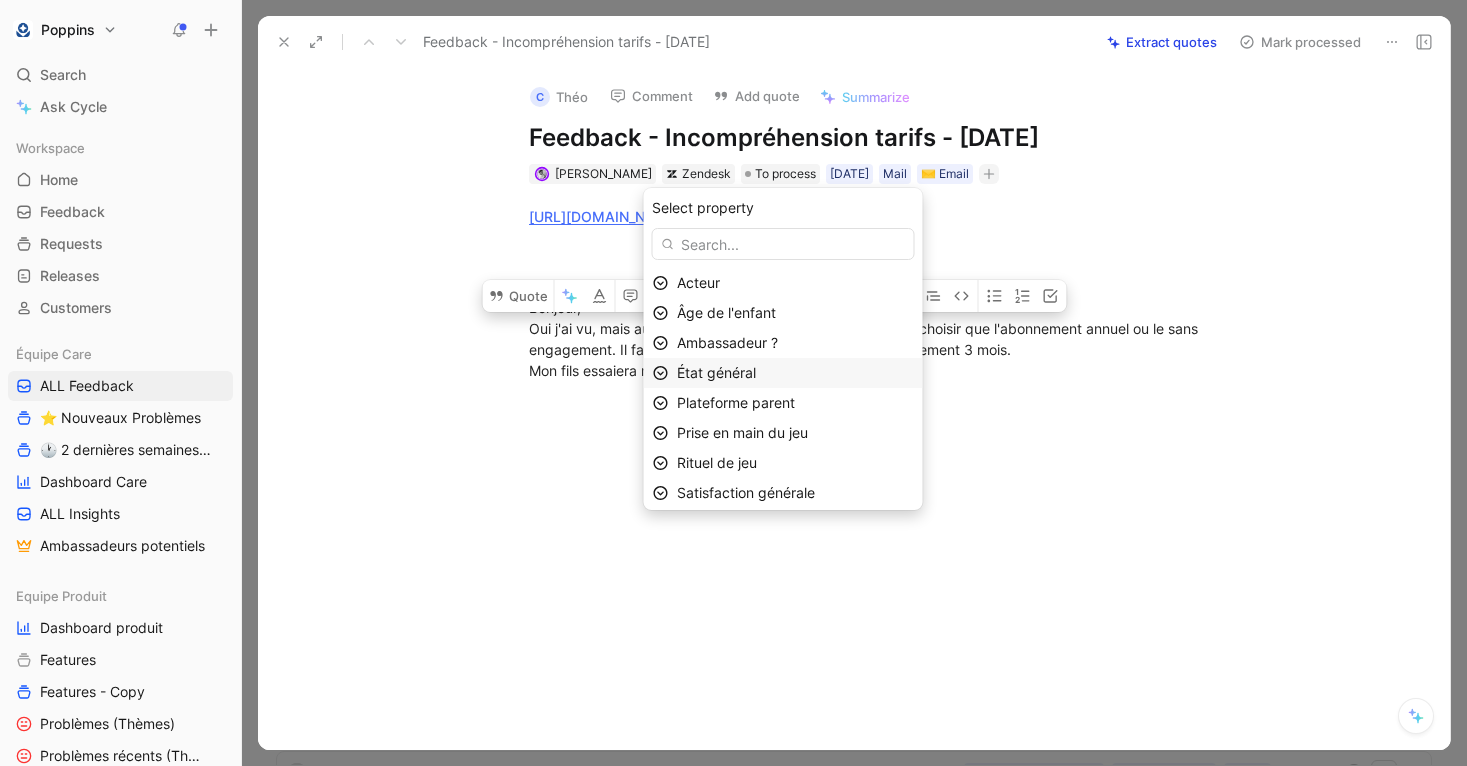 scroll, scrollTop: 65, scrollLeft: 0, axis: vertical 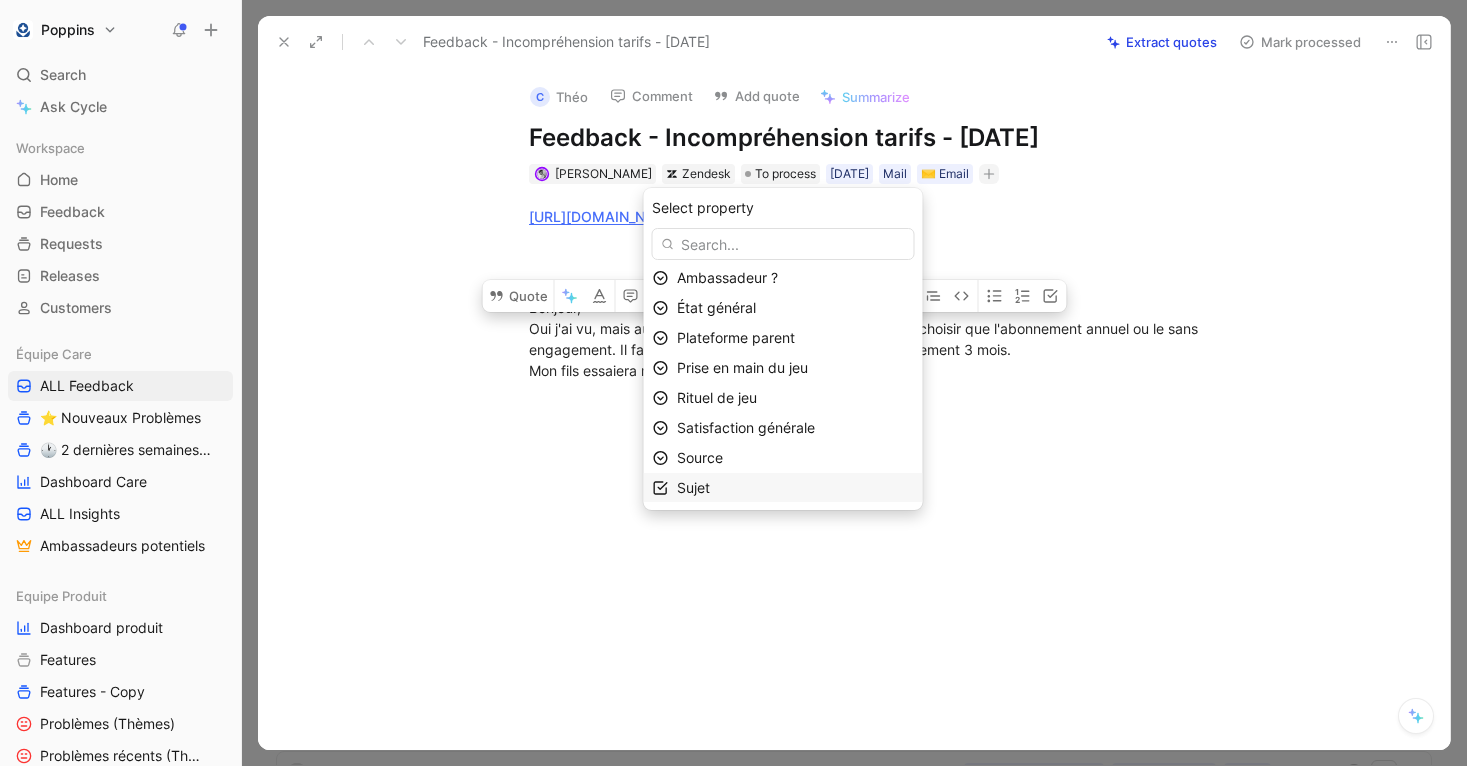 click on "Sujet" at bounding box center [795, 488] 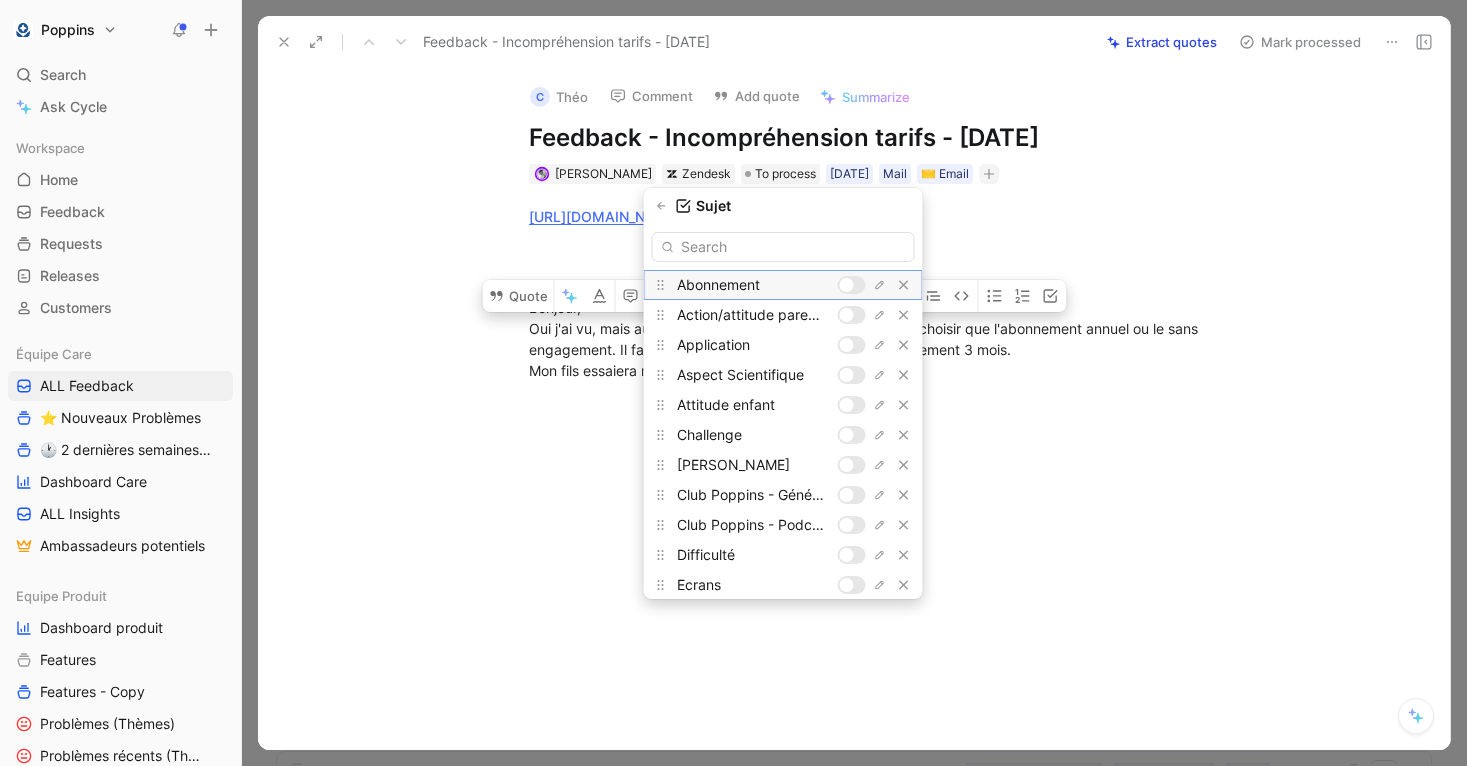 click at bounding box center (852, 285) 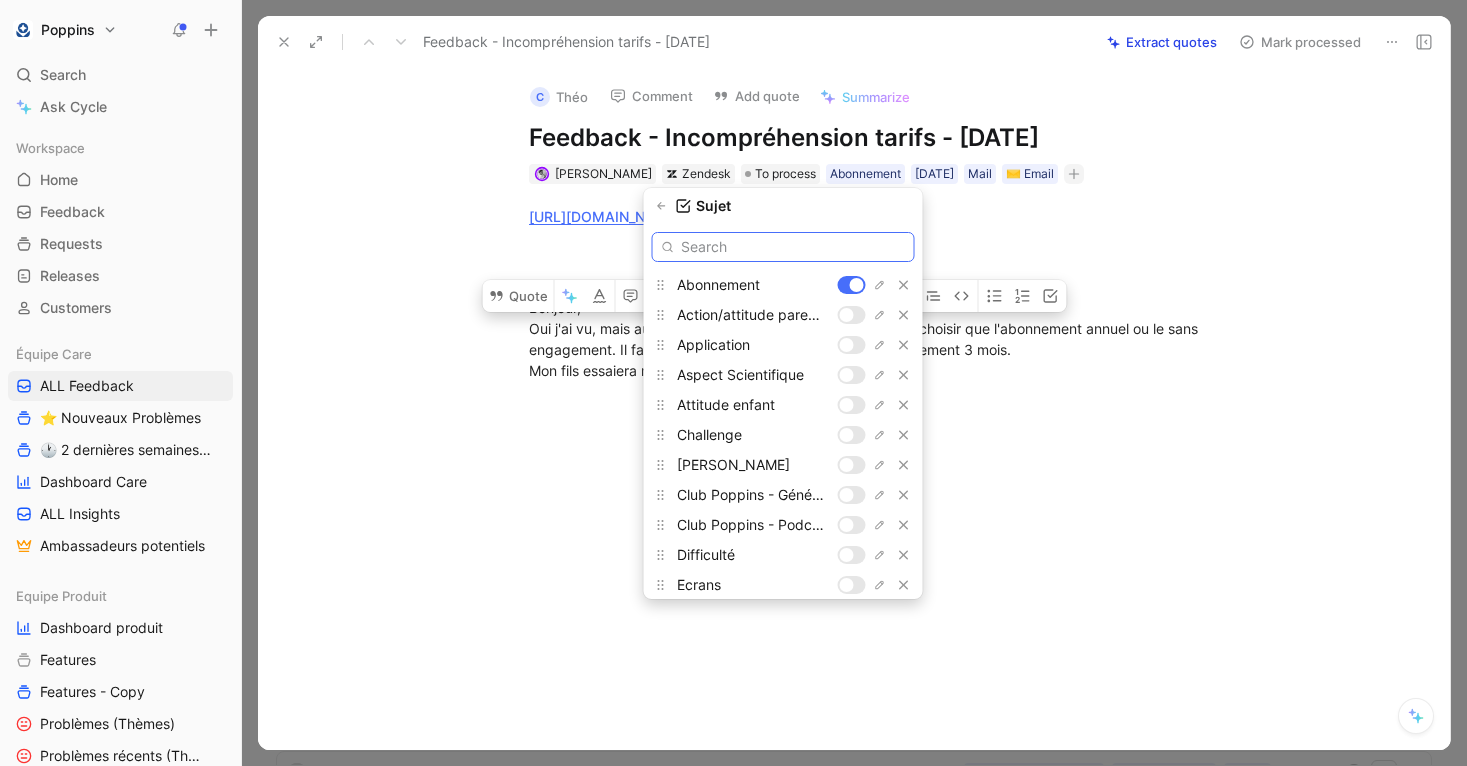 click at bounding box center [783, 247] 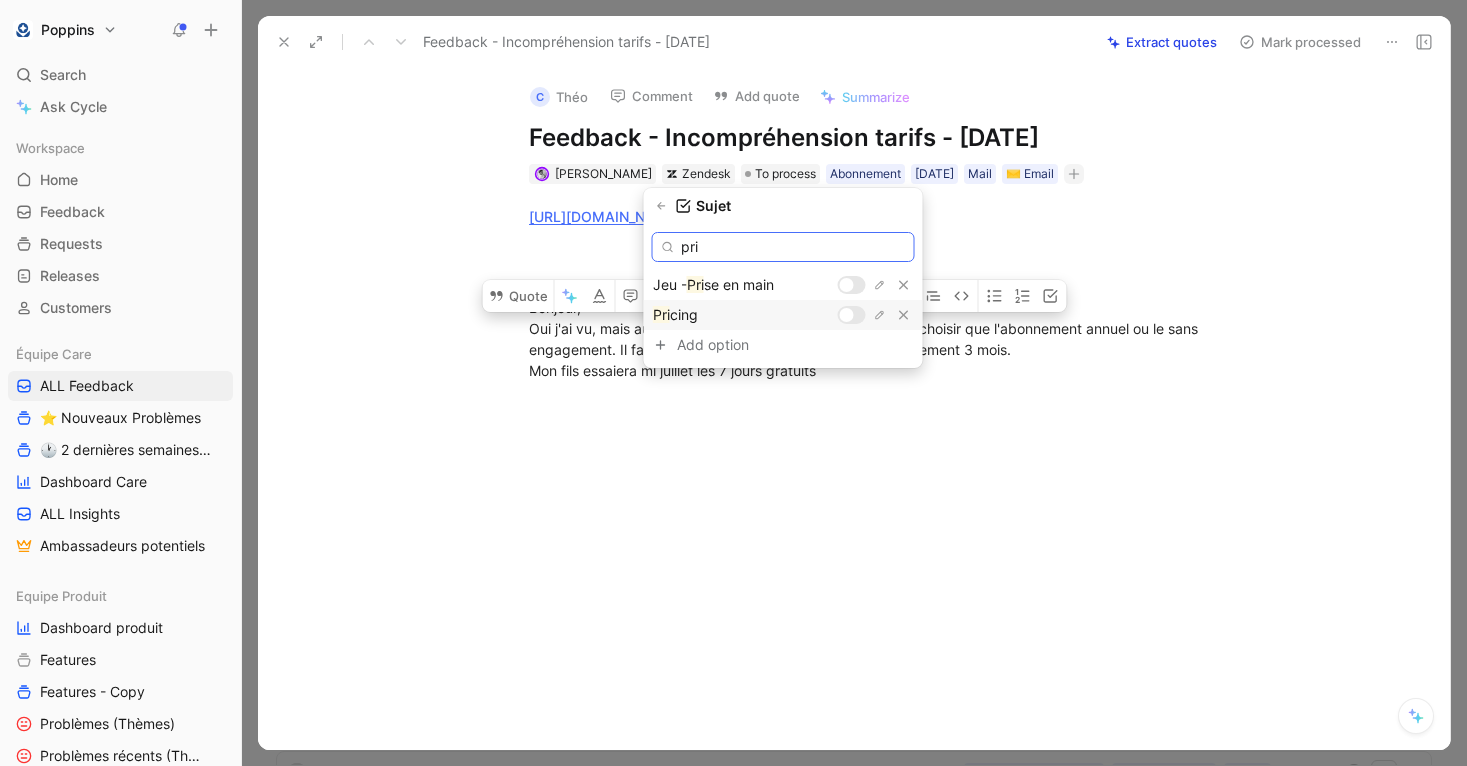 type on "pri" 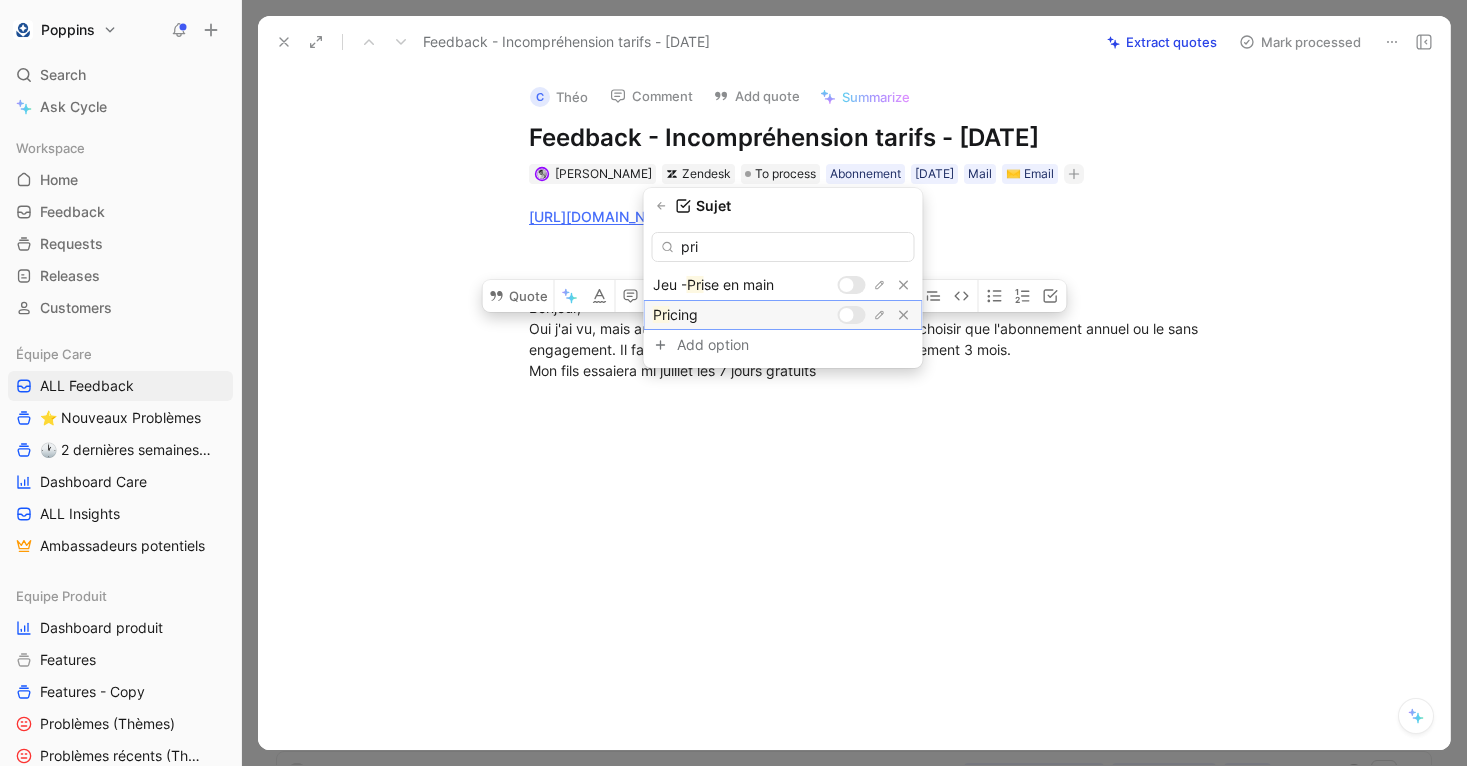click at bounding box center (852, 315) 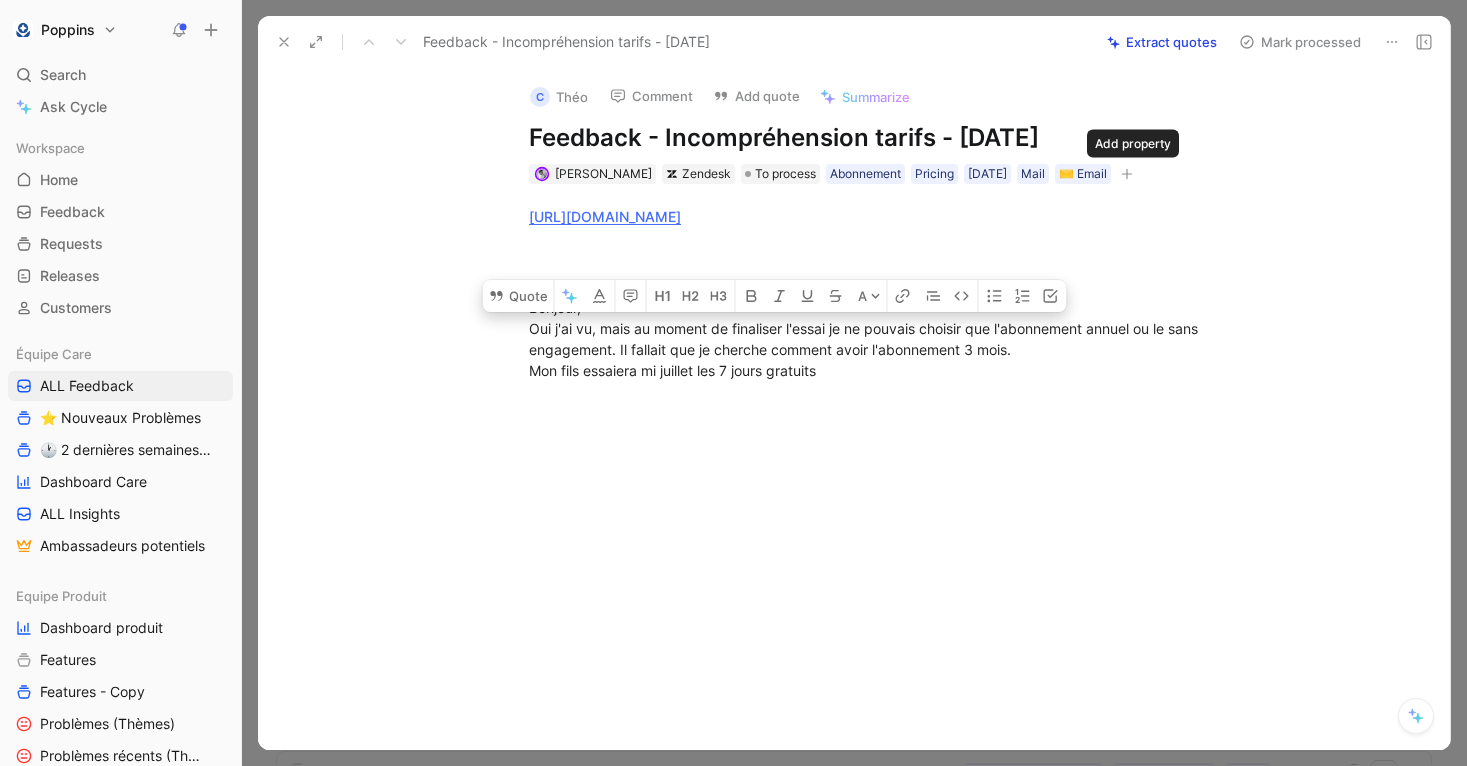 click on "[PERSON_NAME] Zendesk To process Abonnement Pricing [DATE] Mail ✉️ Email" at bounding box center [875, 174] 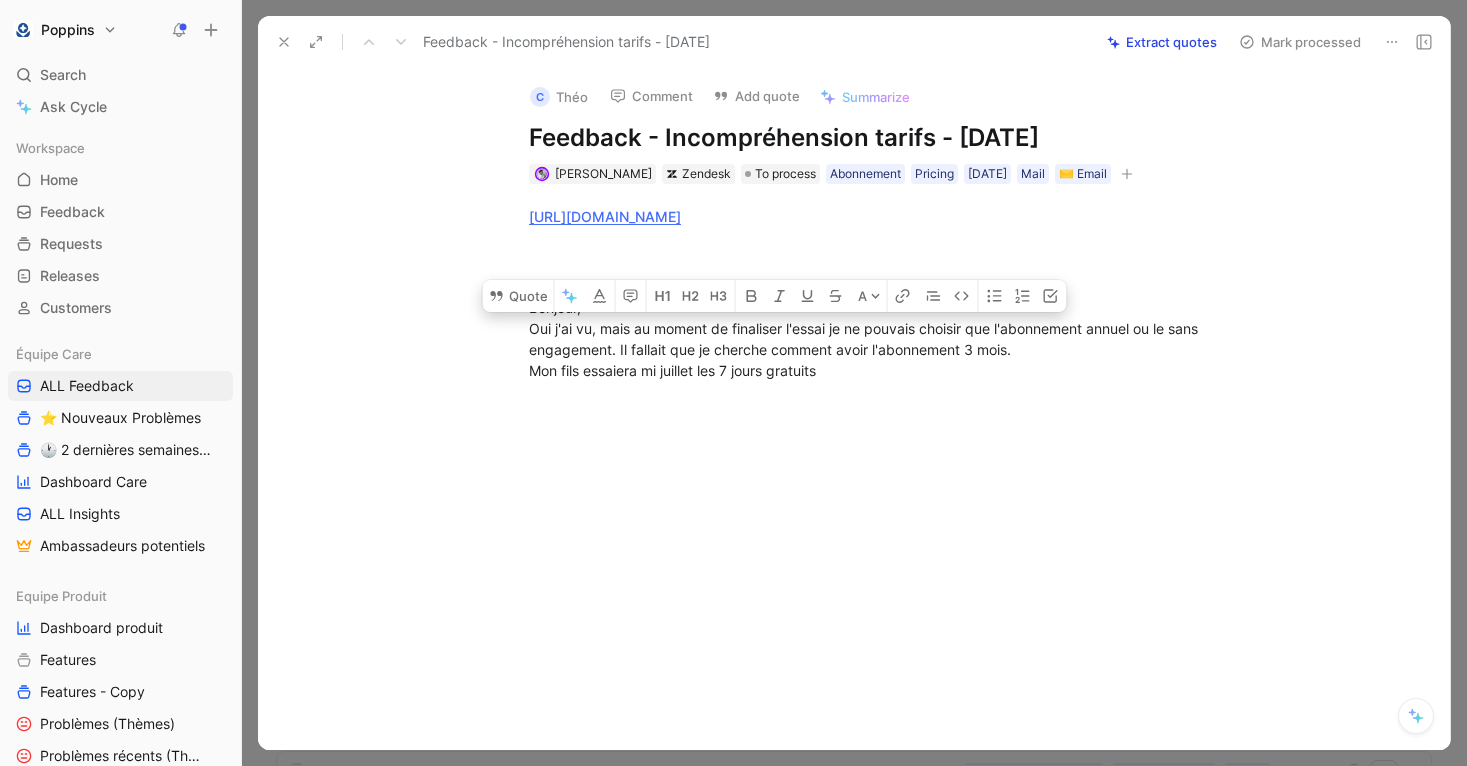 click 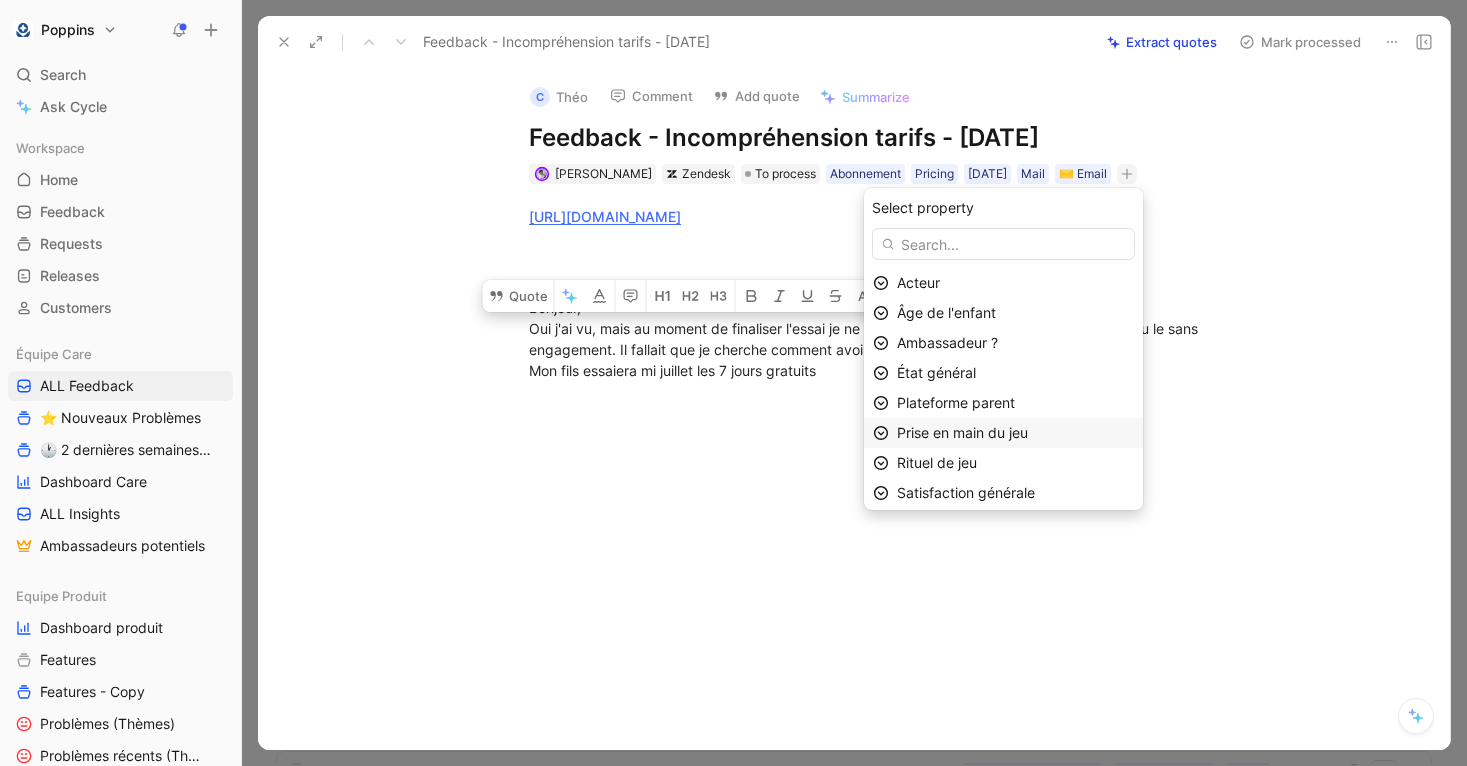 scroll, scrollTop: 35, scrollLeft: 0, axis: vertical 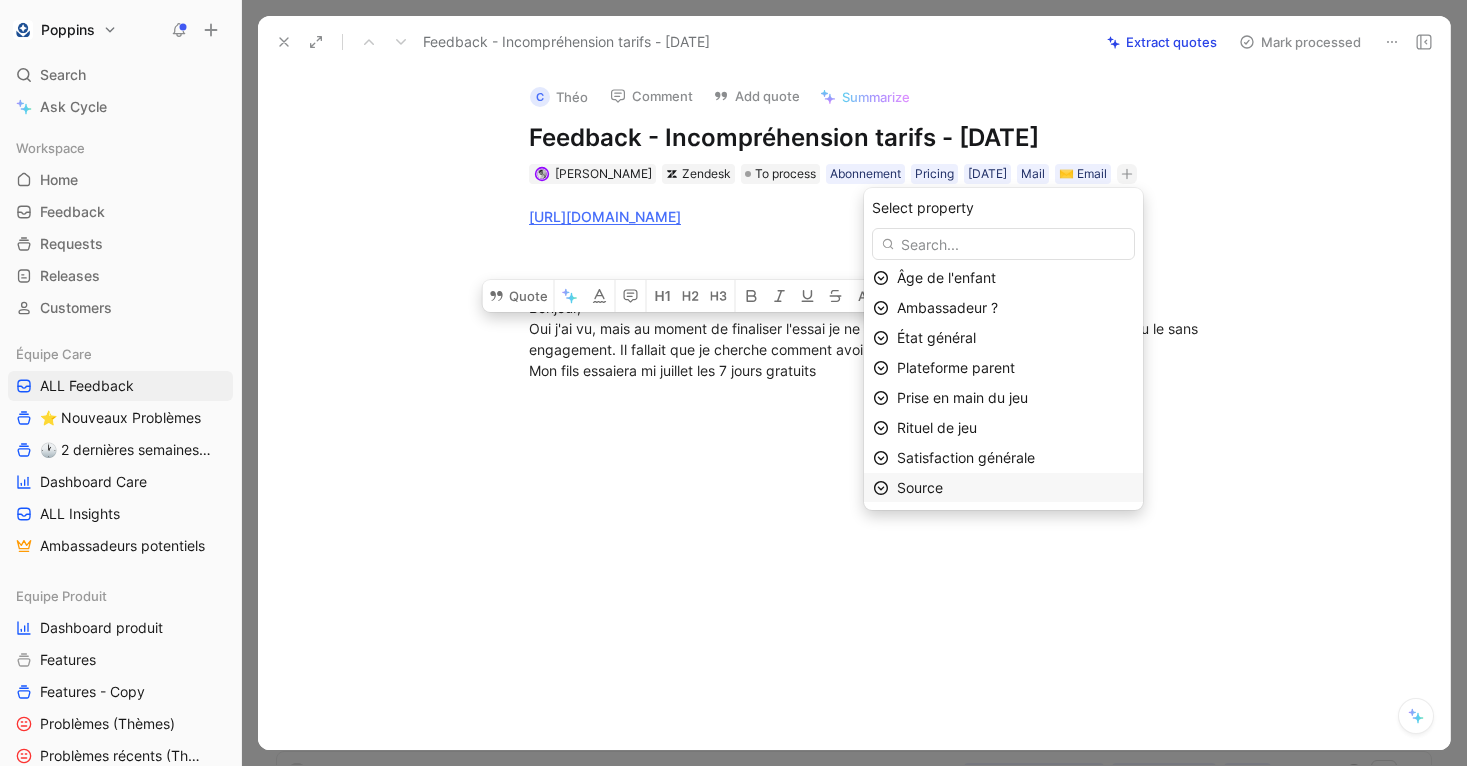 click on "Source" at bounding box center [1015, 488] 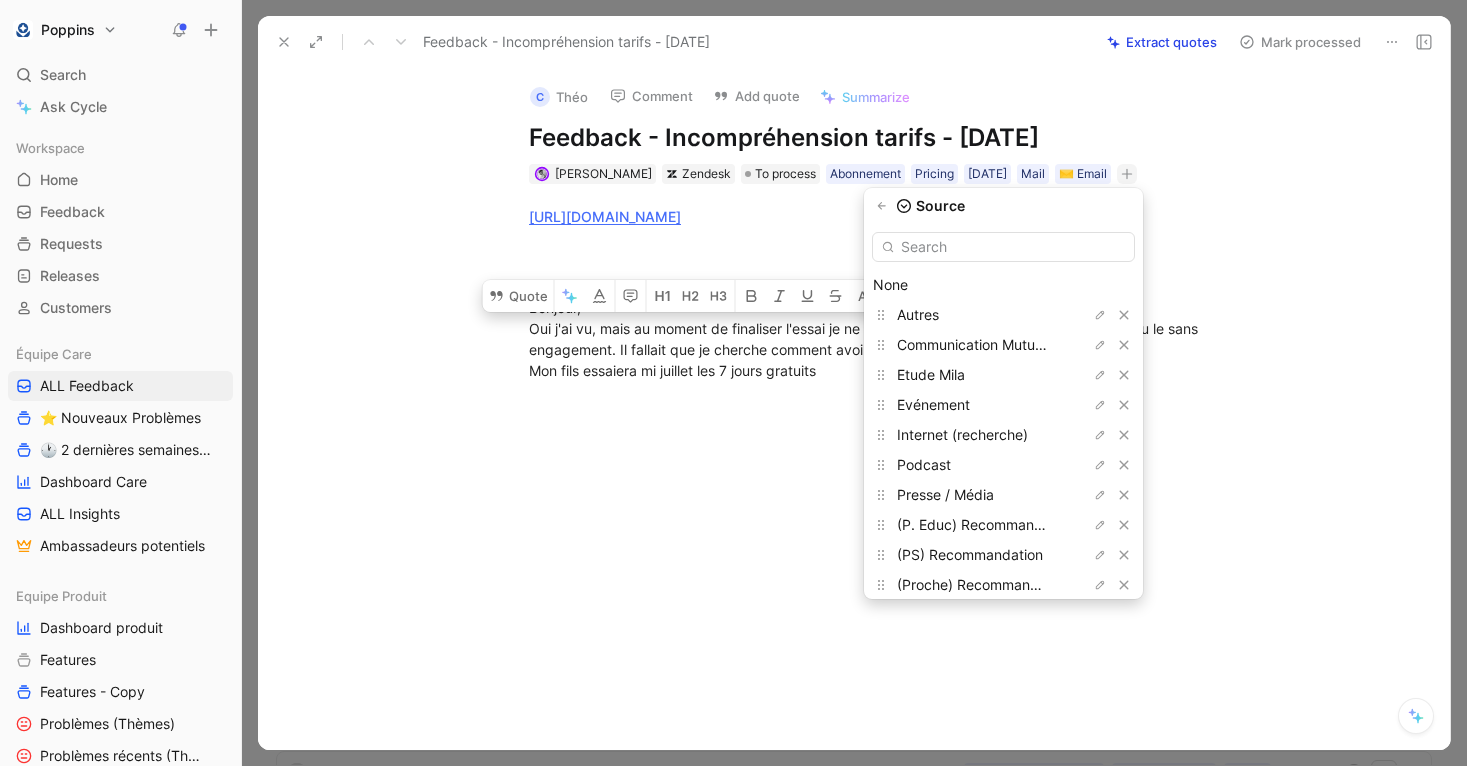 scroll, scrollTop: 68, scrollLeft: 0, axis: vertical 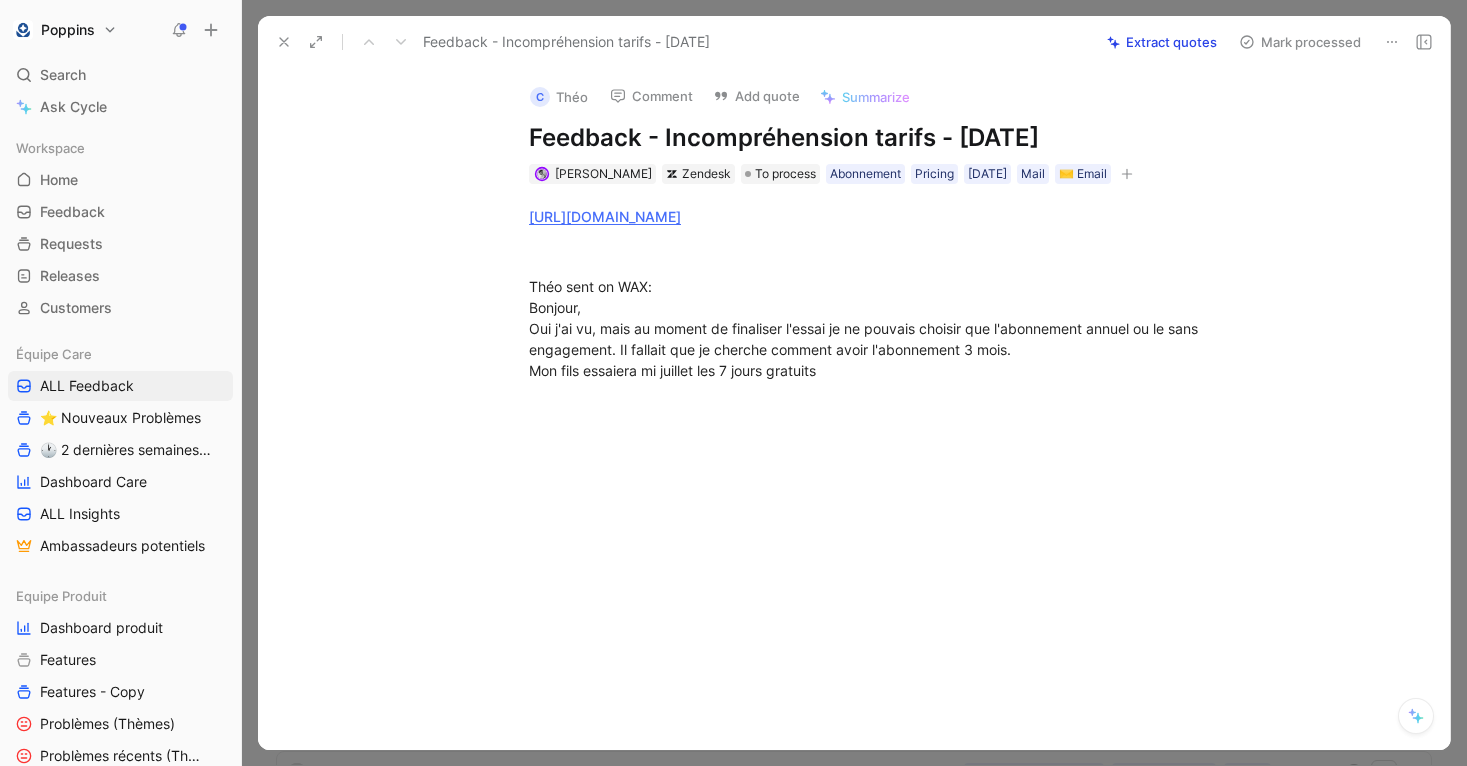 click 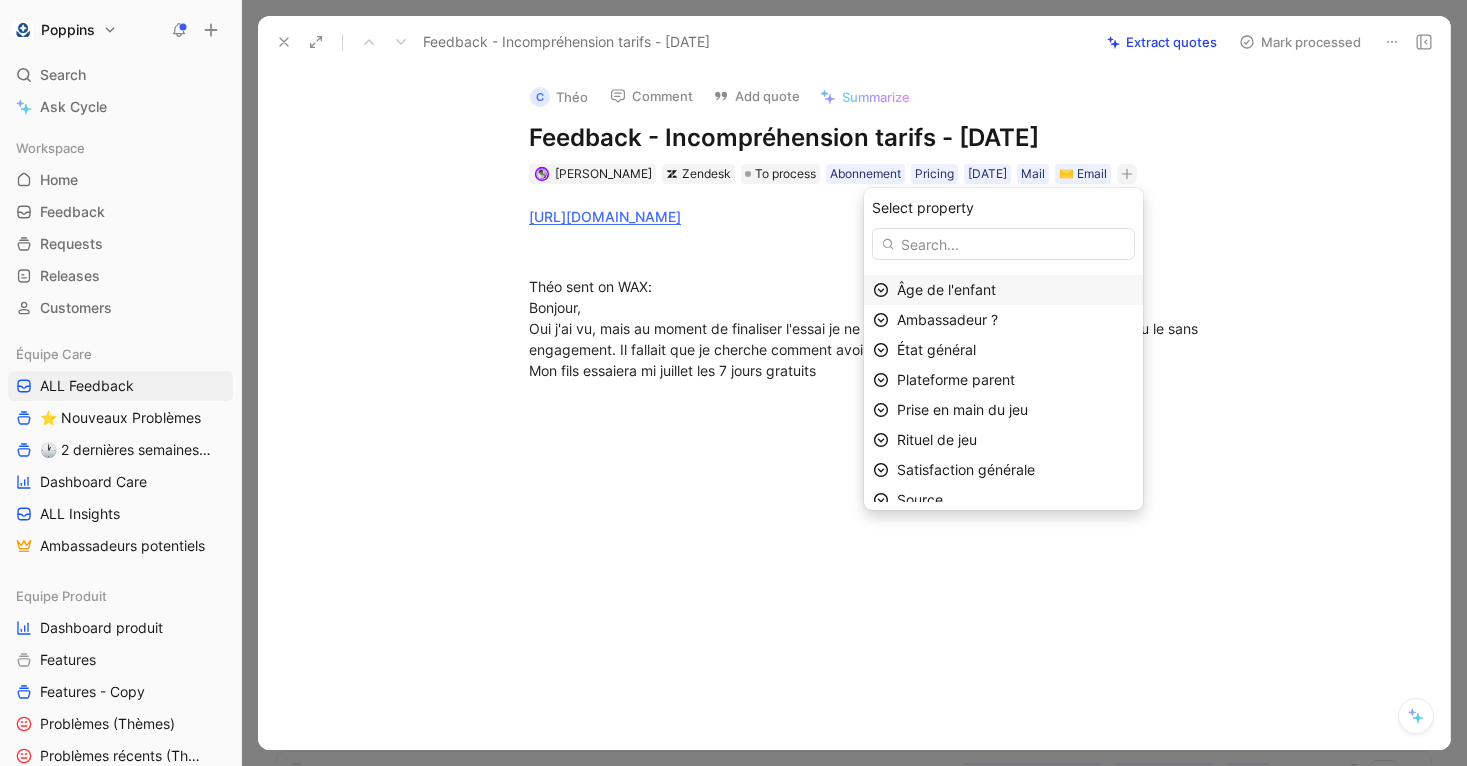 scroll, scrollTop: 35, scrollLeft: 0, axis: vertical 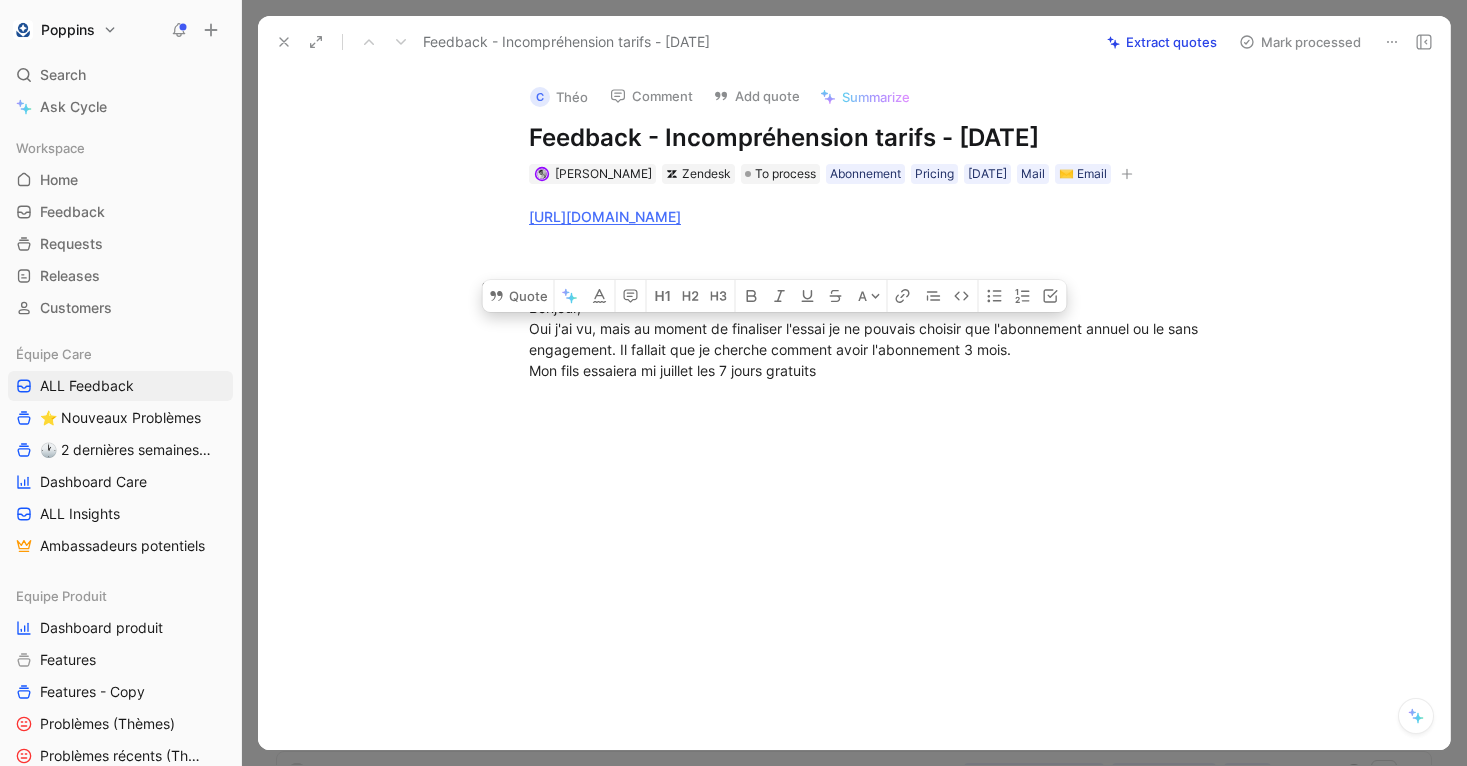 drag, startPoint x: 1019, startPoint y: 343, endPoint x: 496, endPoint y: 329, distance: 523.1873 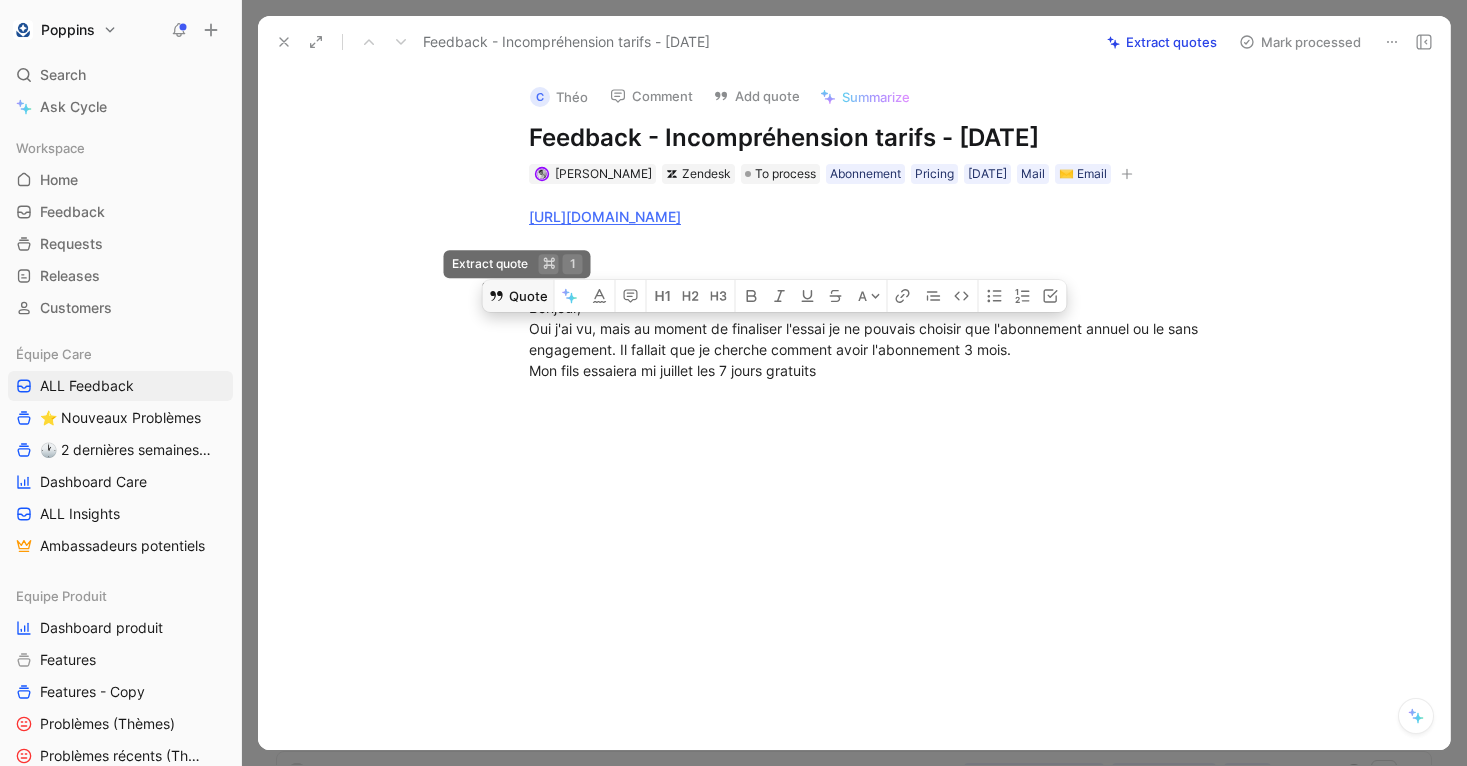 click on "Quote" at bounding box center (518, 296) 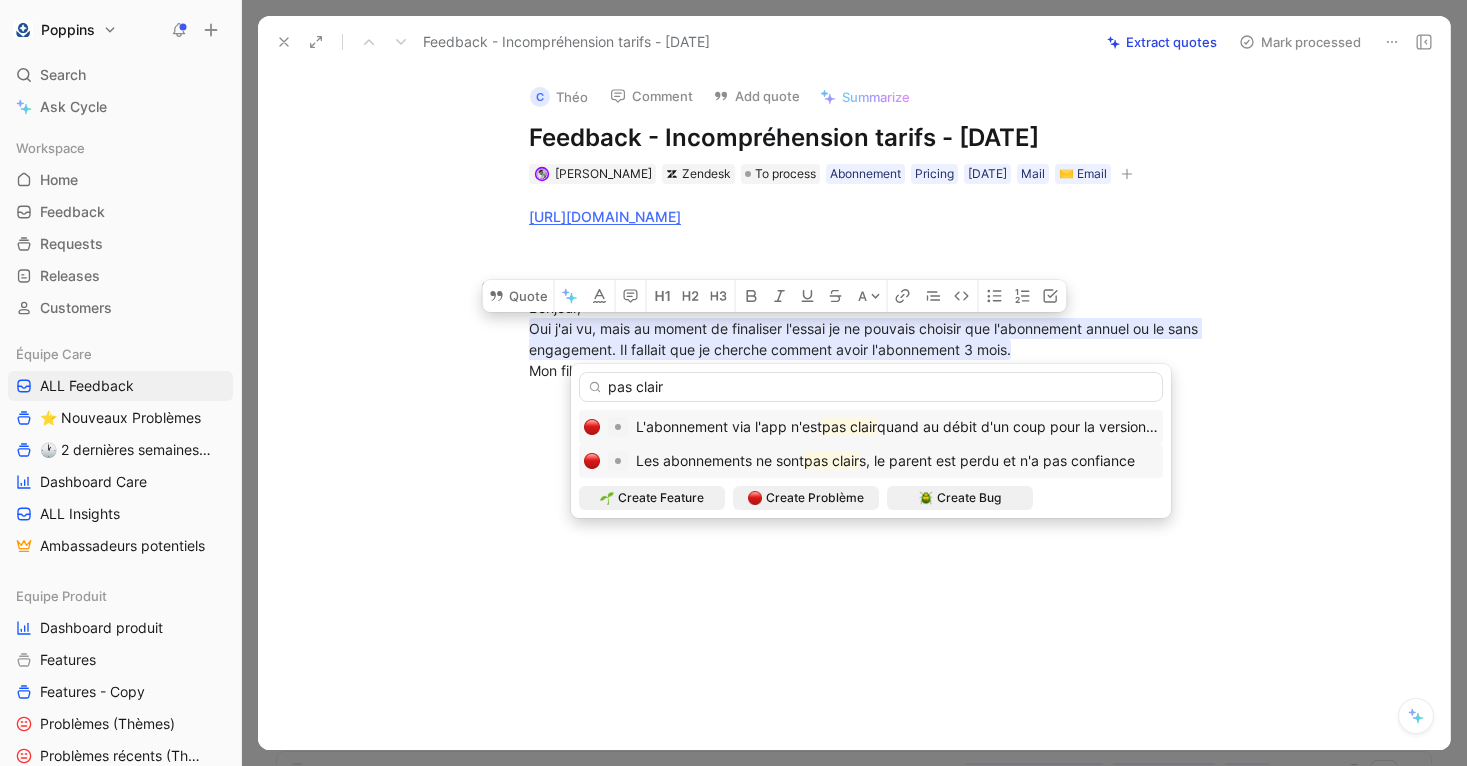type on "pas clair" 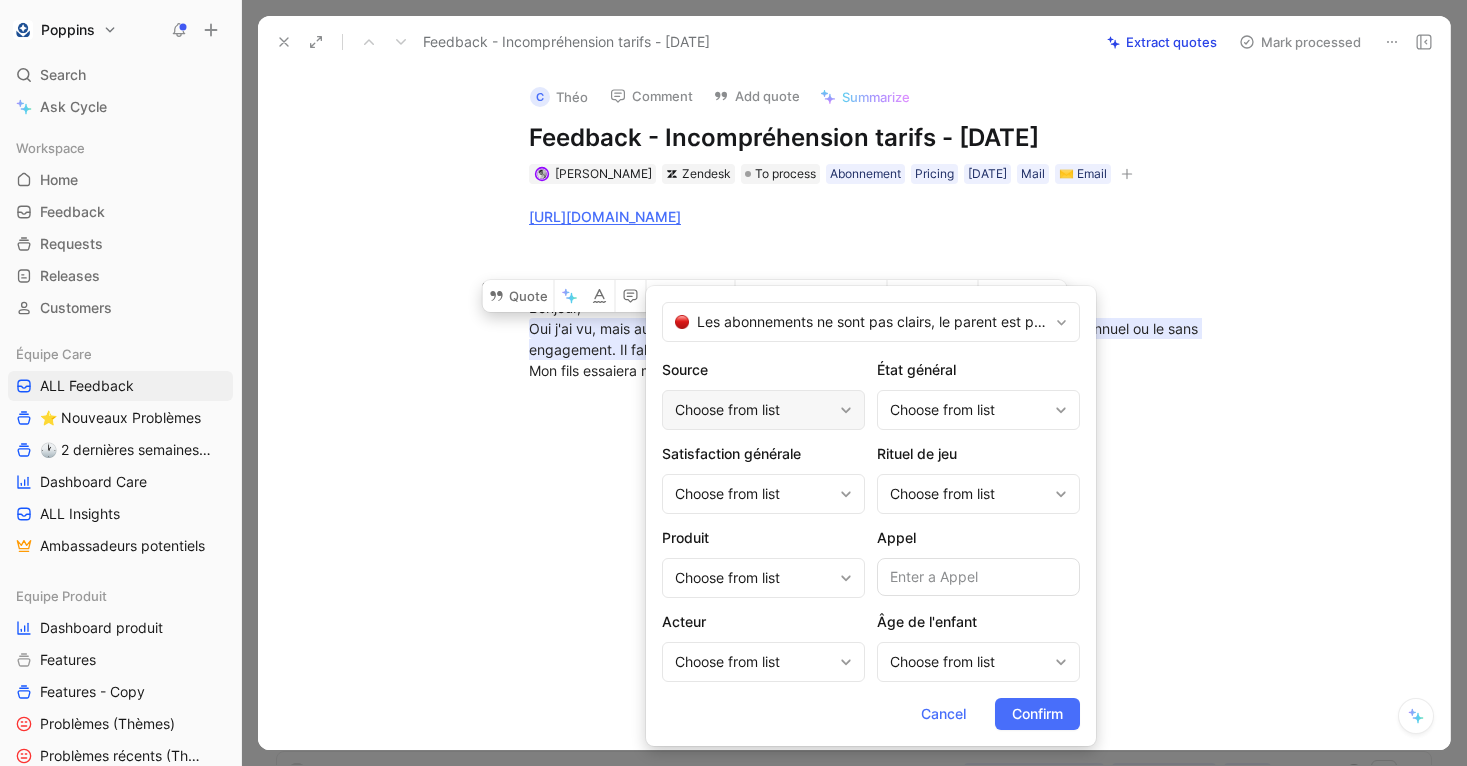 click on "Choose from list" at bounding box center (753, 410) 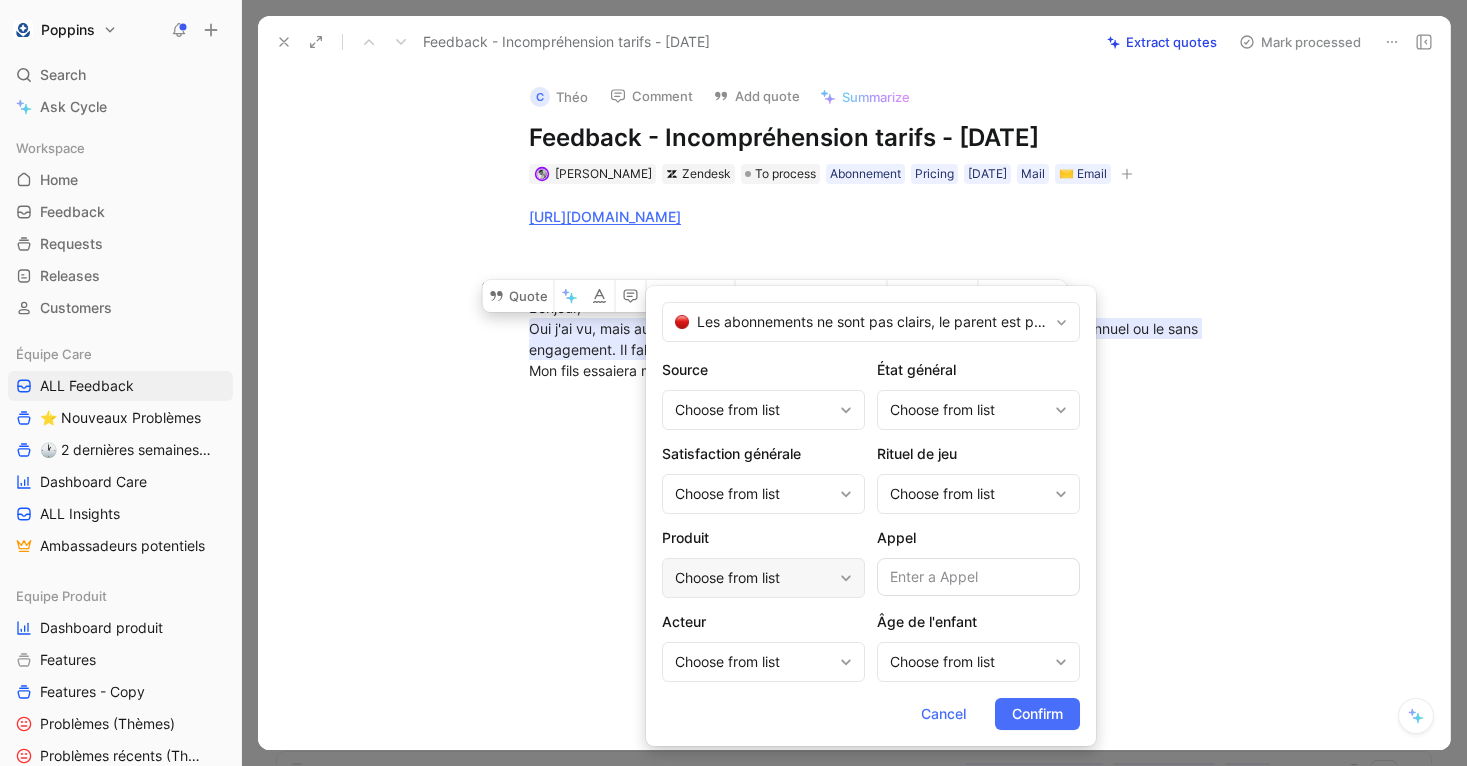 click on "Choose from list" at bounding box center [753, 578] 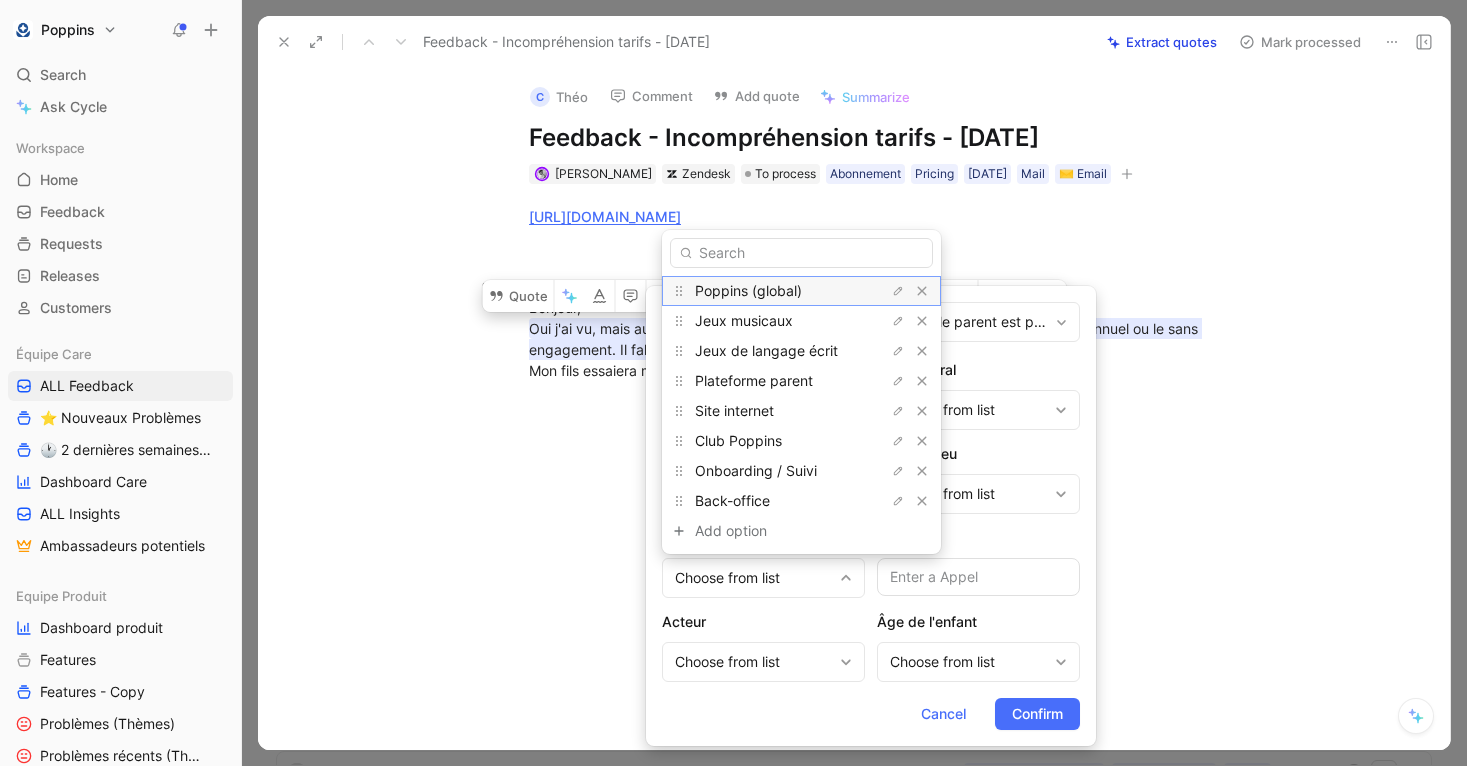 click on "Poppins (global)" at bounding box center [770, 291] 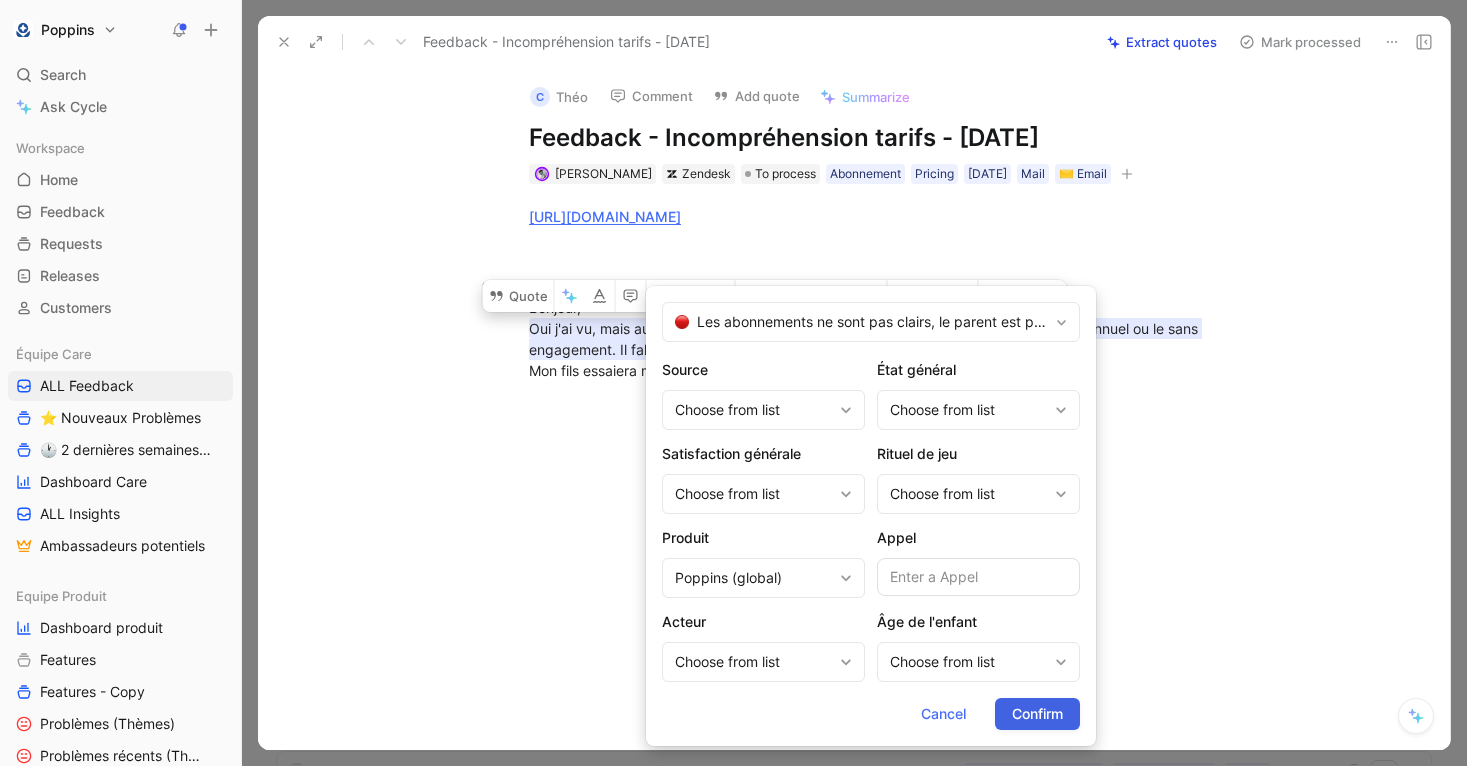 click on "Confirm" at bounding box center (1037, 714) 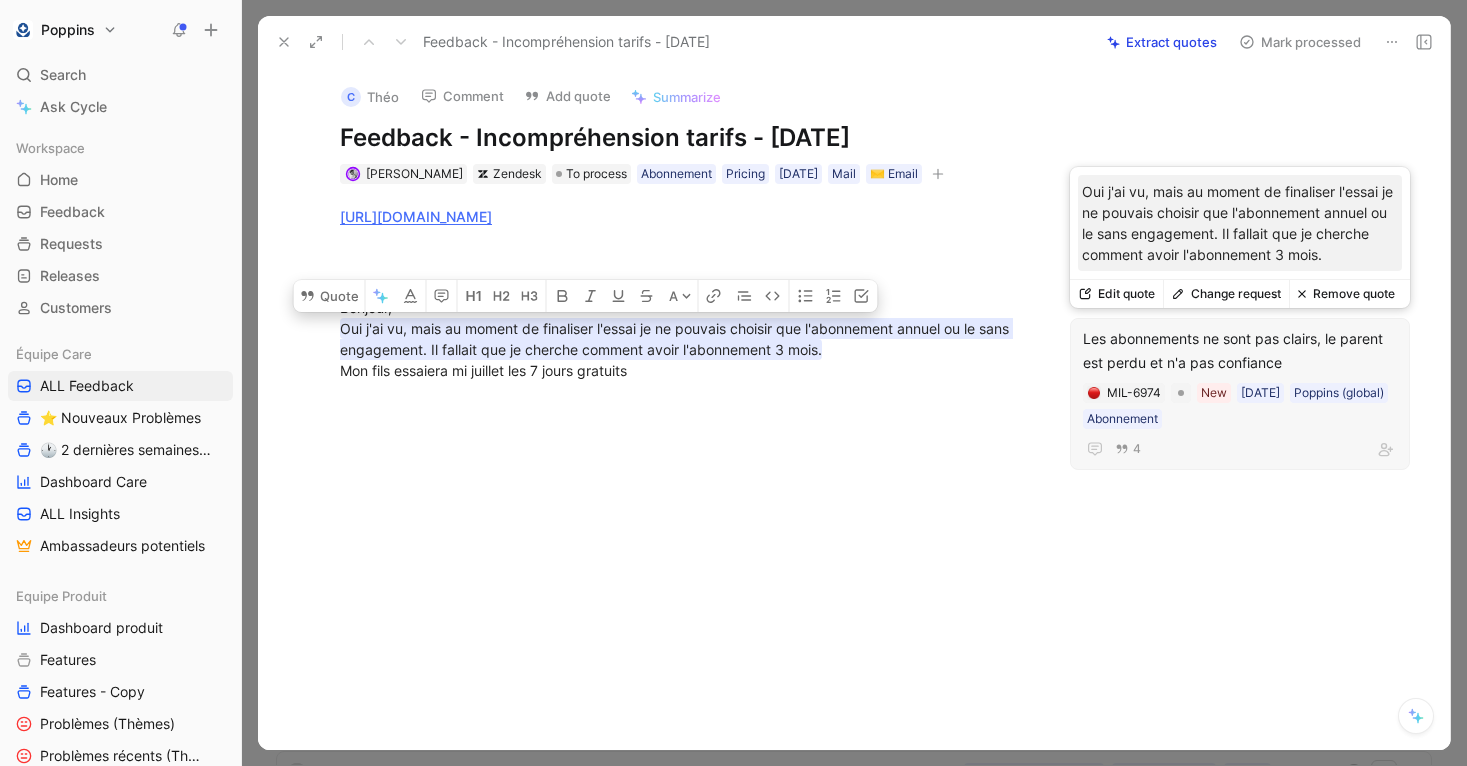click on "MIL-6974 New [DATE] Poppins (global) Abonnement" at bounding box center (1240, 406) 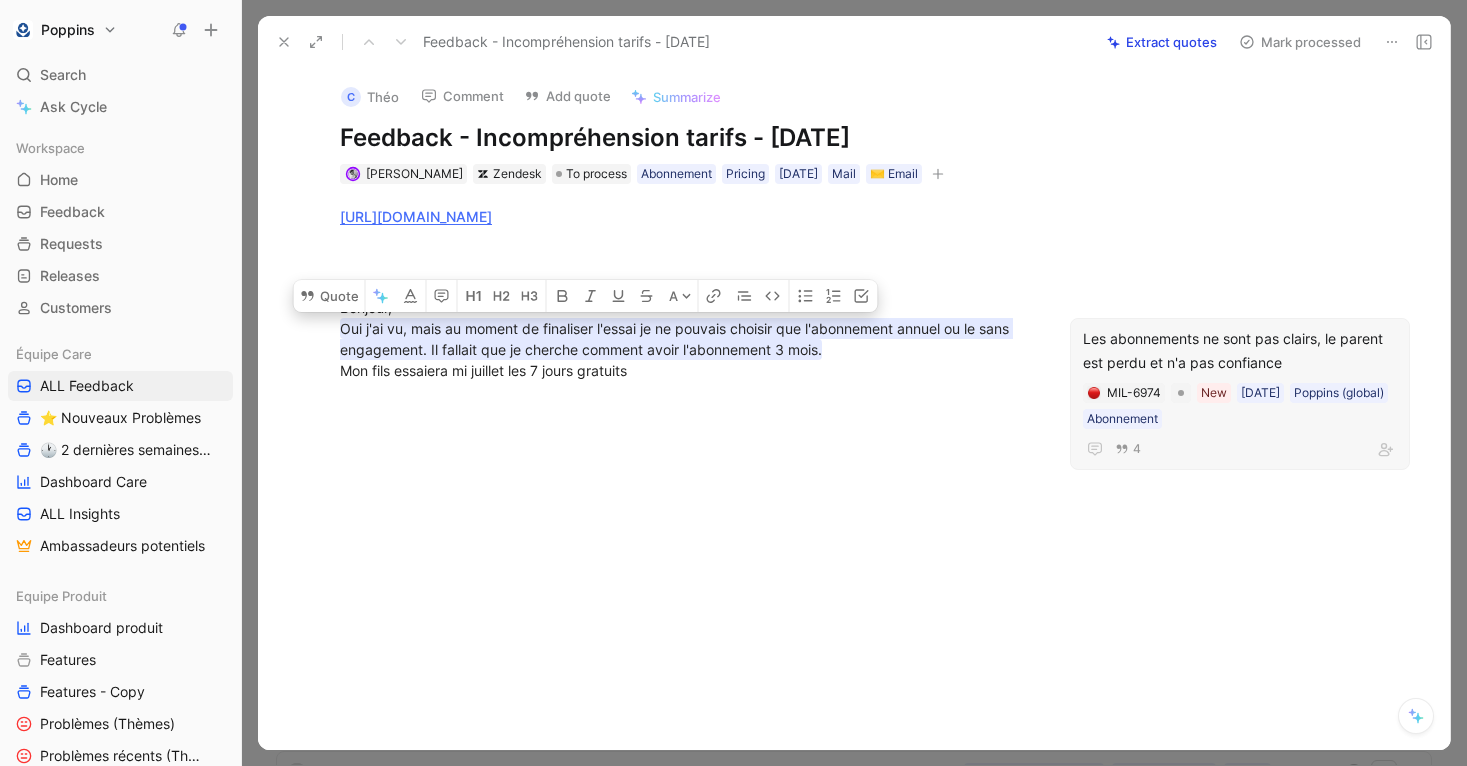 click on "Les abonnements ne sont pas clairs, le parent est perdu et n'a pas confiance" at bounding box center [1240, 351] 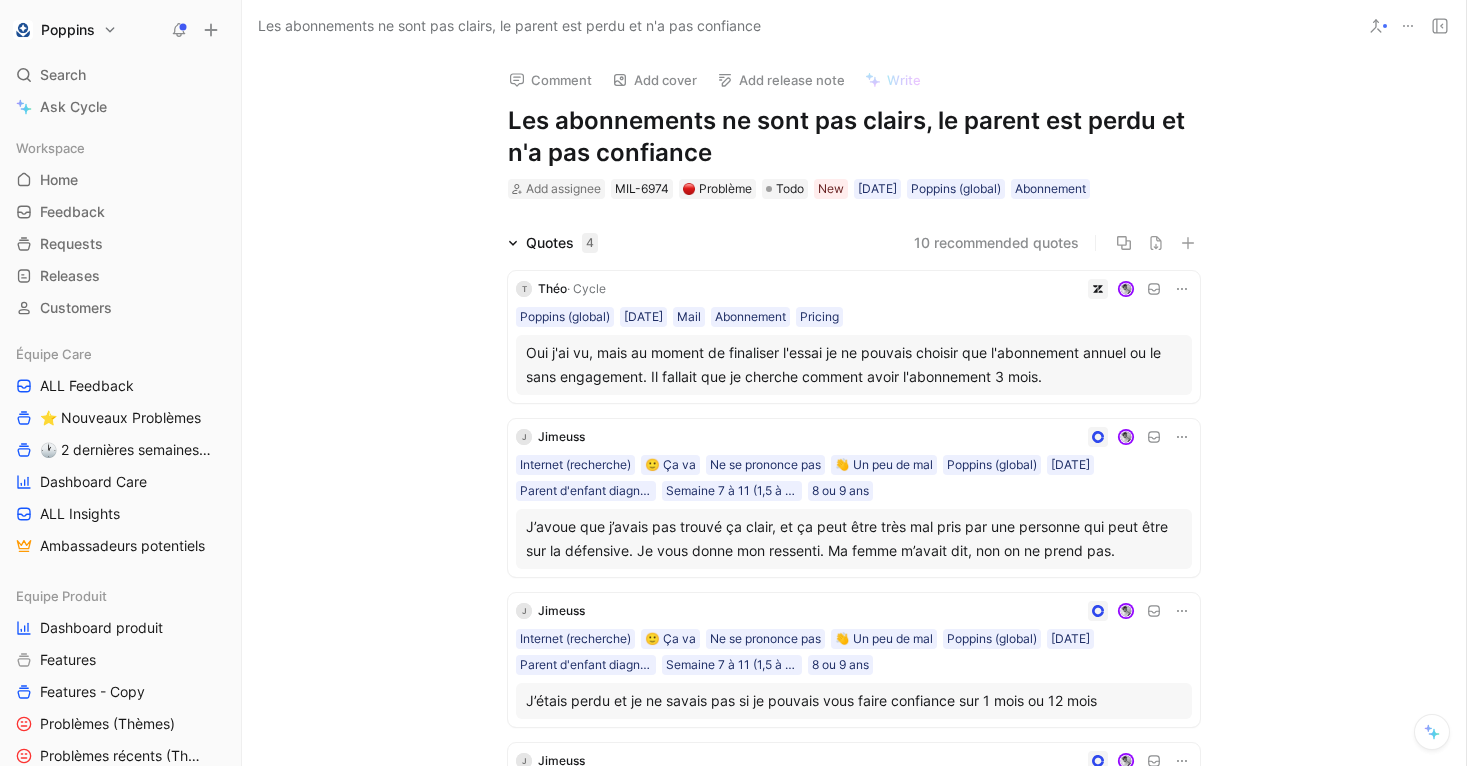 click on "Oui j'ai vu, mais au moment de finaliser l'essai je ne pouvais choisir que l'abonnement annuel ou le sans engagement. Il fallait que je cherche comment avoir l'abonnement 3 mois." at bounding box center (854, 365) 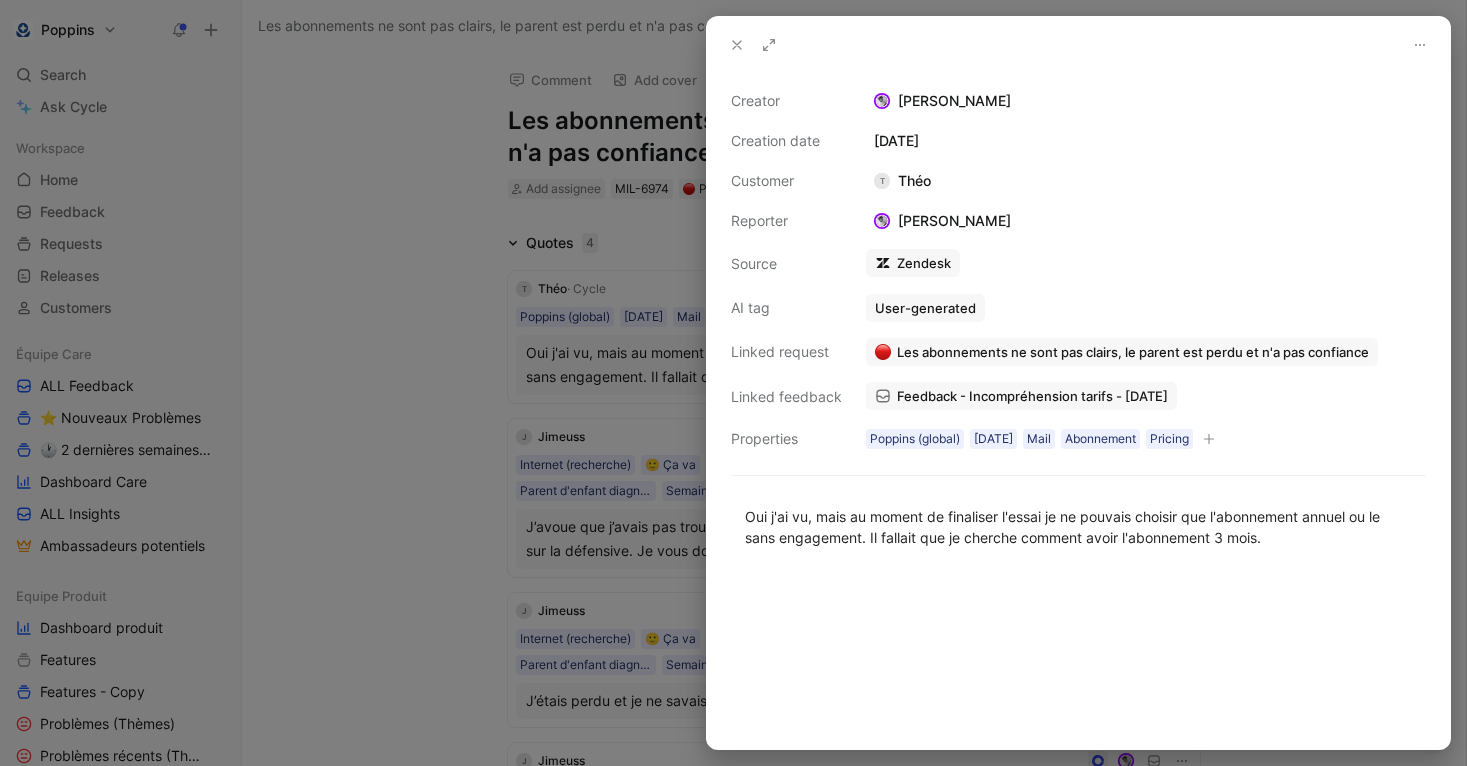 click 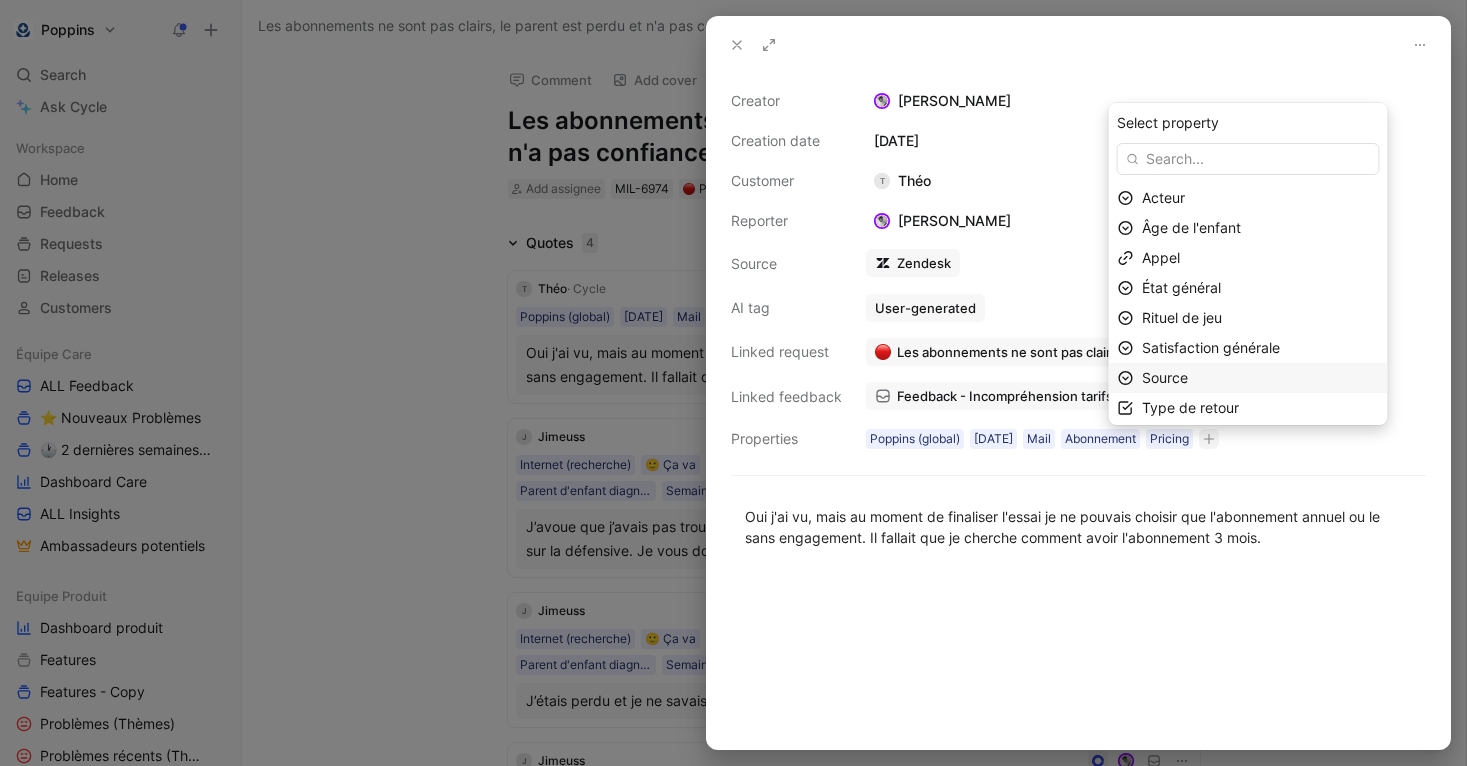 click on "Source" at bounding box center (1260, 378) 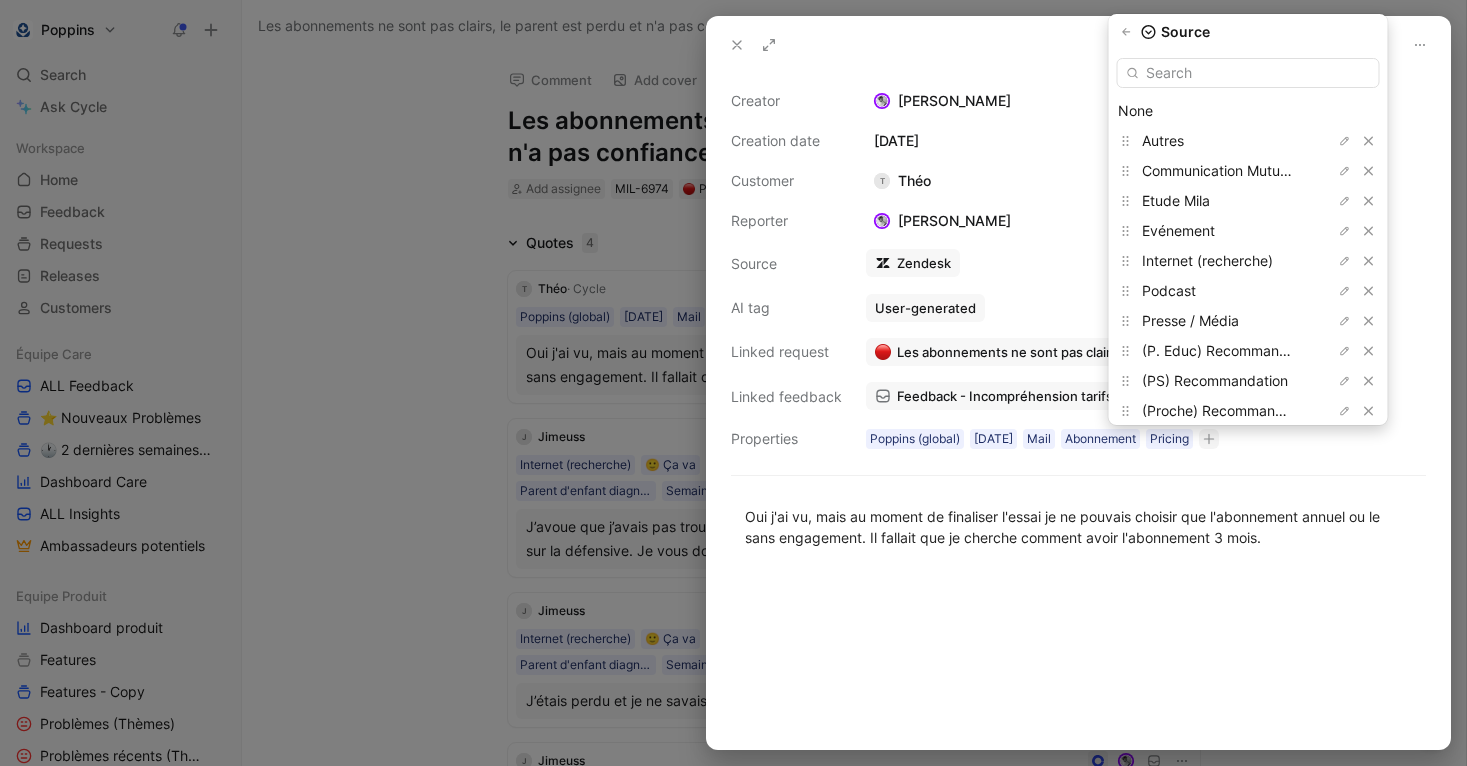 click on "Source  None Autres Communication Mutuelles Etude Mila Evénement  Internet (recherche) Podcast Presse / Média (P. Educ) Recommandation (PS) Recommandation (Proche) Recommandation Réseaux Sociaux Add option
To pick up a draggable item, press the space bar.
While dragging, use the arrow keys to move the item.
Press space again to drop the item in its new position, or press escape to cancel." at bounding box center [1248, 219] 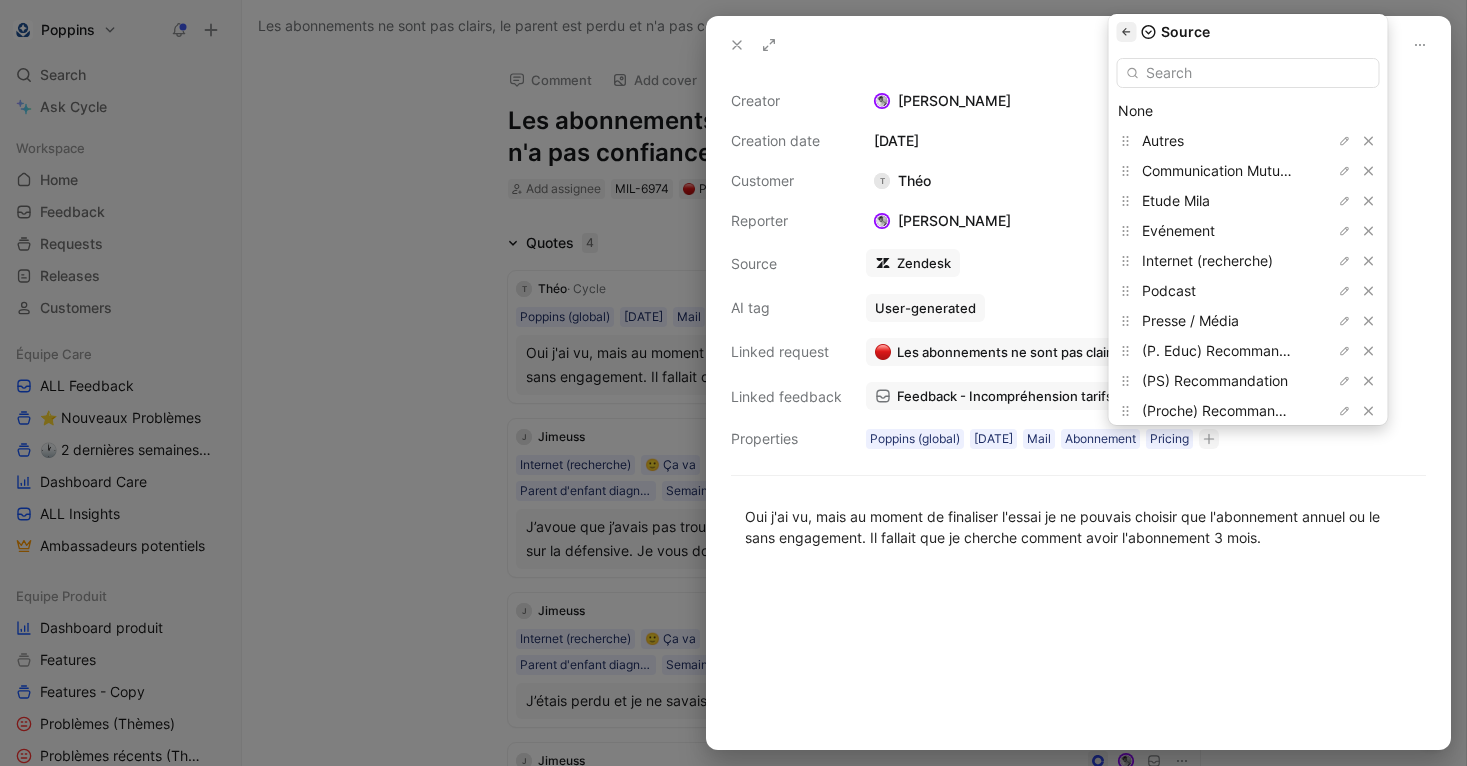 click 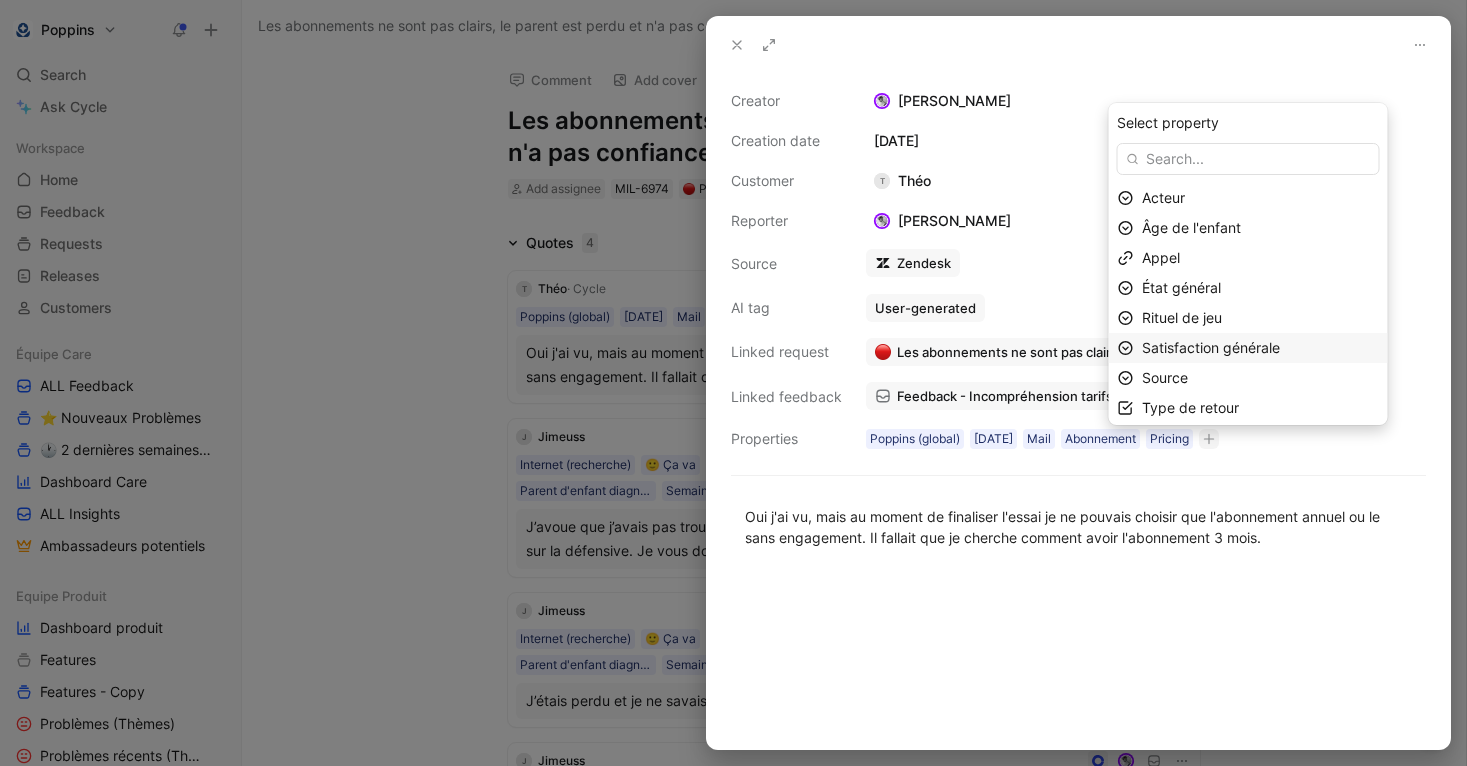scroll, scrollTop: 5, scrollLeft: 0, axis: vertical 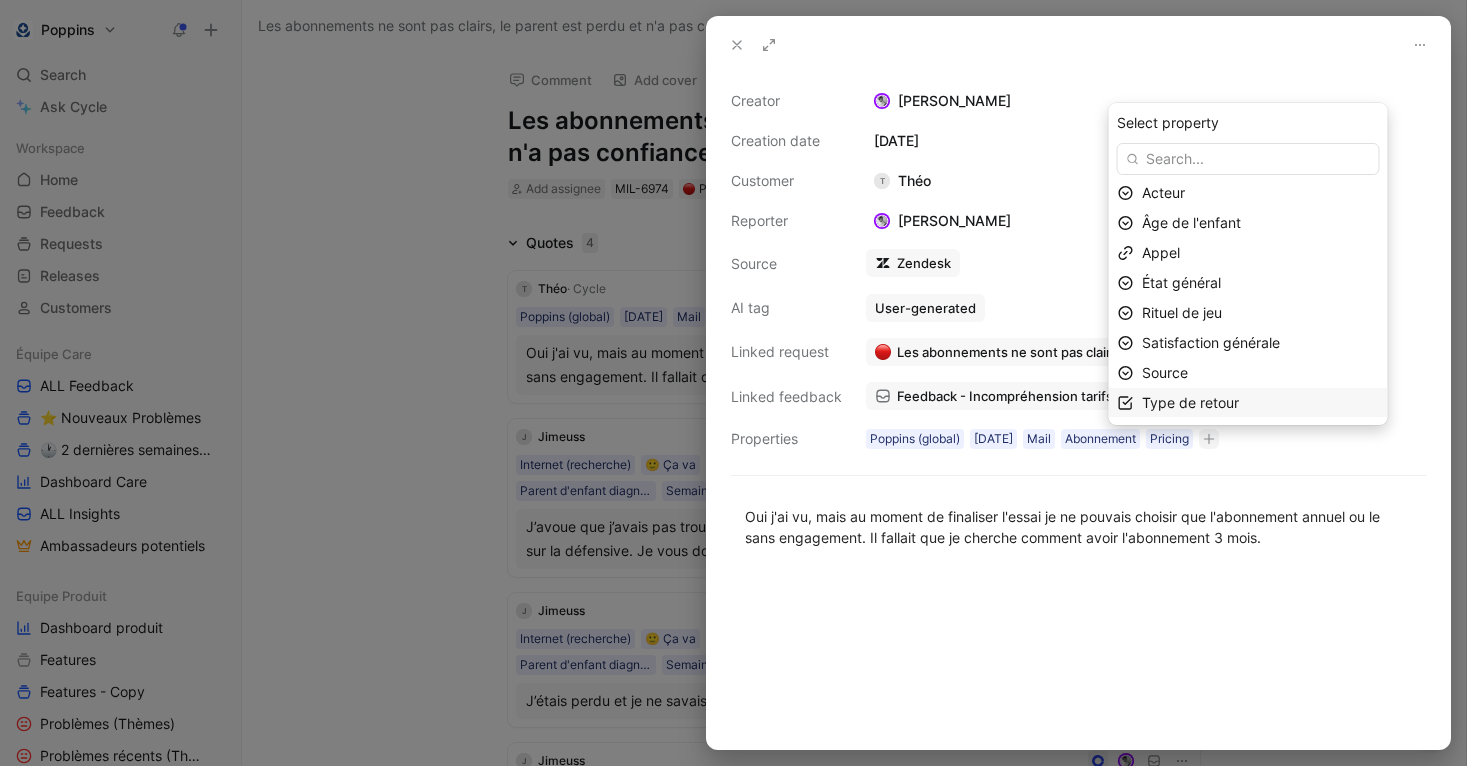 click on "Type de retour" at bounding box center (1190, 402) 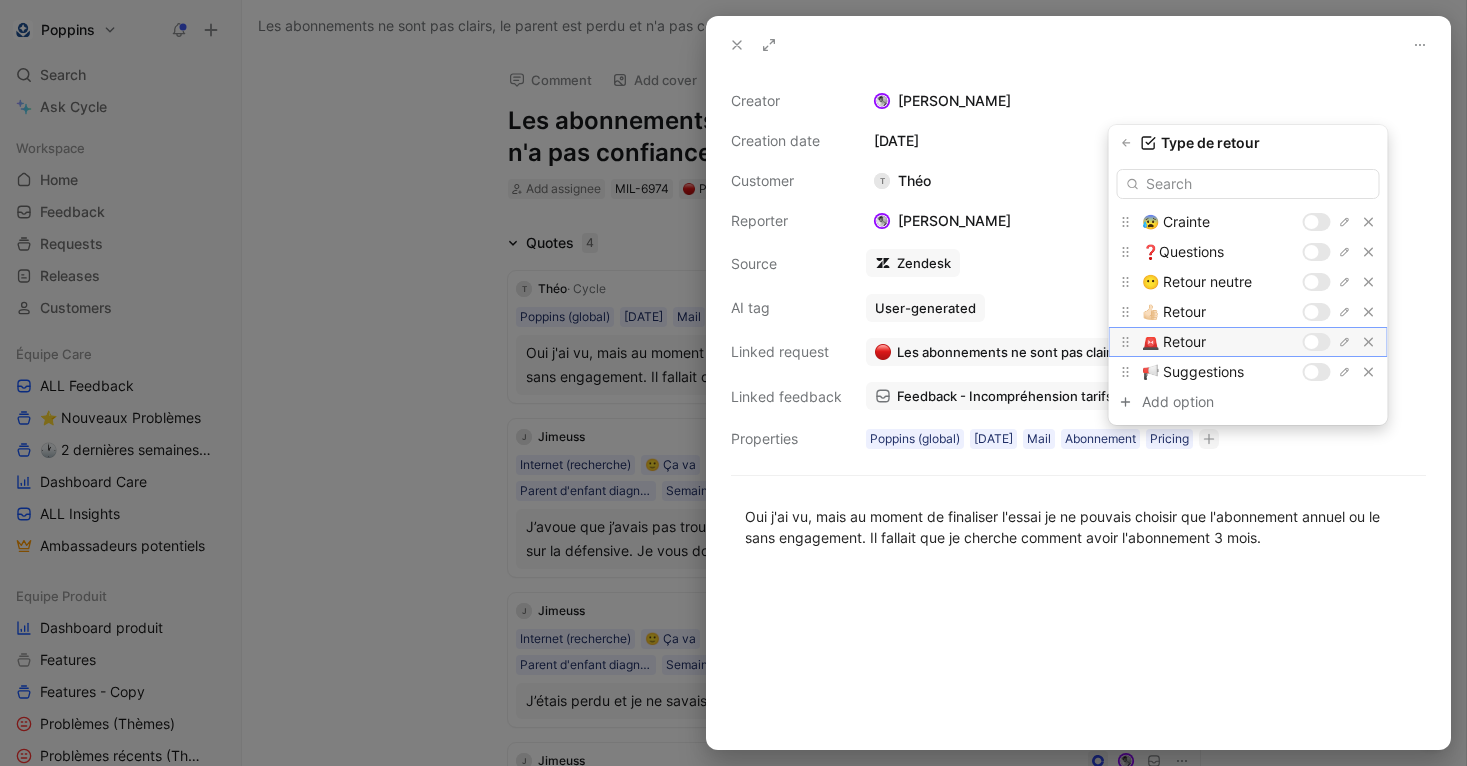 click at bounding box center (1312, 342) 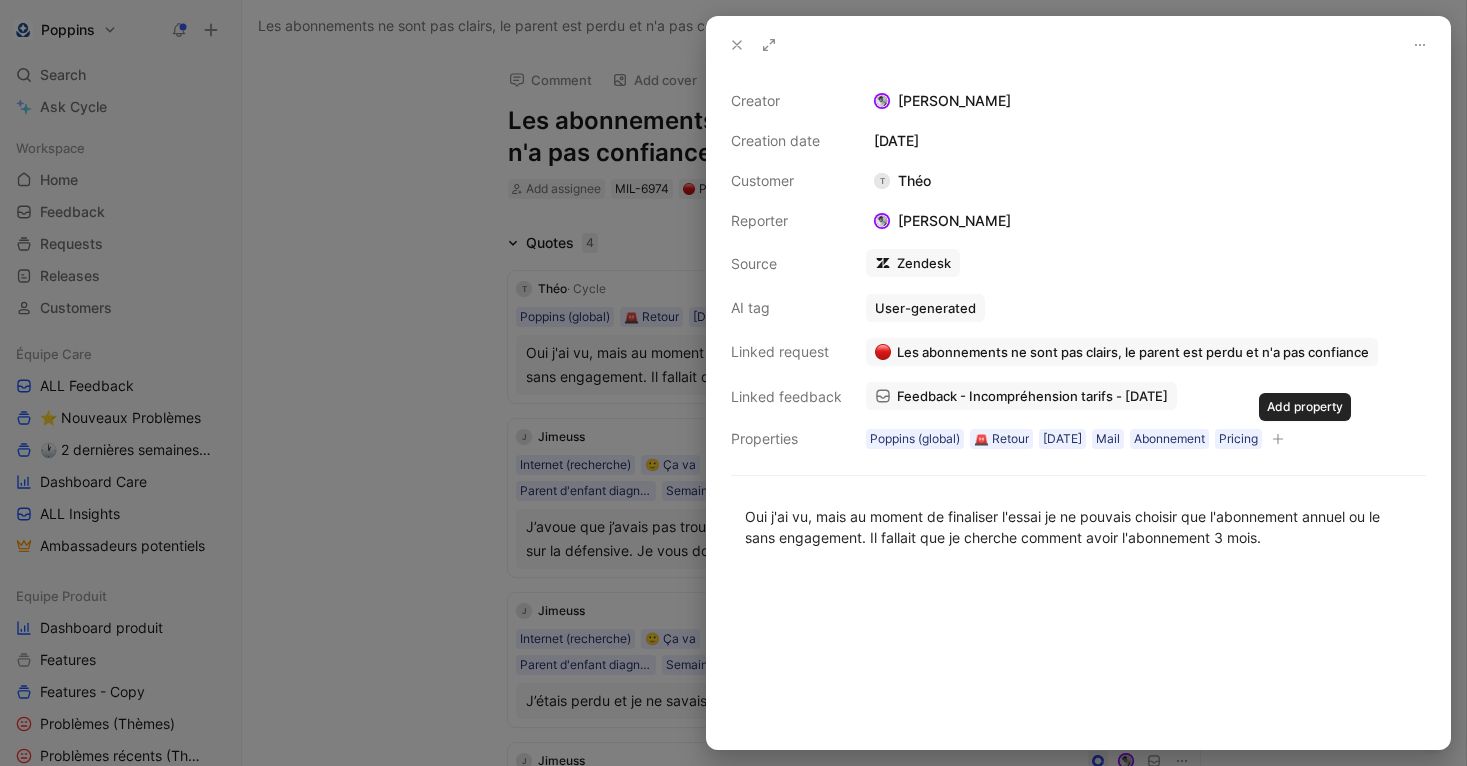click at bounding box center [1278, 439] 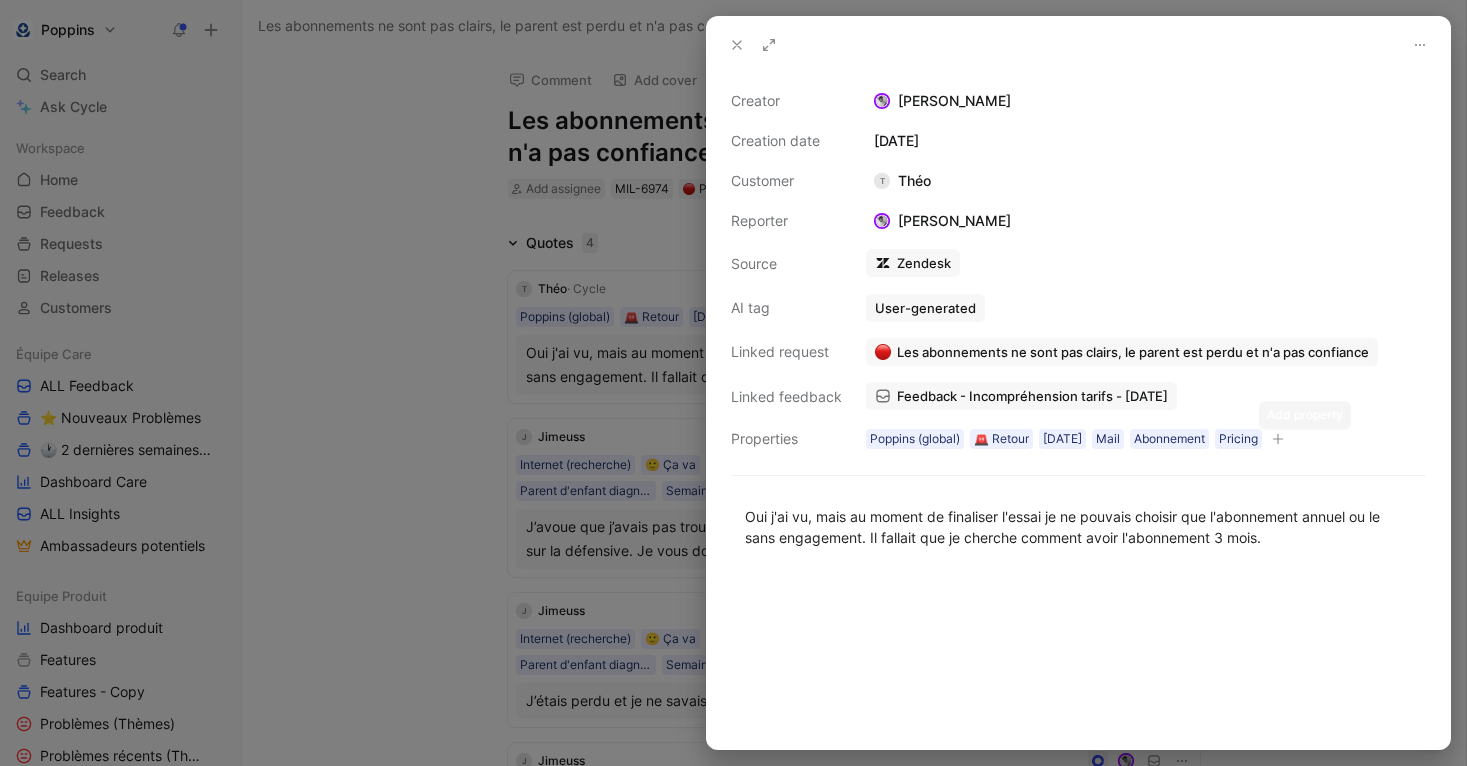 click 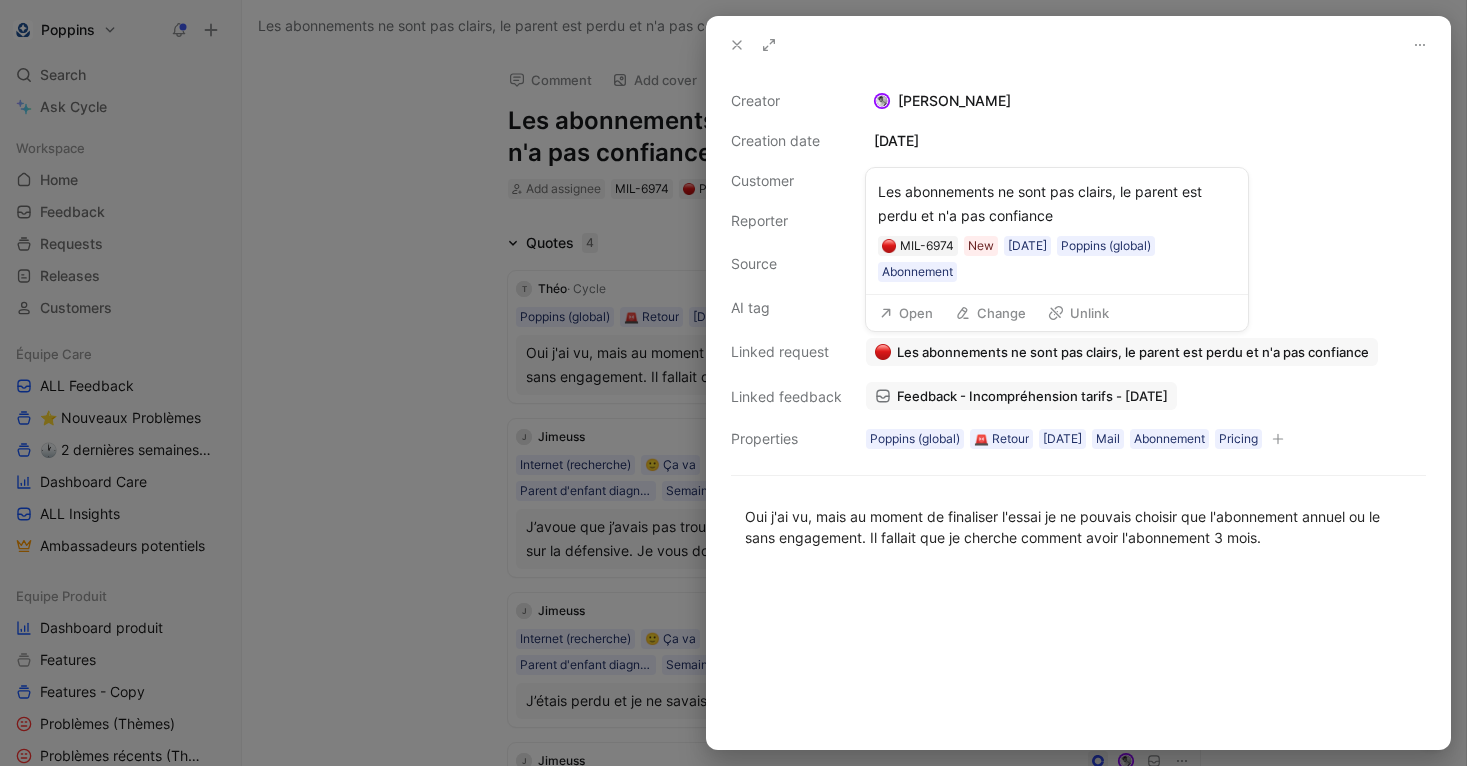 click on "Les abonnements ne sont pas clairs, le parent est perdu et n'a pas confiance" at bounding box center (1133, 352) 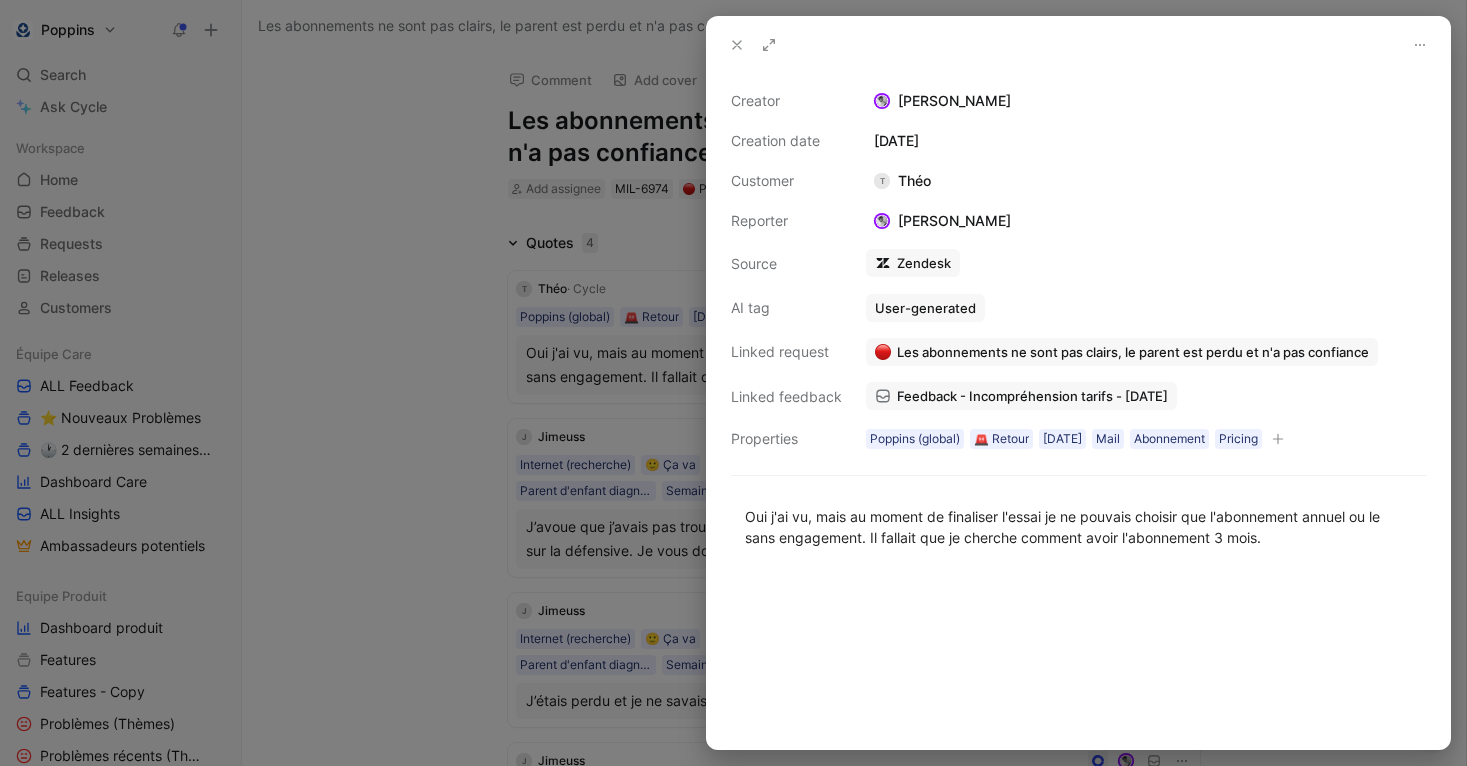 click at bounding box center [733, 383] 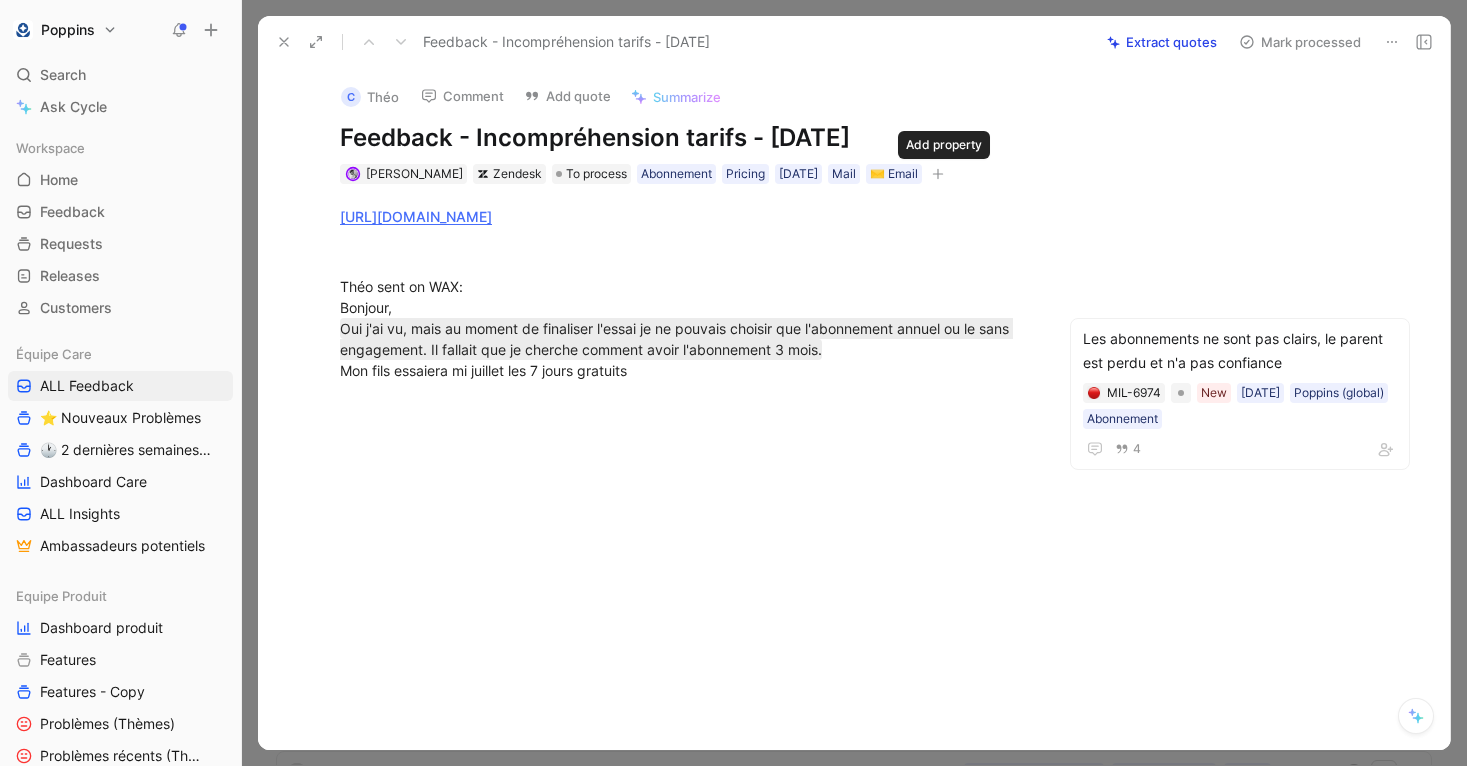 click 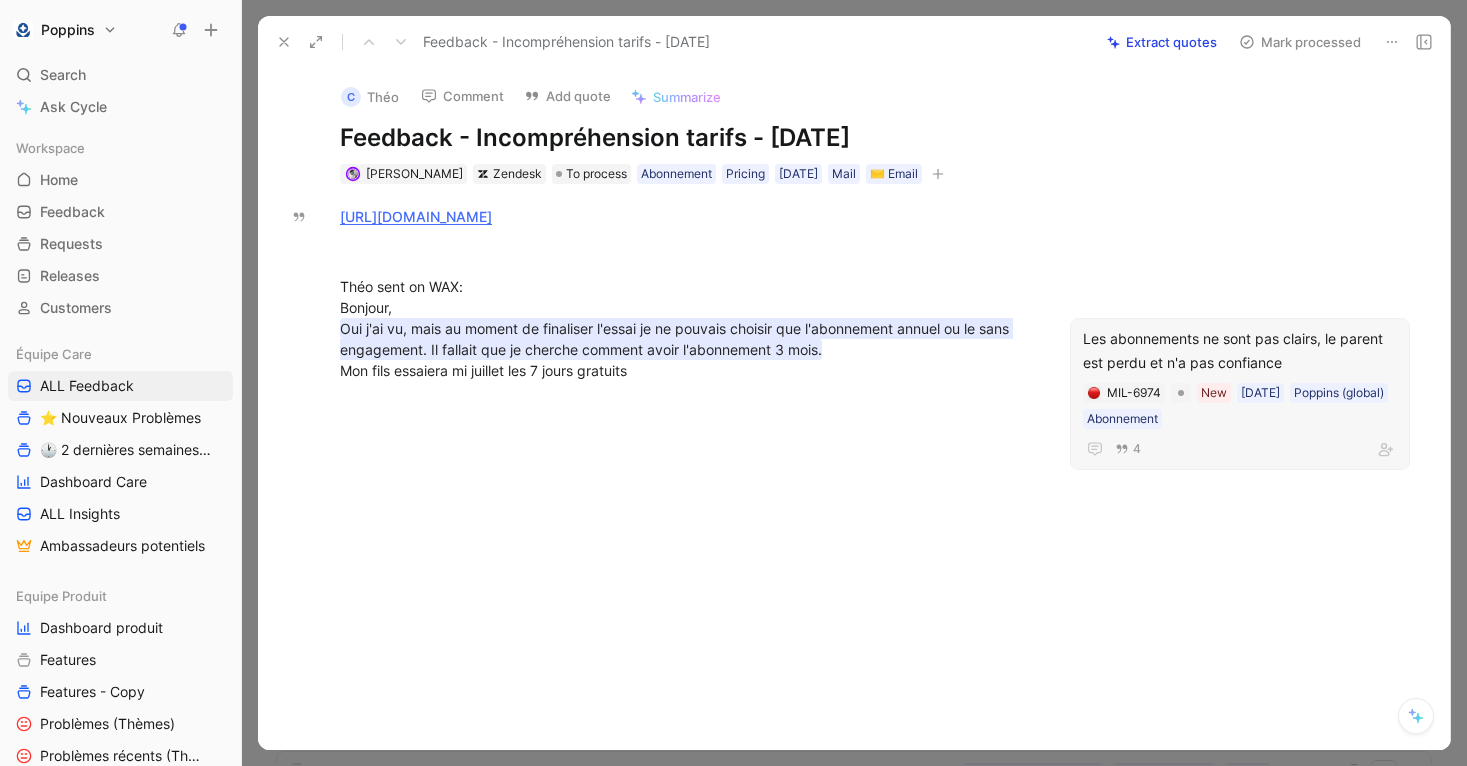 click on "Les abonnements ne sont pas clairs, le parent est perdu et n'a pas confiance" at bounding box center [1240, 351] 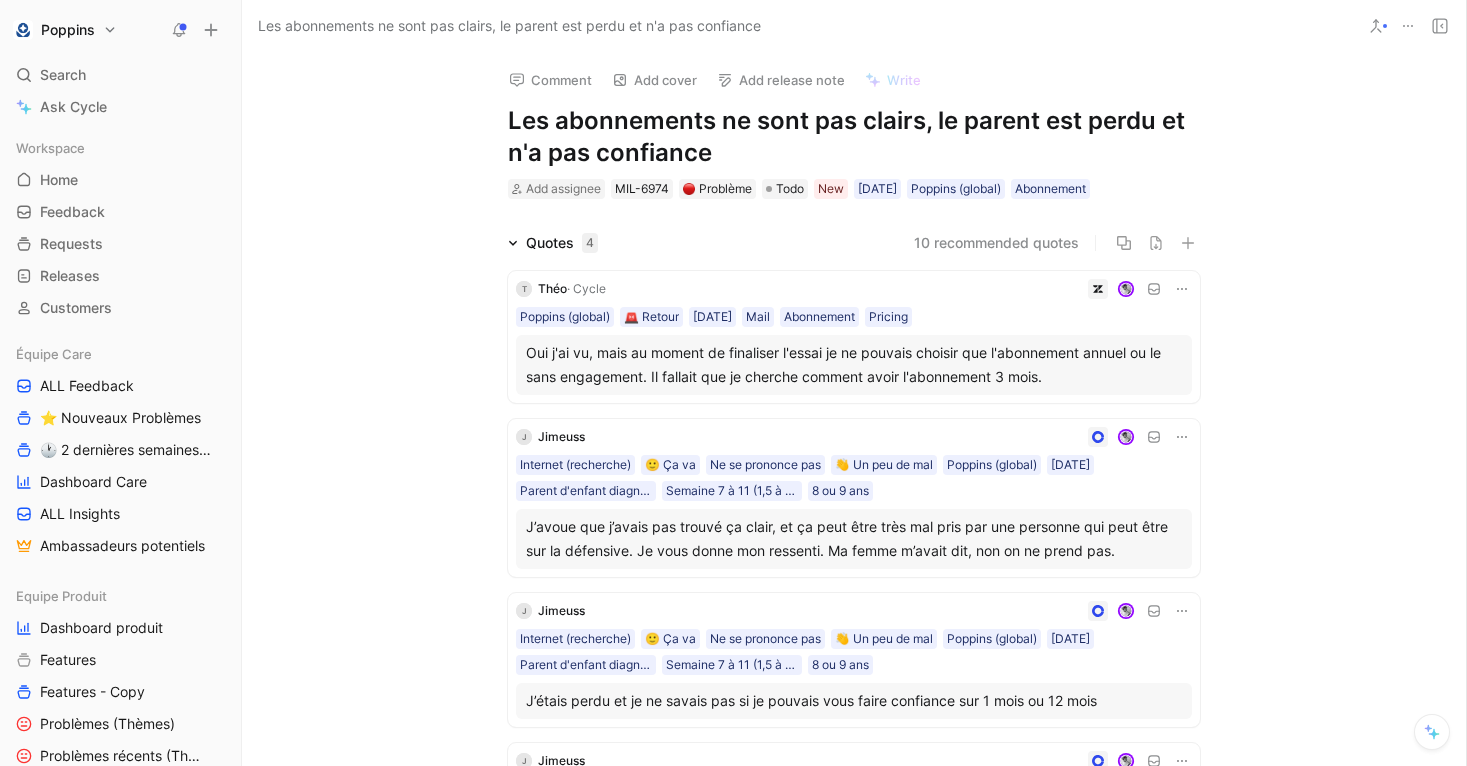 click on "Add assignee MIL-6974 Problème Todo New [DATE] Poppins (global) Abonnement" at bounding box center [854, 189] 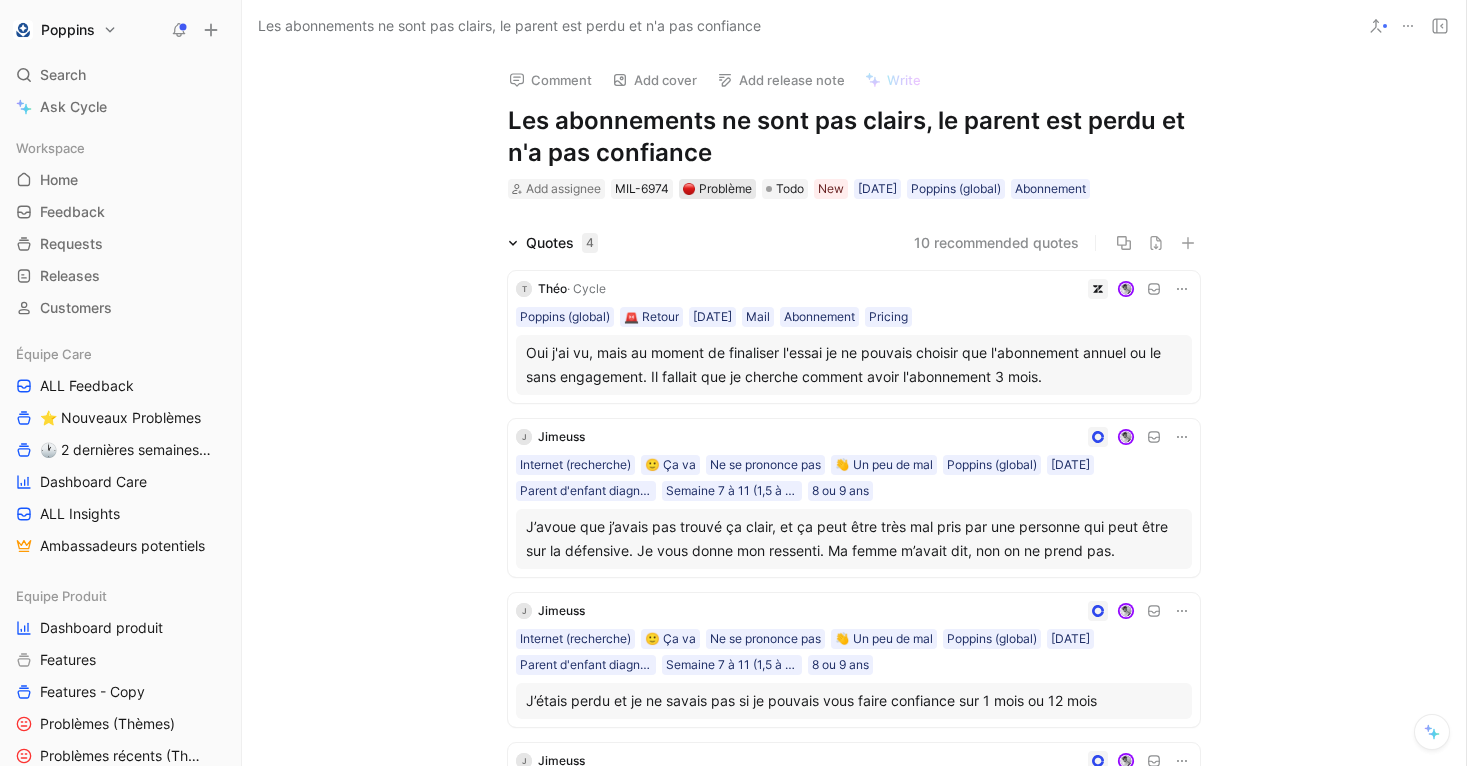 click on "Problème" at bounding box center [717, 189] 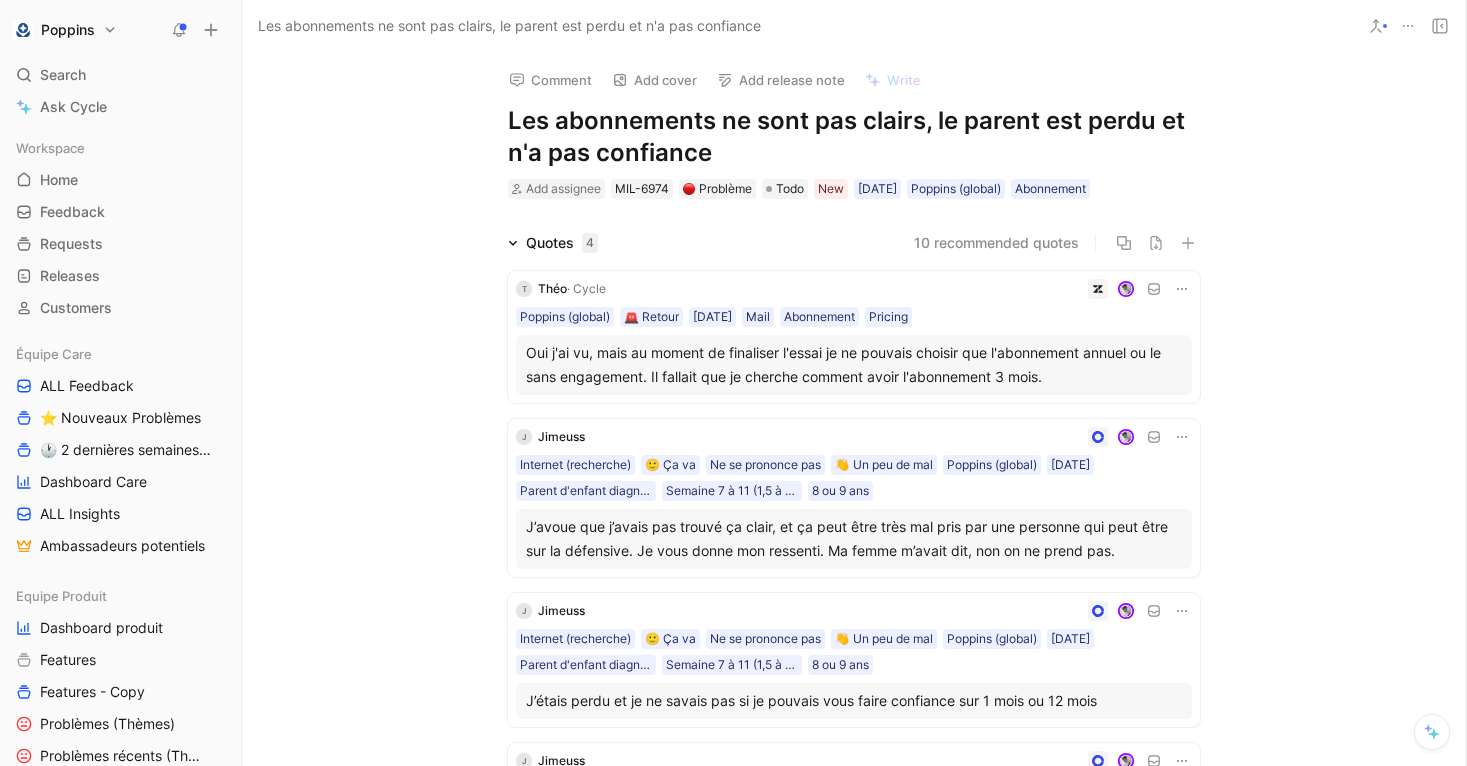 click on "Add assignee MIL-6974 Problème Todo New [DATE] Poppins (global) Abonnement" at bounding box center (854, 189) 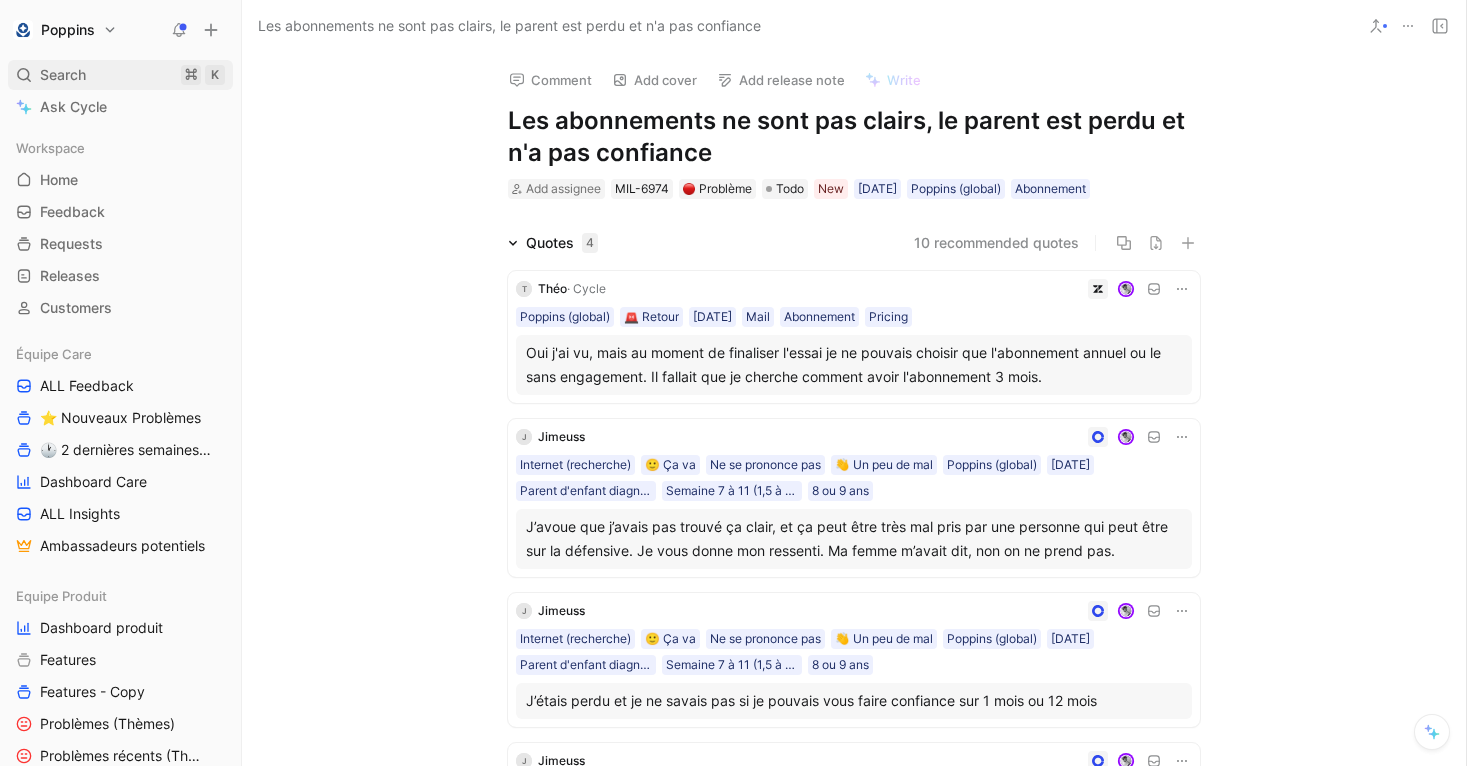 click on "Search" at bounding box center [63, 75] 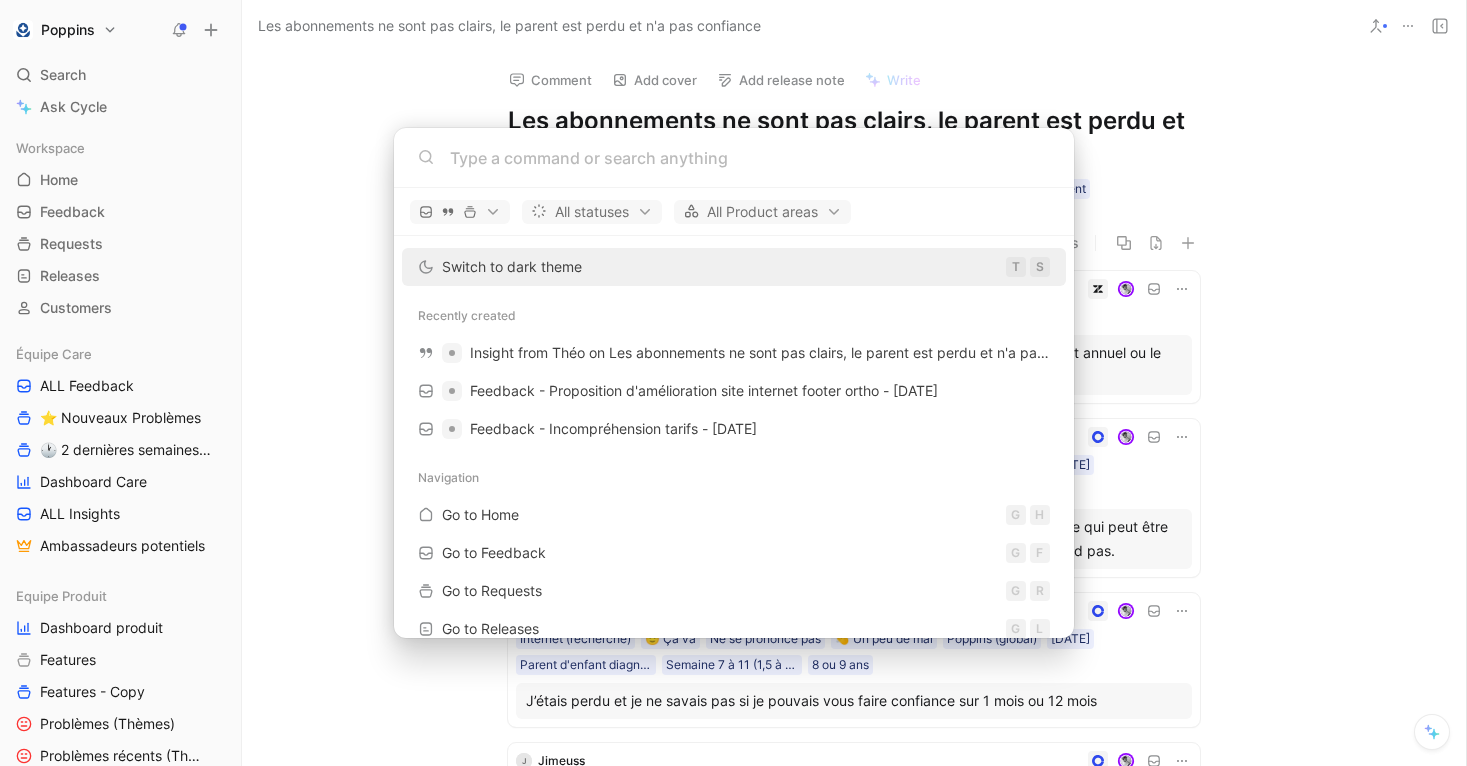 click on "Poppins Search ⌘ K Ask Cycle Workspace Home G then H Feedback G then F Requests G then R Releases G then L Customers Équipe Care ALL Feedback ⭐ Nouveaux Problèmes 🕐 2 dernières semaines - Occurences Dashboard Care ALL Insights Ambassadeurs potentiels Equipe Produit Dashboard produit Features Features - Copy Problèmes (Thèmes) Problèmes récents (Thèmes) ALL Insights Feedback - OBG Vue d'analyse Équipe mutuelle Import
To pick up a draggable item, press the space bar.
While dragging, use the arrow keys to move the item.
Press space again to drop the item in its new position, or press escape to cancel.
Help center Invite member Les abonnements ne sont pas clairs, le parent est perdu et n'a pas confiance Comment Add cover Add release note Write Les abonnements ne sont pas clairs, le parent est perdu et n'a pas confiance Add assignee MIL-6974 Problème Todo New [DATE] Poppins (global) Abonnement Quotes 4 10 recommended quotes T Théo  · Cycle Poppins (global) J J" at bounding box center [733, 383] 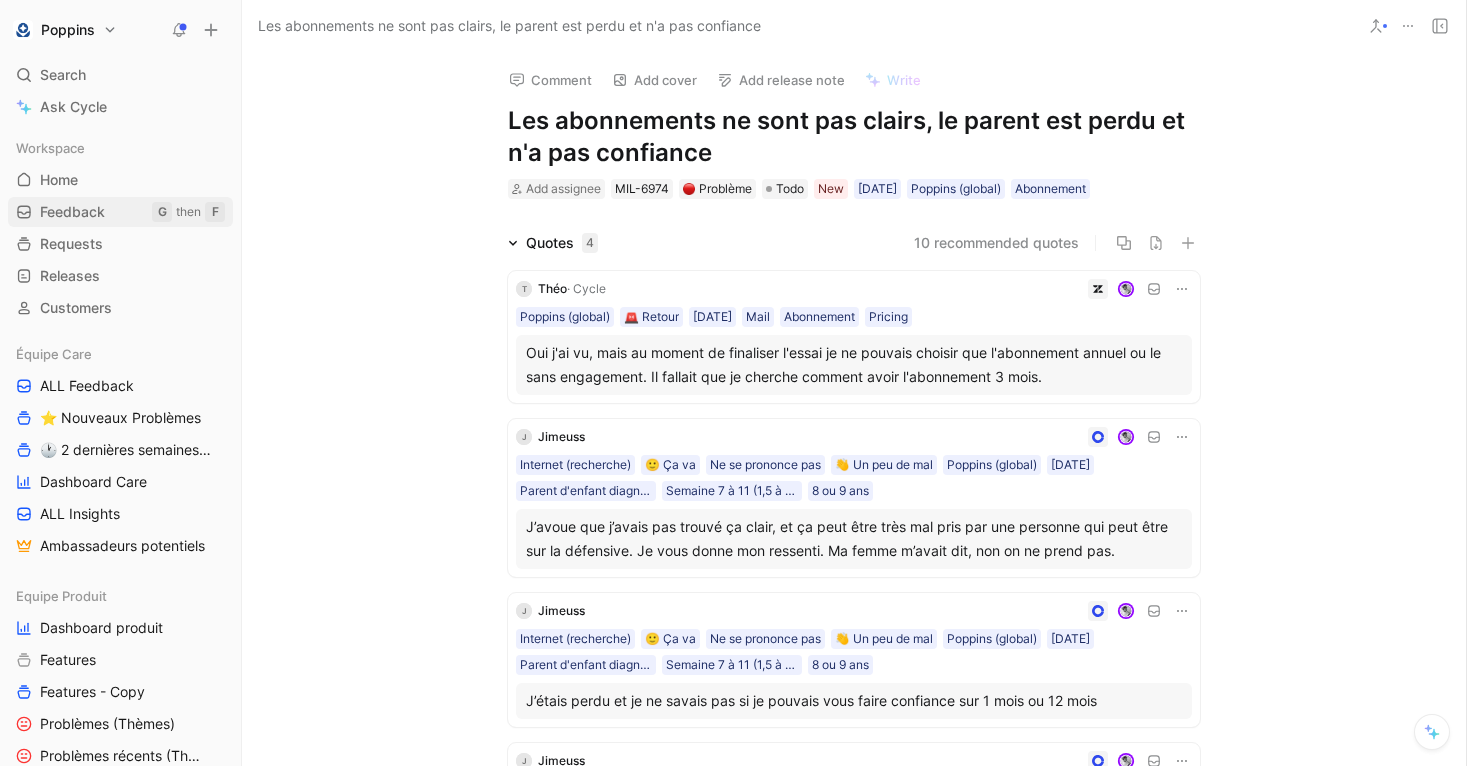click on "Feedback" at bounding box center (72, 212) 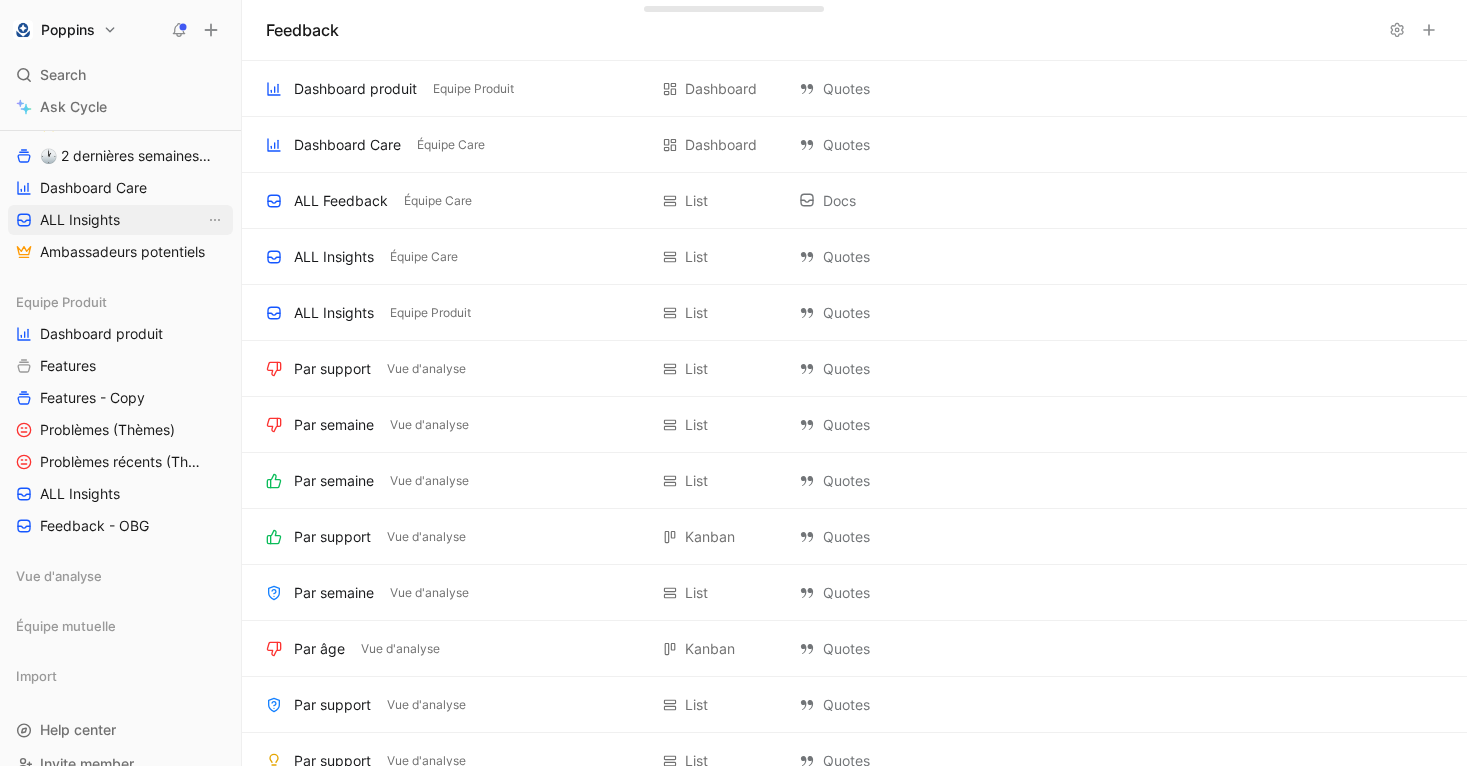 scroll, scrollTop: 323, scrollLeft: 0, axis: vertical 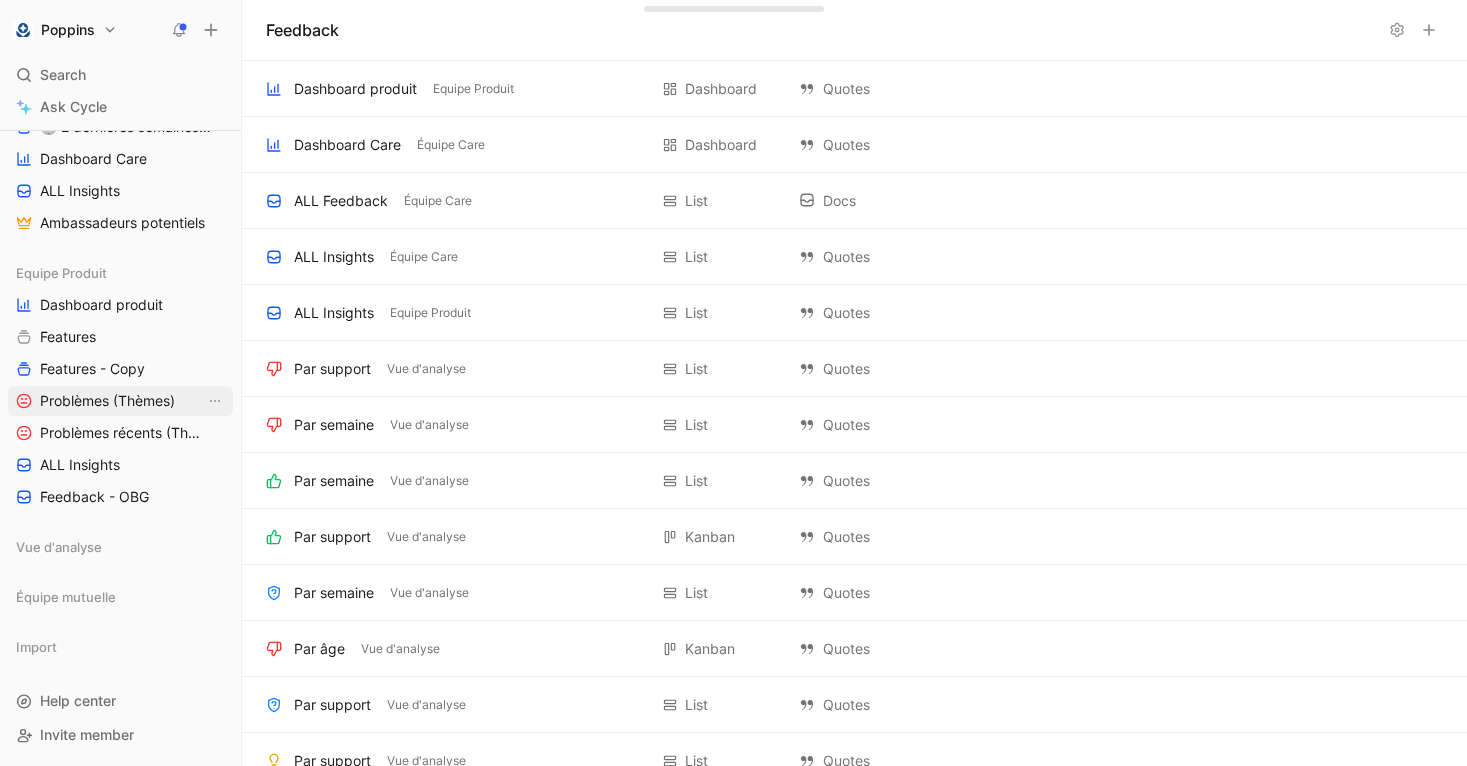 click on "Problèmes (Thèmes)" at bounding box center [107, 401] 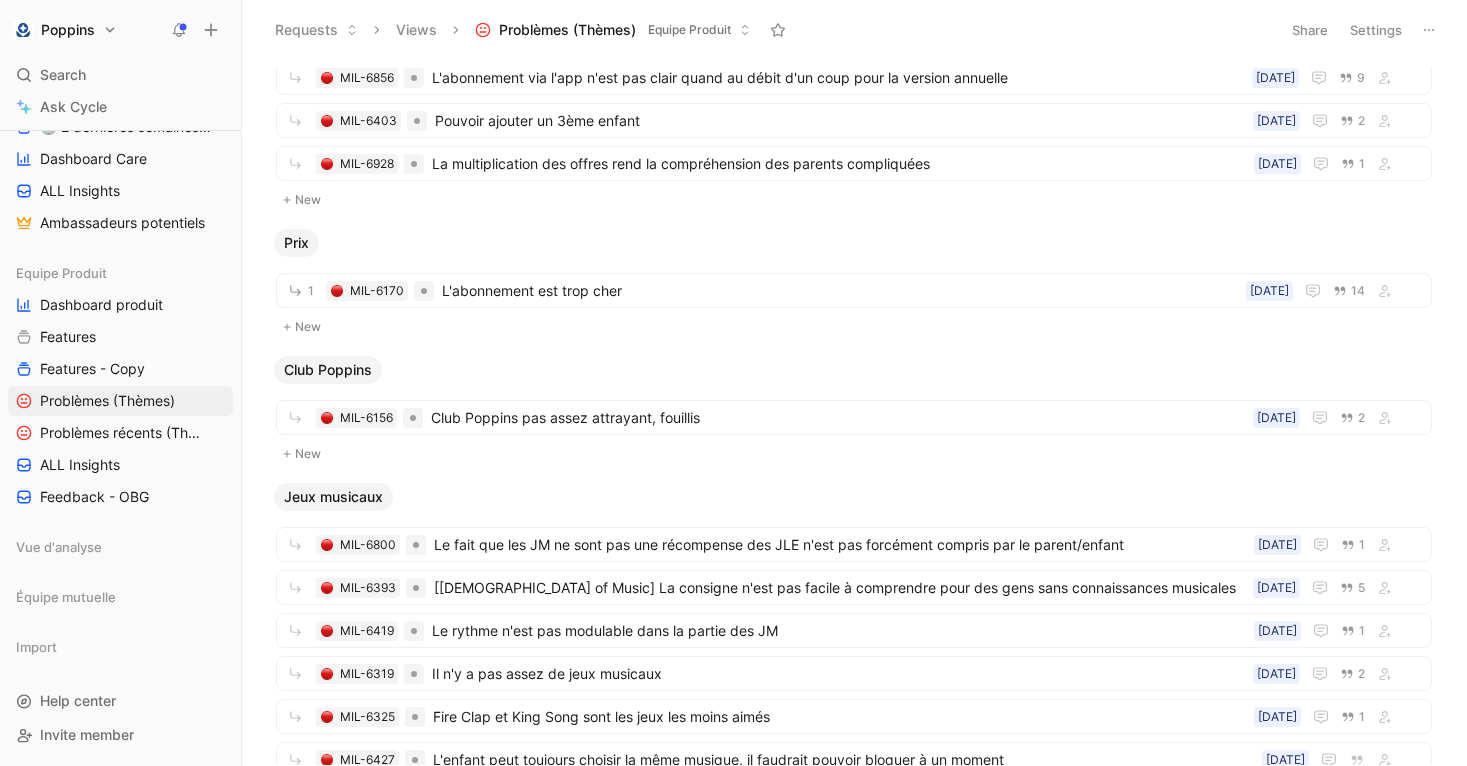 scroll, scrollTop: 880, scrollLeft: 0, axis: vertical 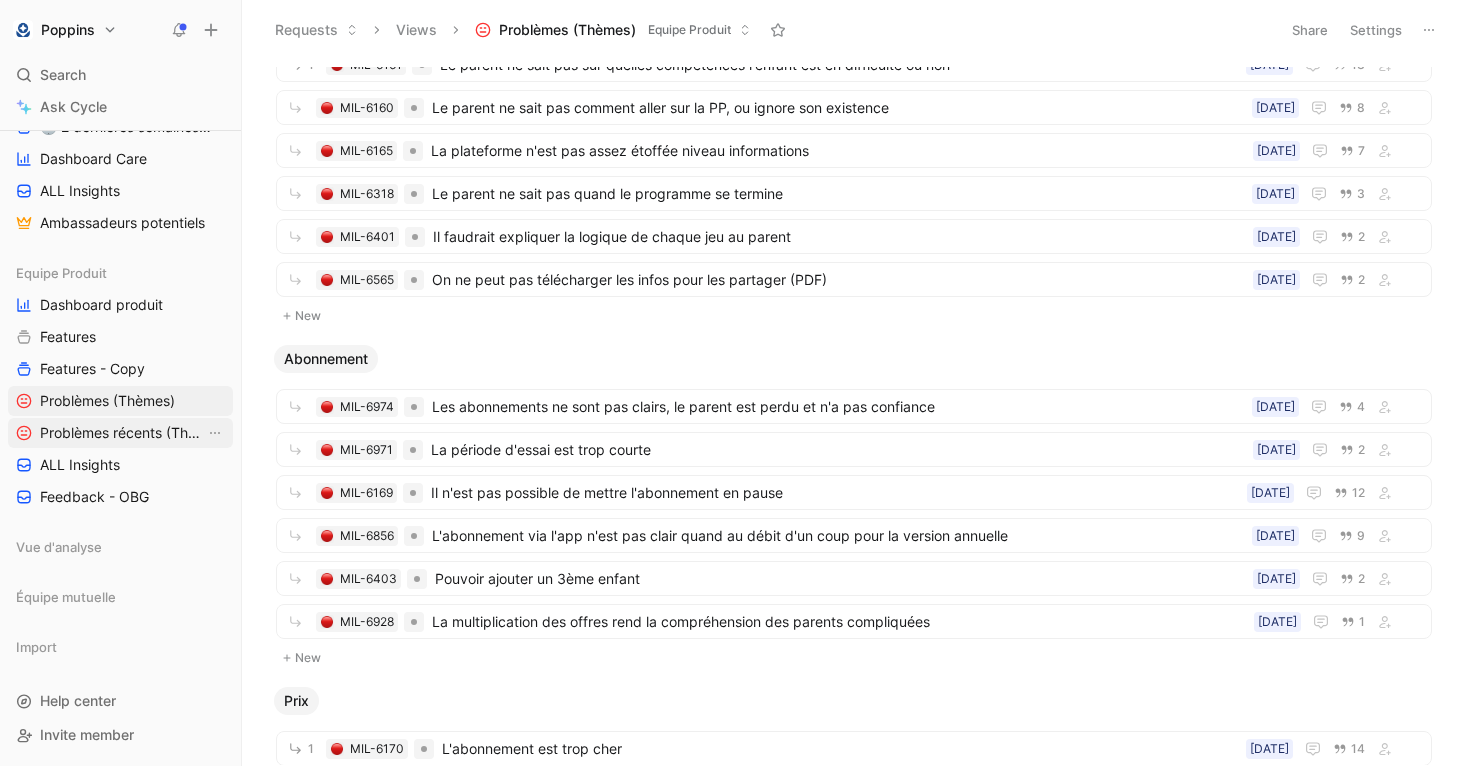 click on "Problèmes récents (Thèmes)" at bounding box center [122, 433] 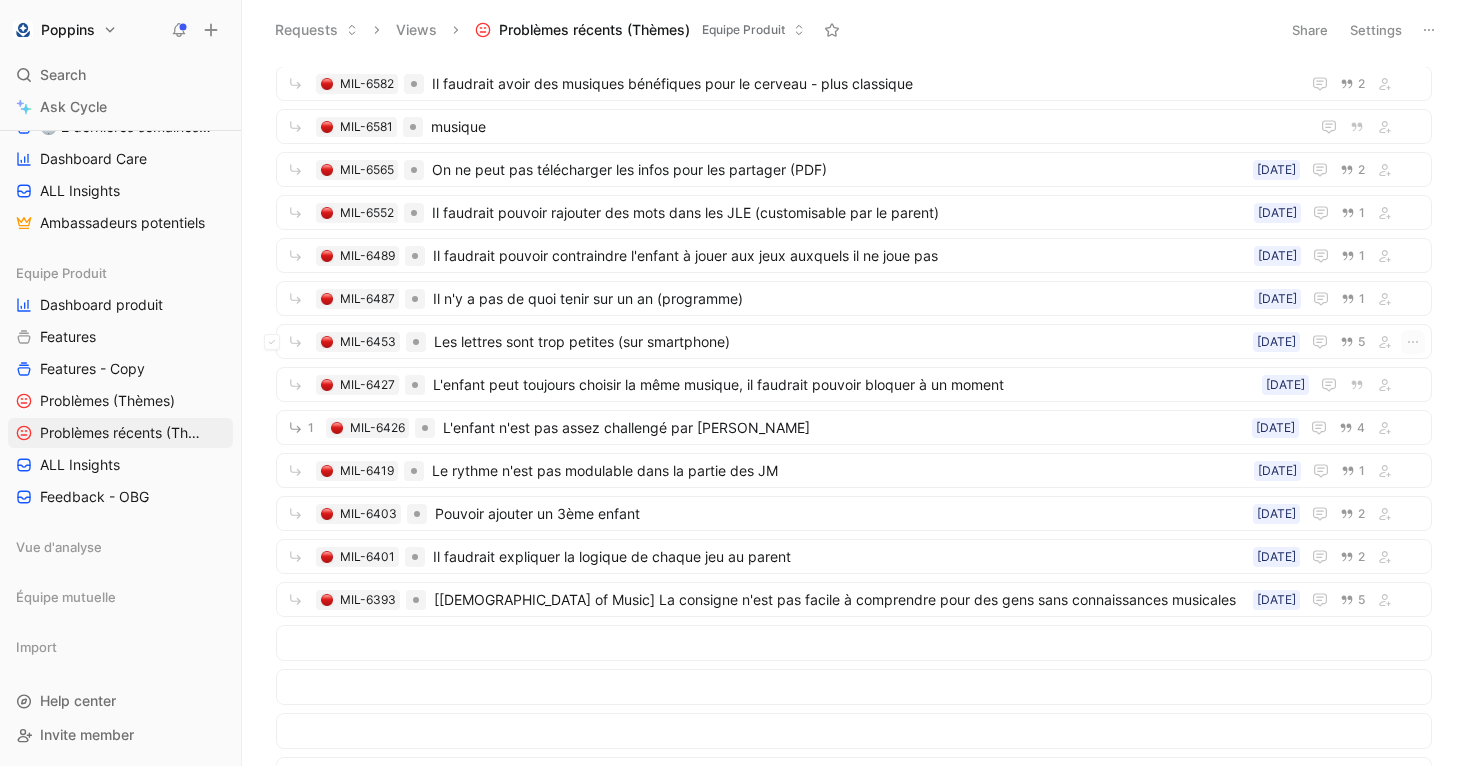 scroll, scrollTop: 565, scrollLeft: 0, axis: vertical 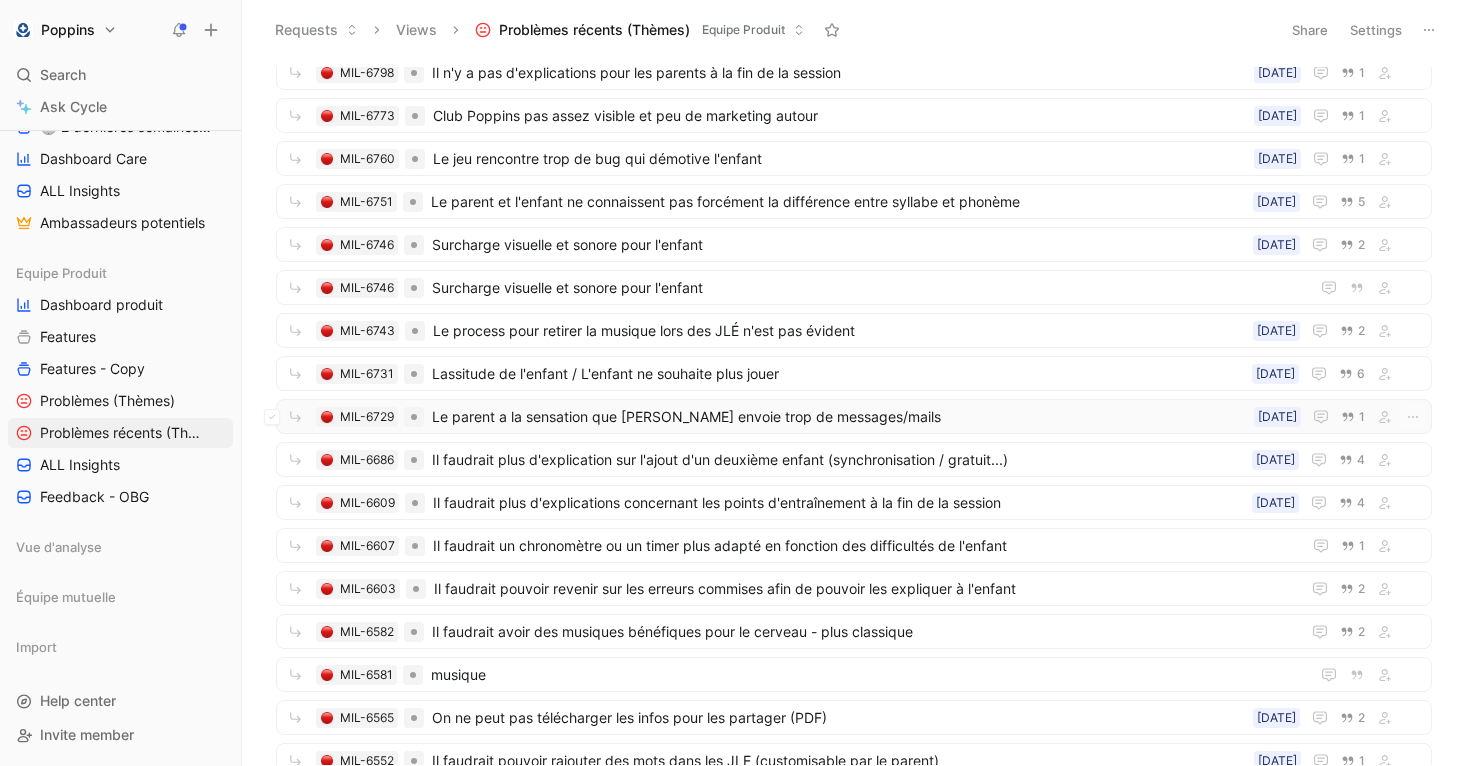 click on "Le parent a la sensation que [PERSON_NAME] envoie trop de messages/mails" at bounding box center (839, 417) 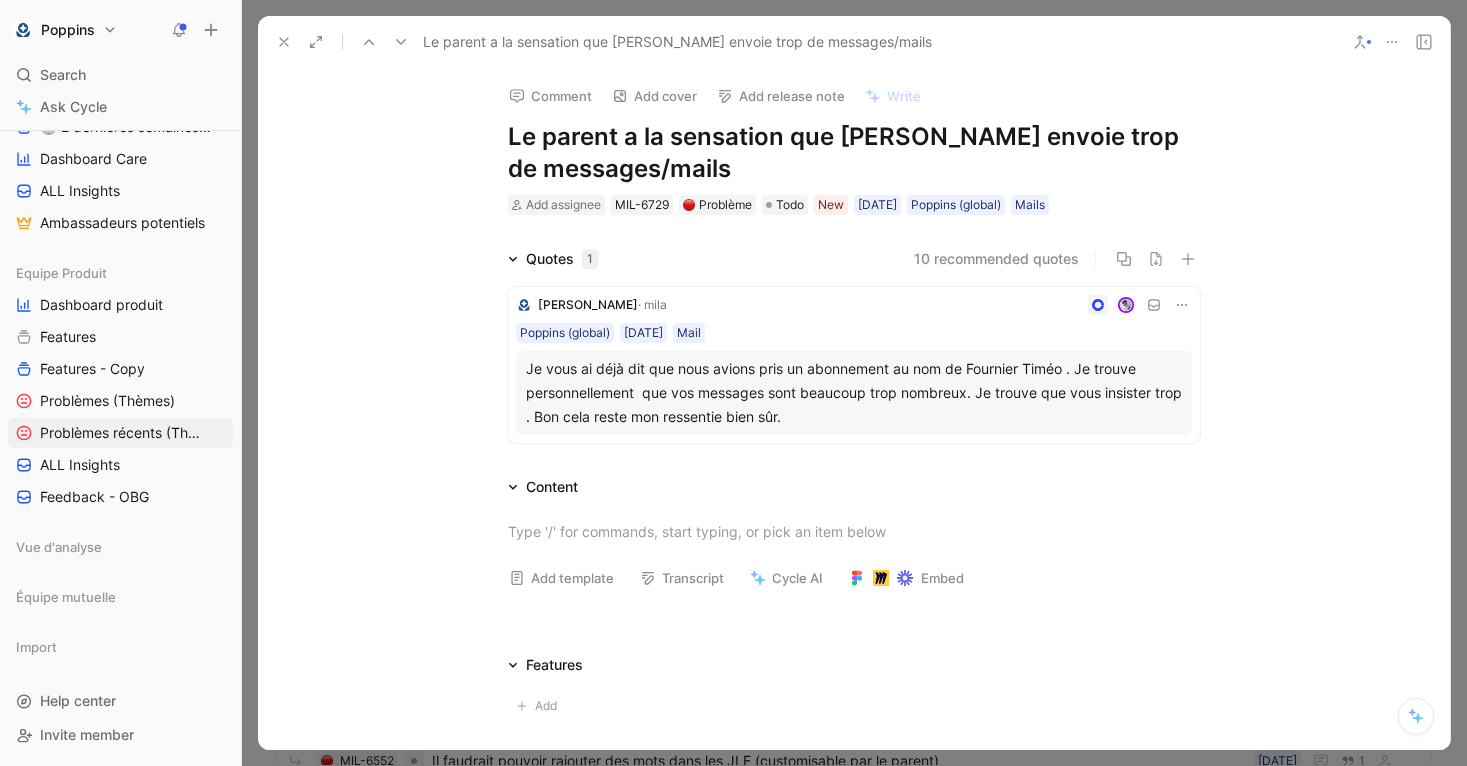 click on "Add assignee MIL-6729 Problème Todo New [DATE] Poppins (global) Mails" at bounding box center (854, 205) 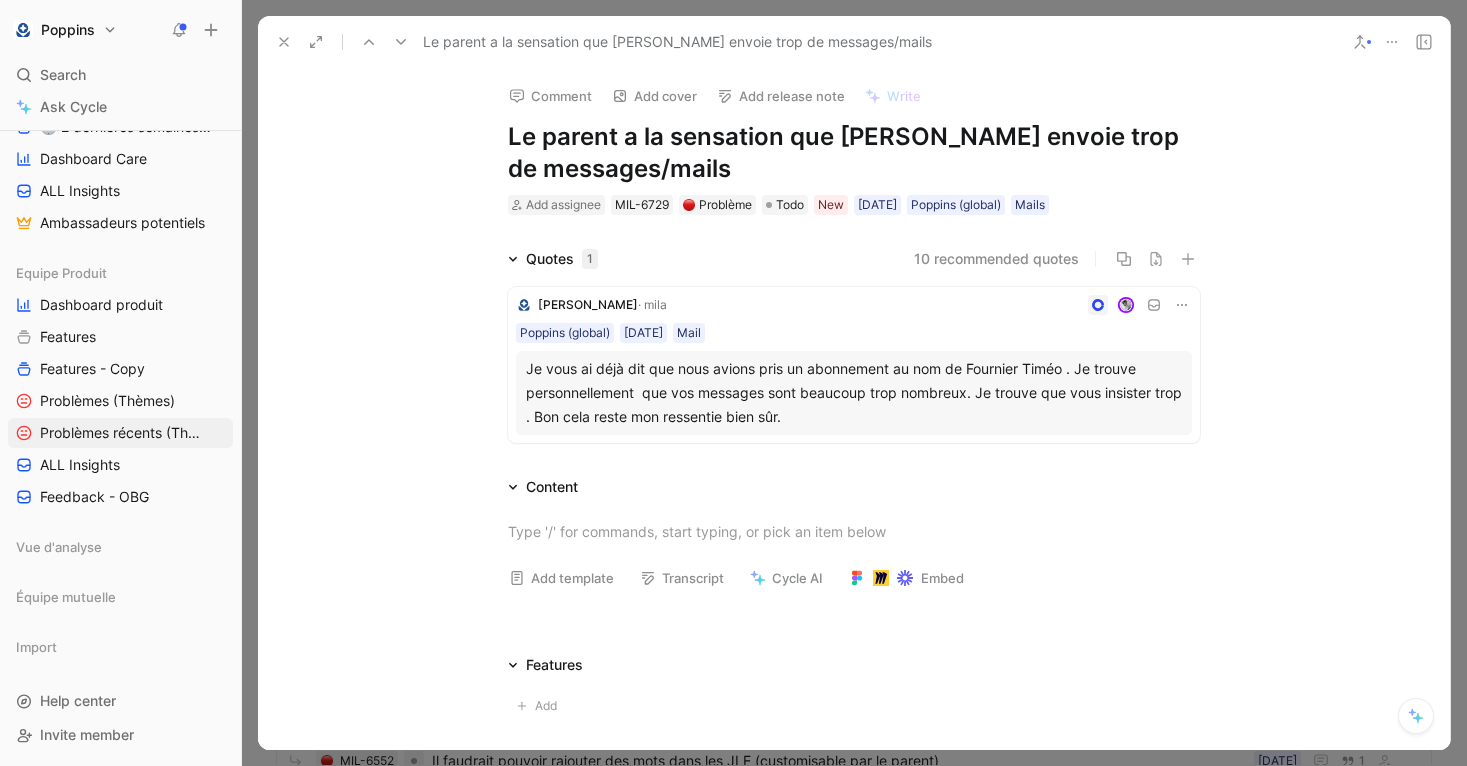 click at bounding box center [284, 42] 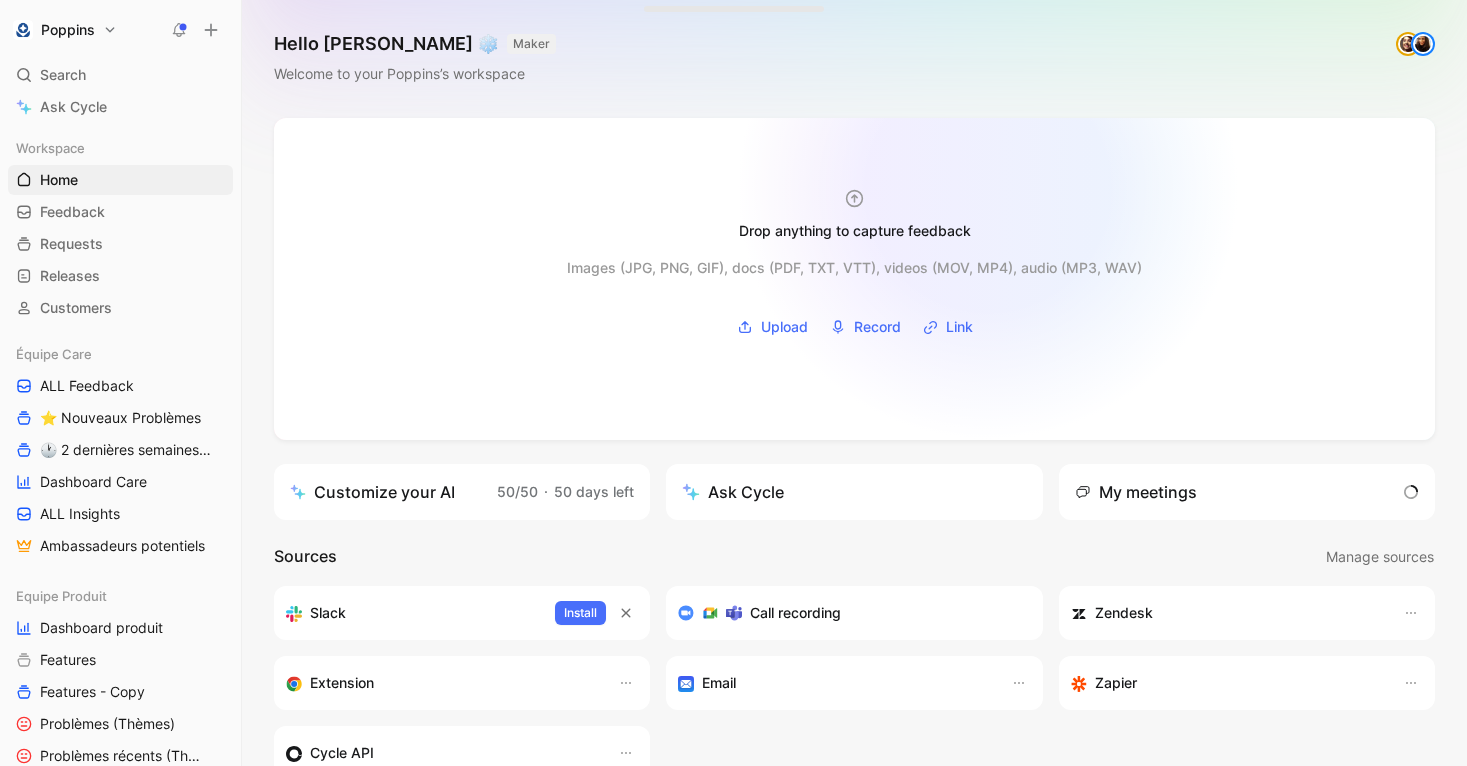 scroll, scrollTop: 0, scrollLeft: 0, axis: both 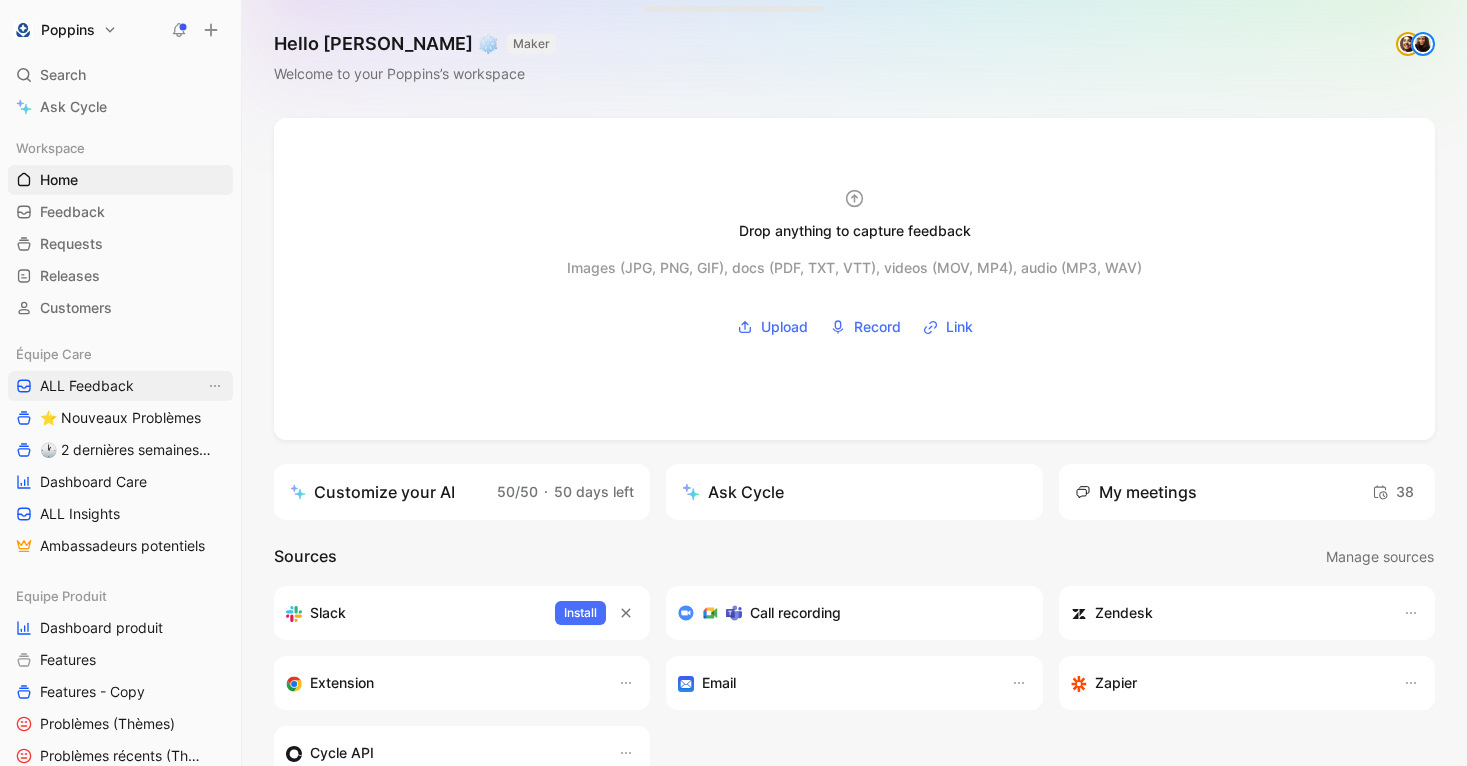 click on "ALL Feedback" at bounding box center (87, 386) 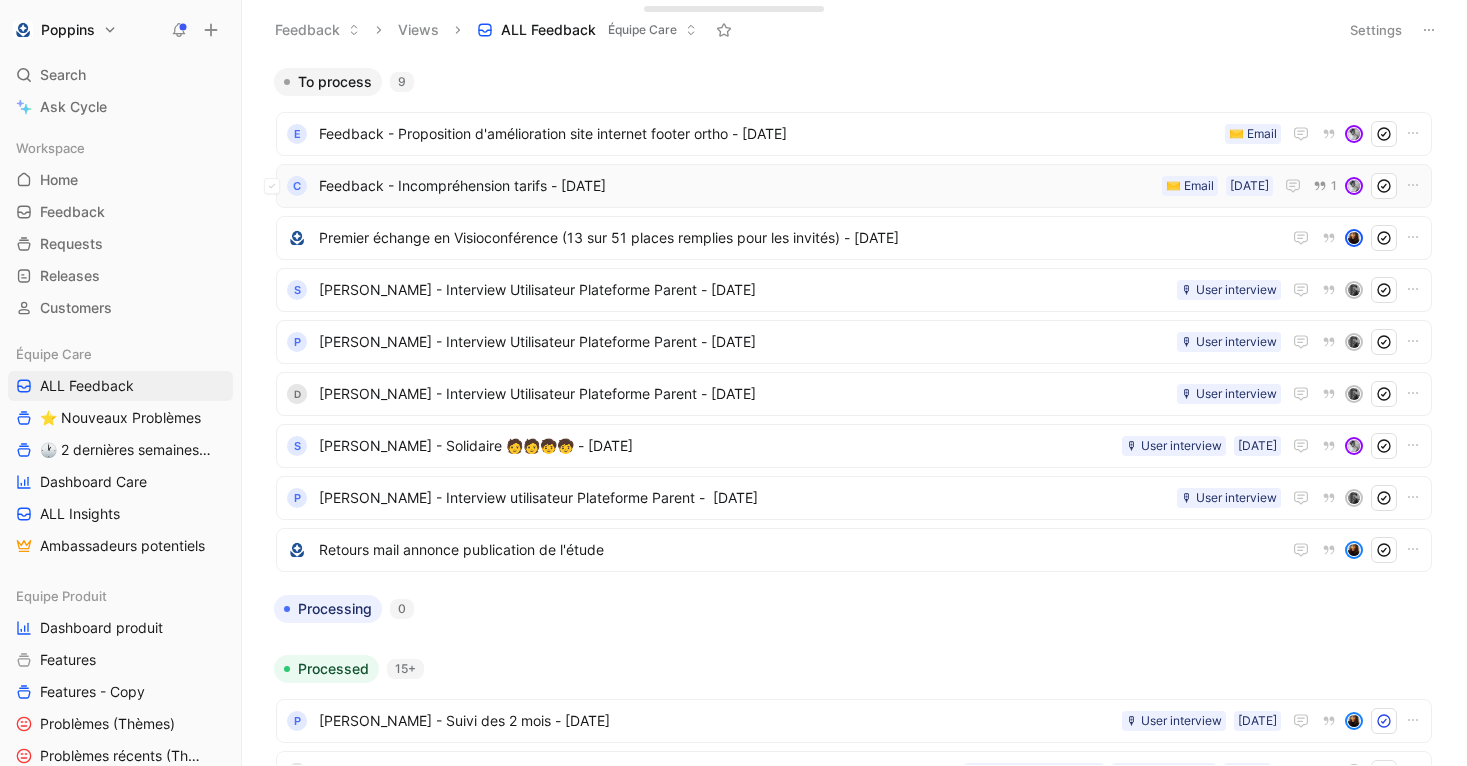 click on "Feedback - Incompréhension tarifs - [DATE]" at bounding box center (736, 186) 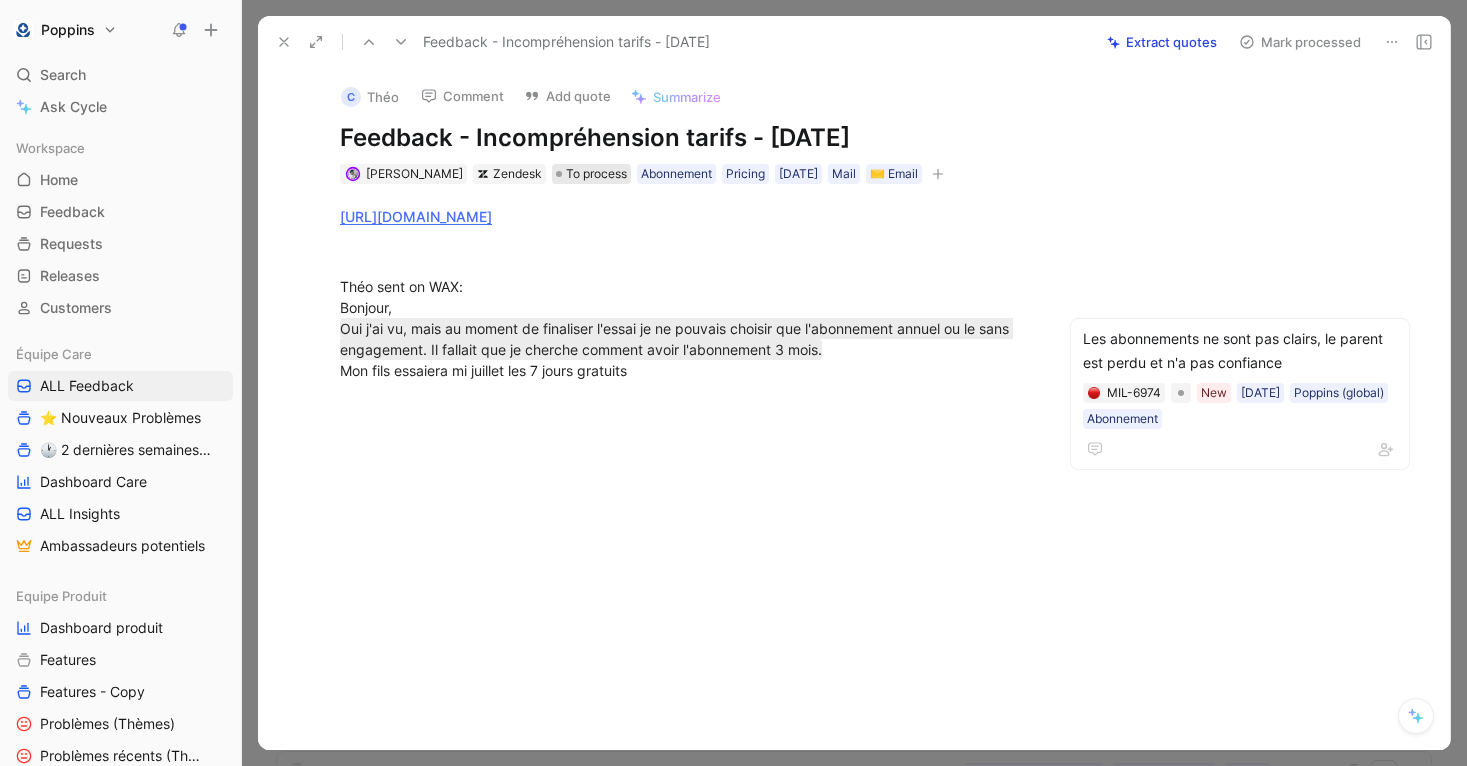 click on "To process" at bounding box center [596, 174] 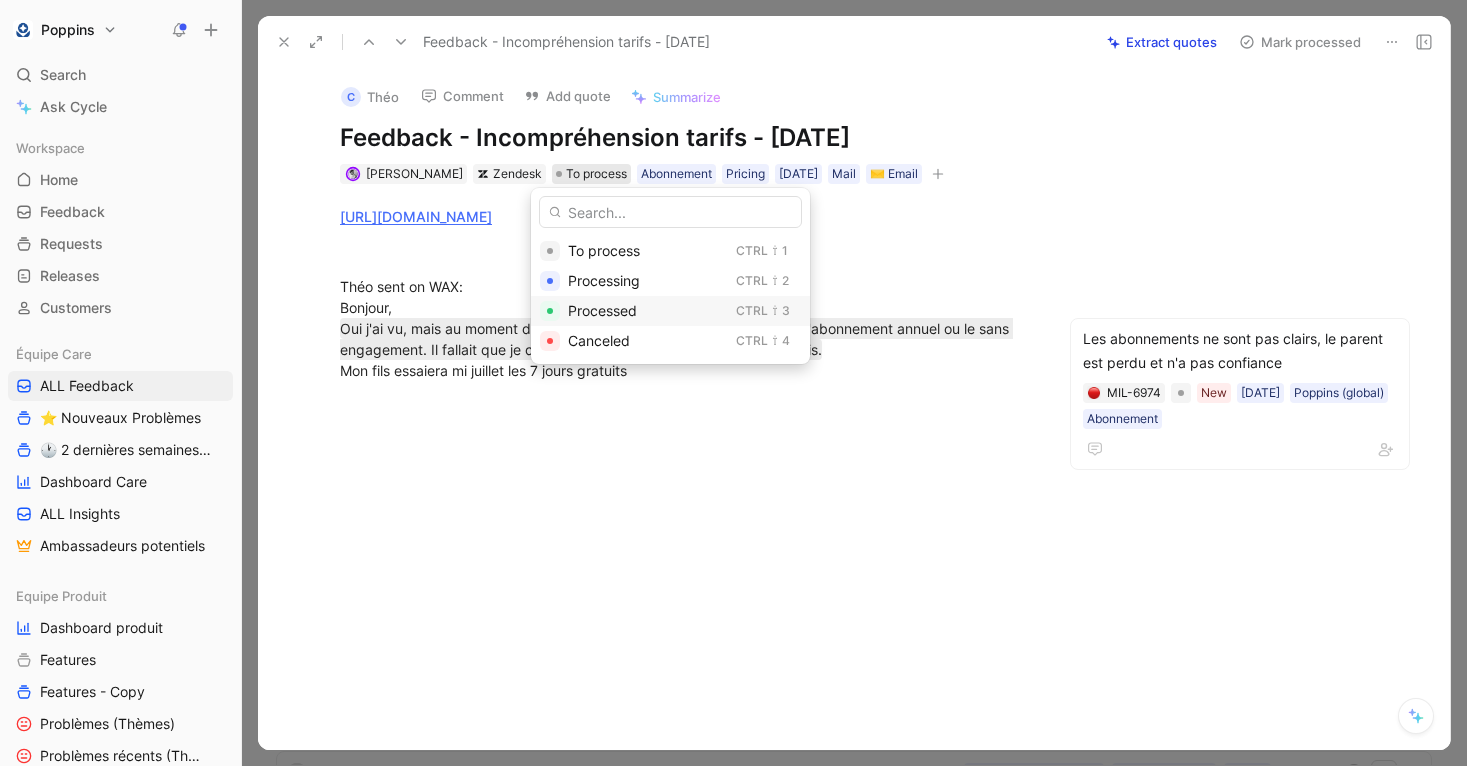 click on "Processed" at bounding box center [602, 310] 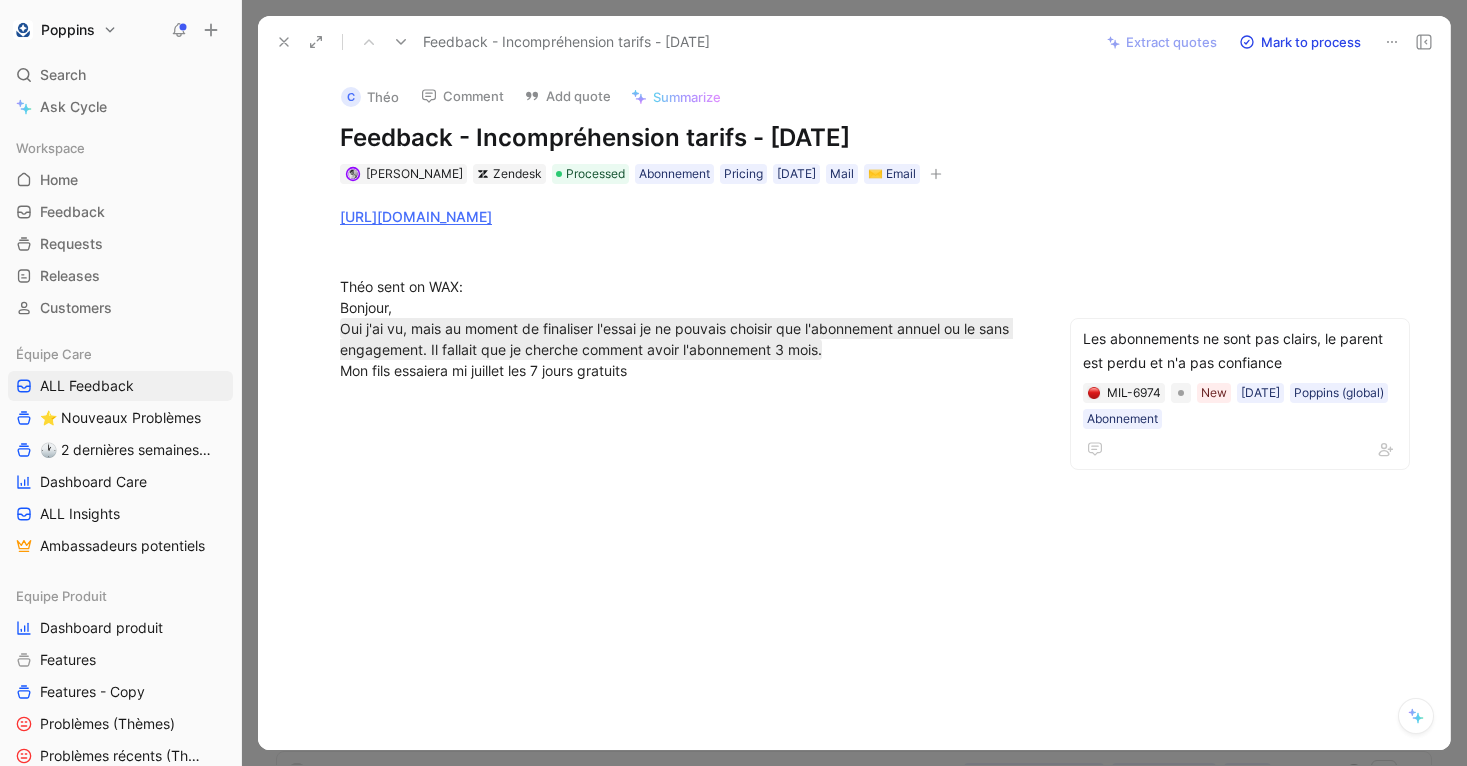 click 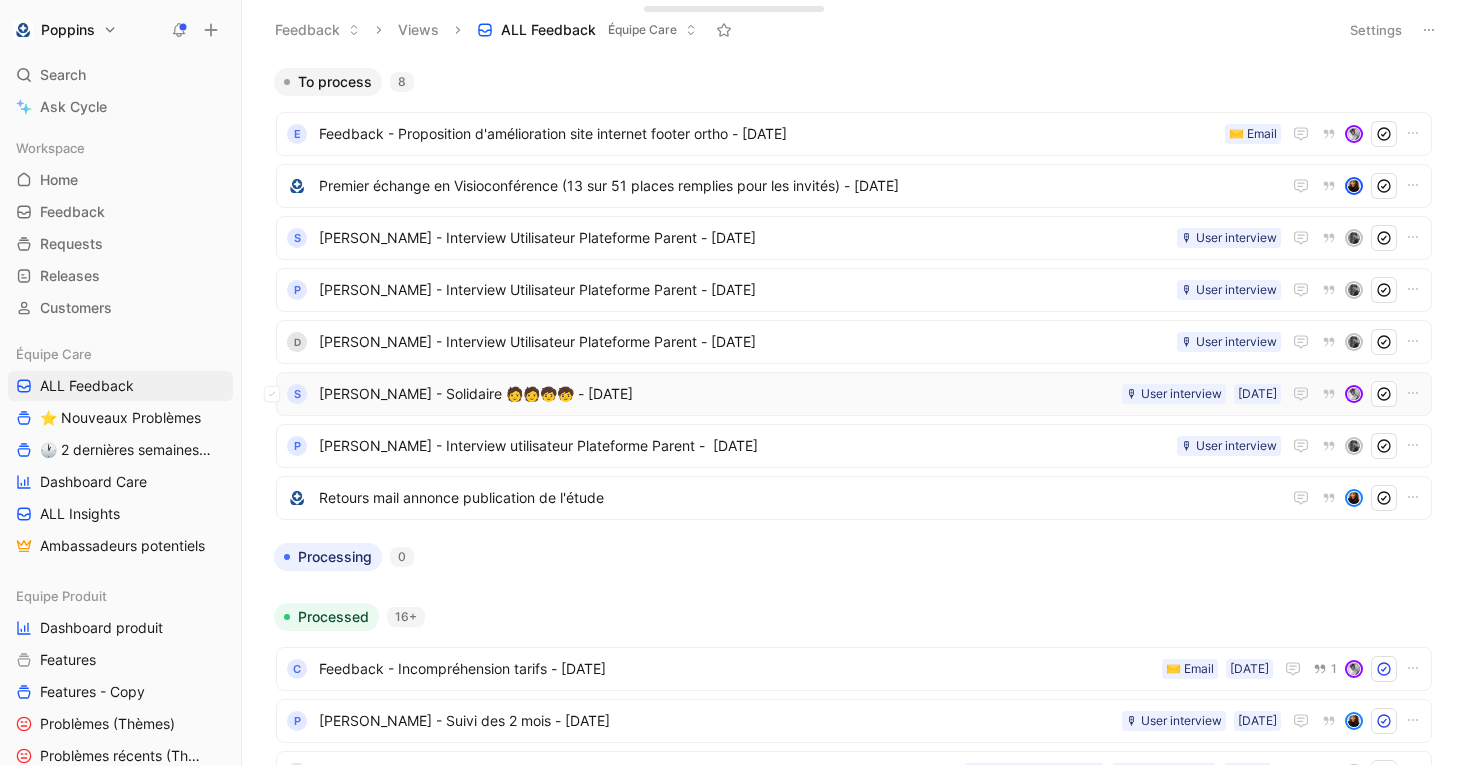 click on "[PERSON_NAME] - Solidaire 🧑‍🧑‍🧒‍🧒 - [DATE]" at bounding box center (716, 394) 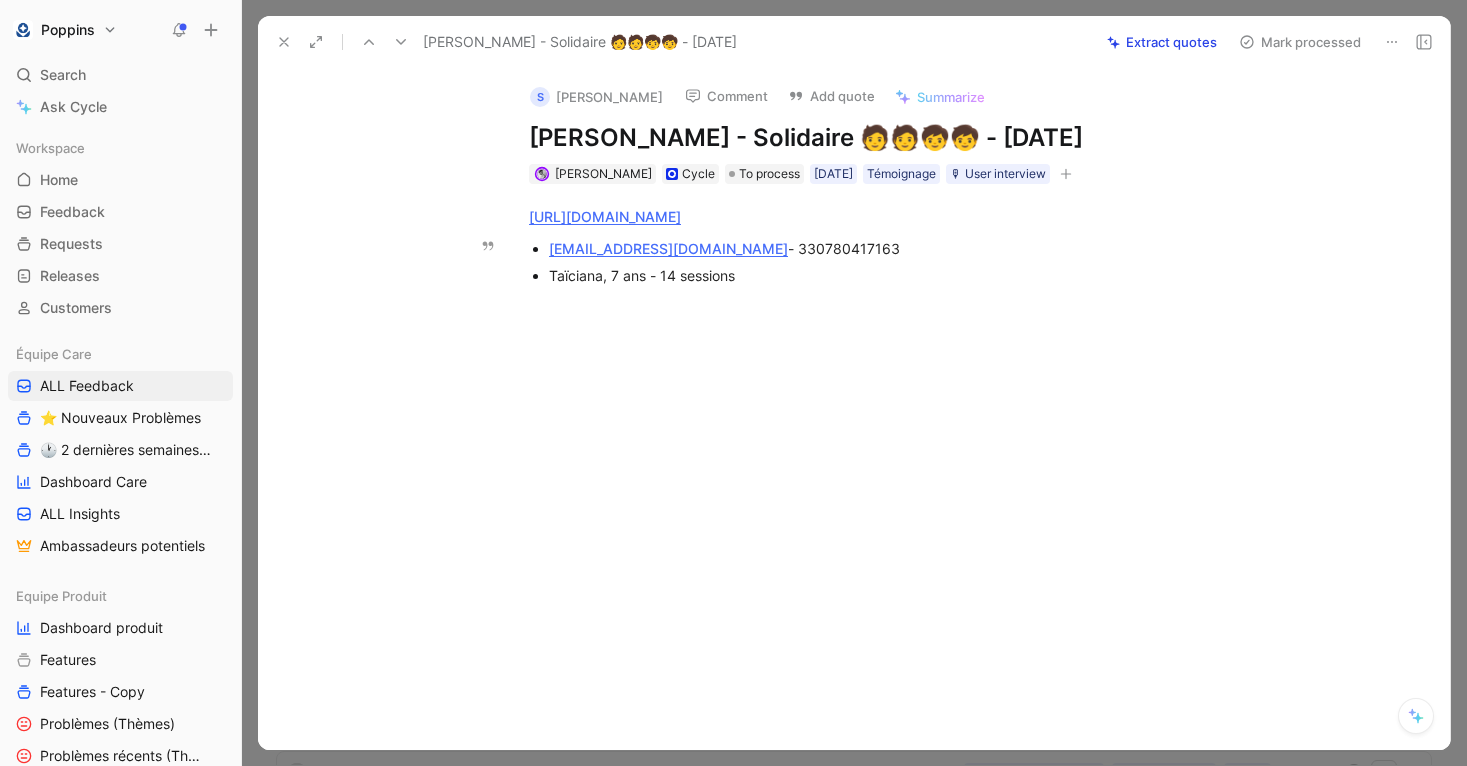 click at bounding box center [1392, 42] 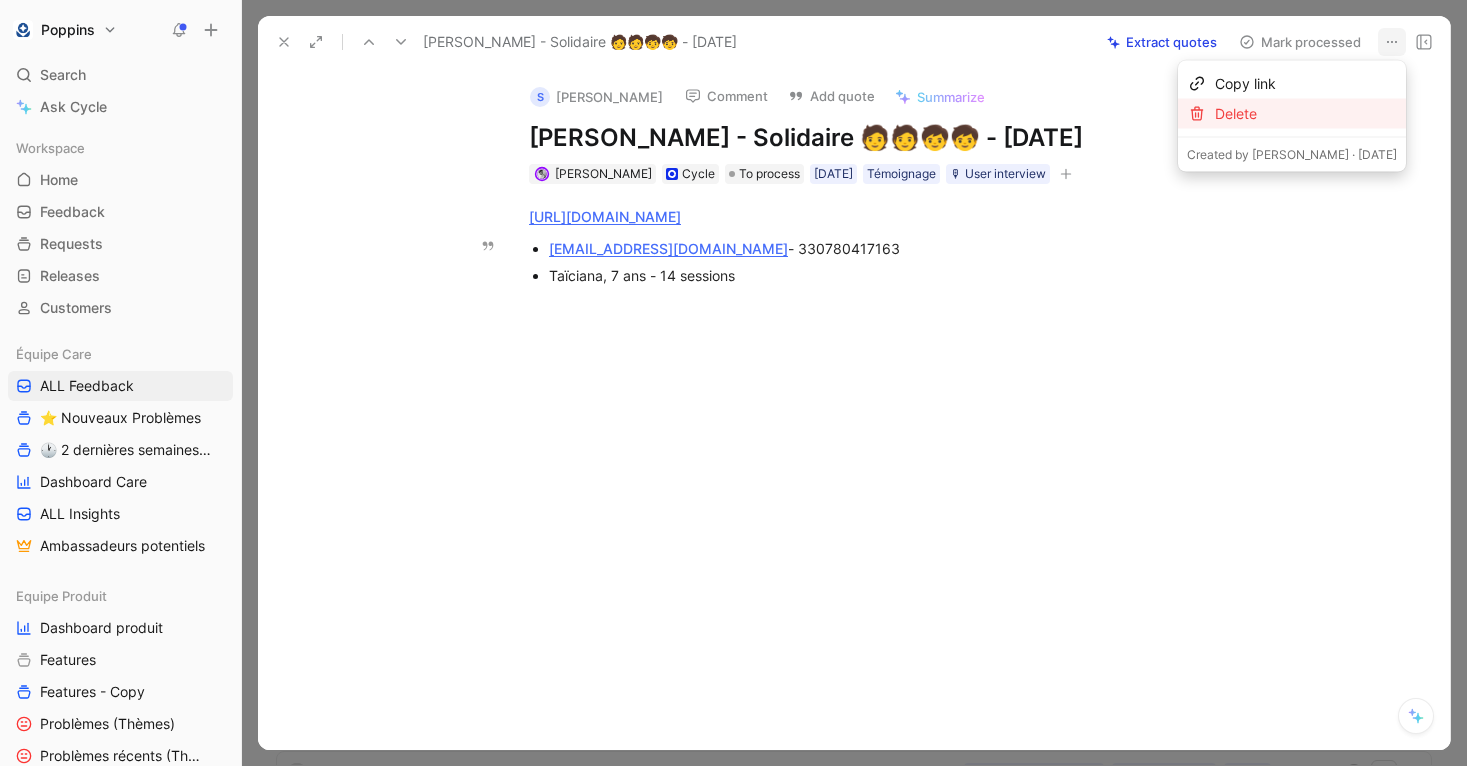 click on "Delete" at bounding box center [1306, 114] 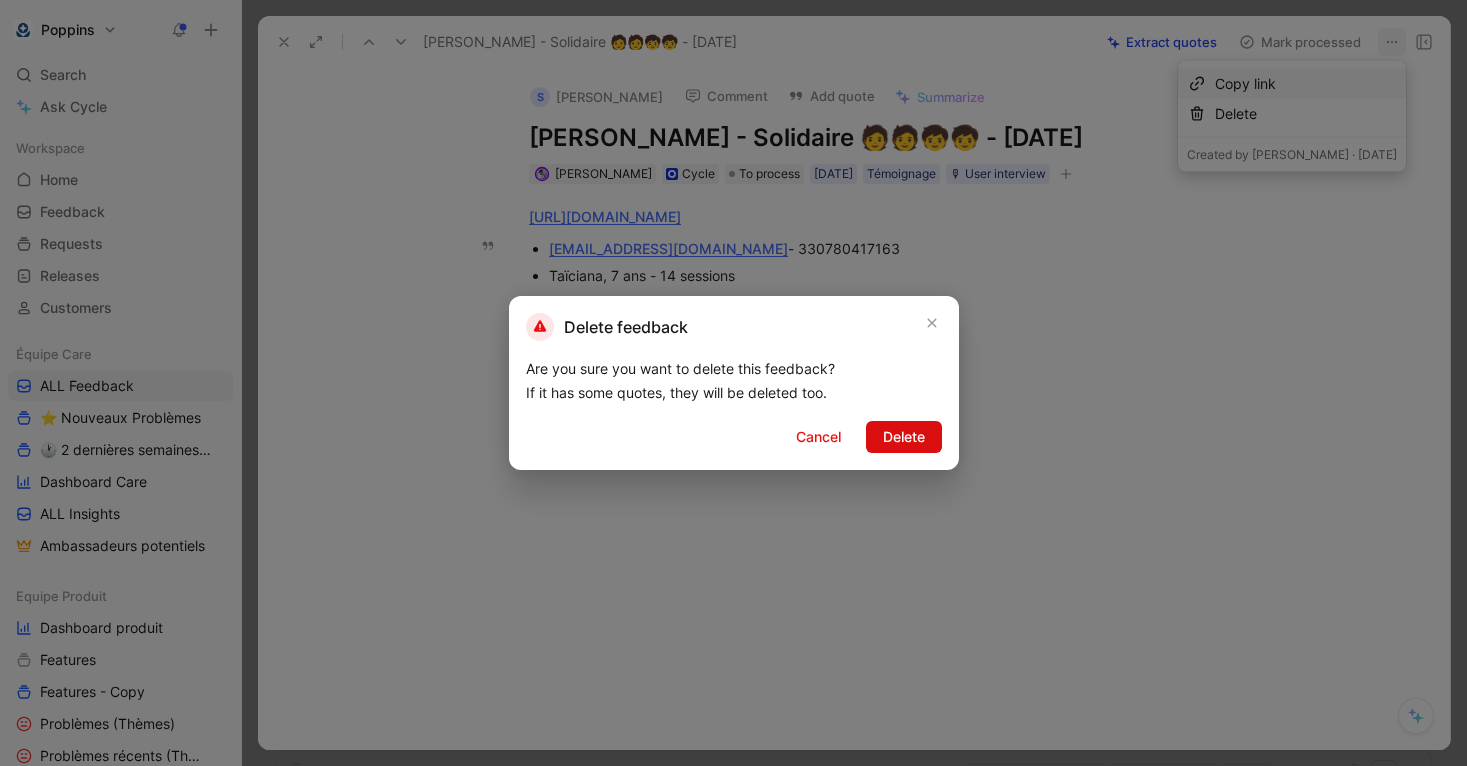 click on "Delete" at bounding box center (904, 437) 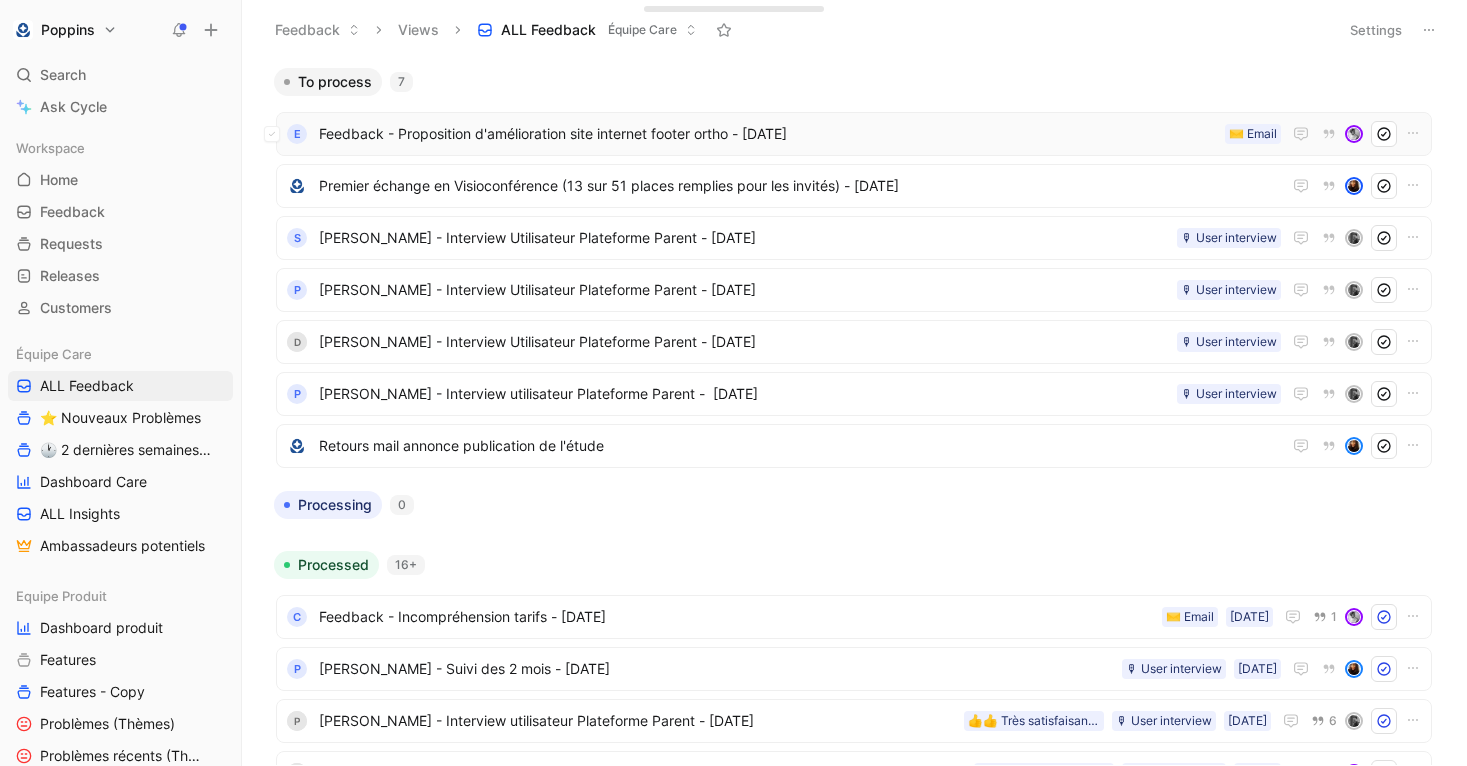 click on "Feedback - Proposition d'amélioration site internet footer ortho - [DATE]" at bounding box center [768, 134] 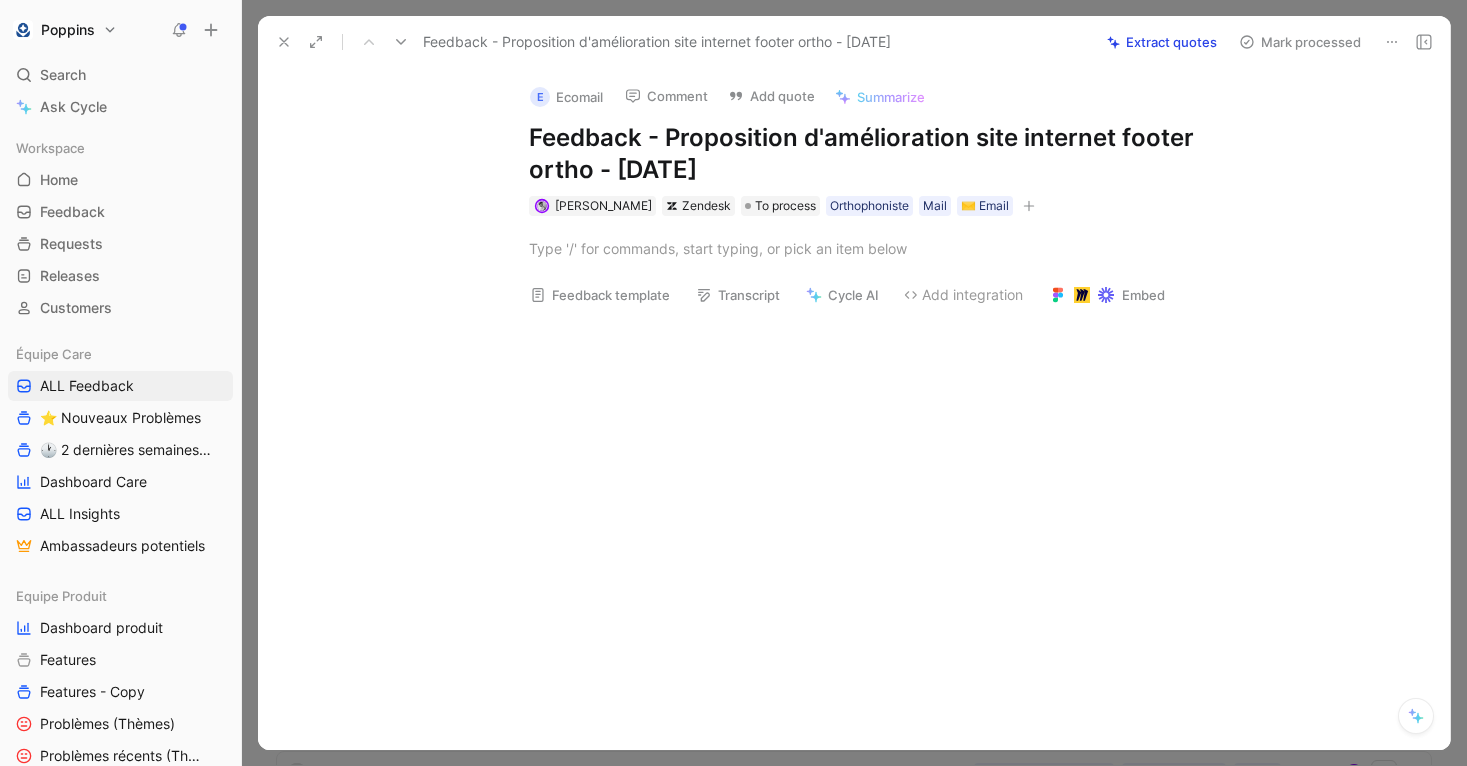 click at bounding box center (854, 383) 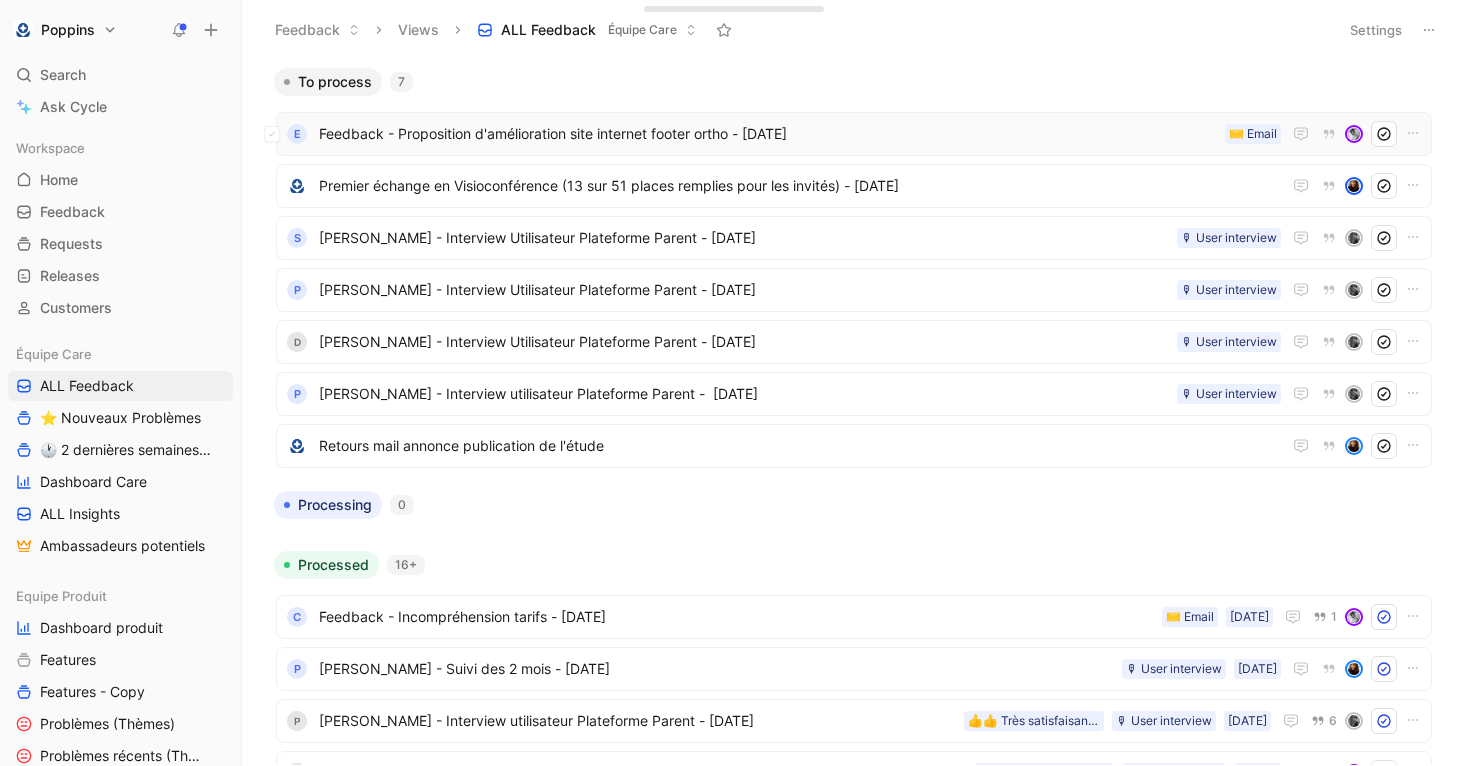 click on "Feedback - Proposition d'amélioration site internet footer ortho - [DATE]" at bounding box center [768, 134] 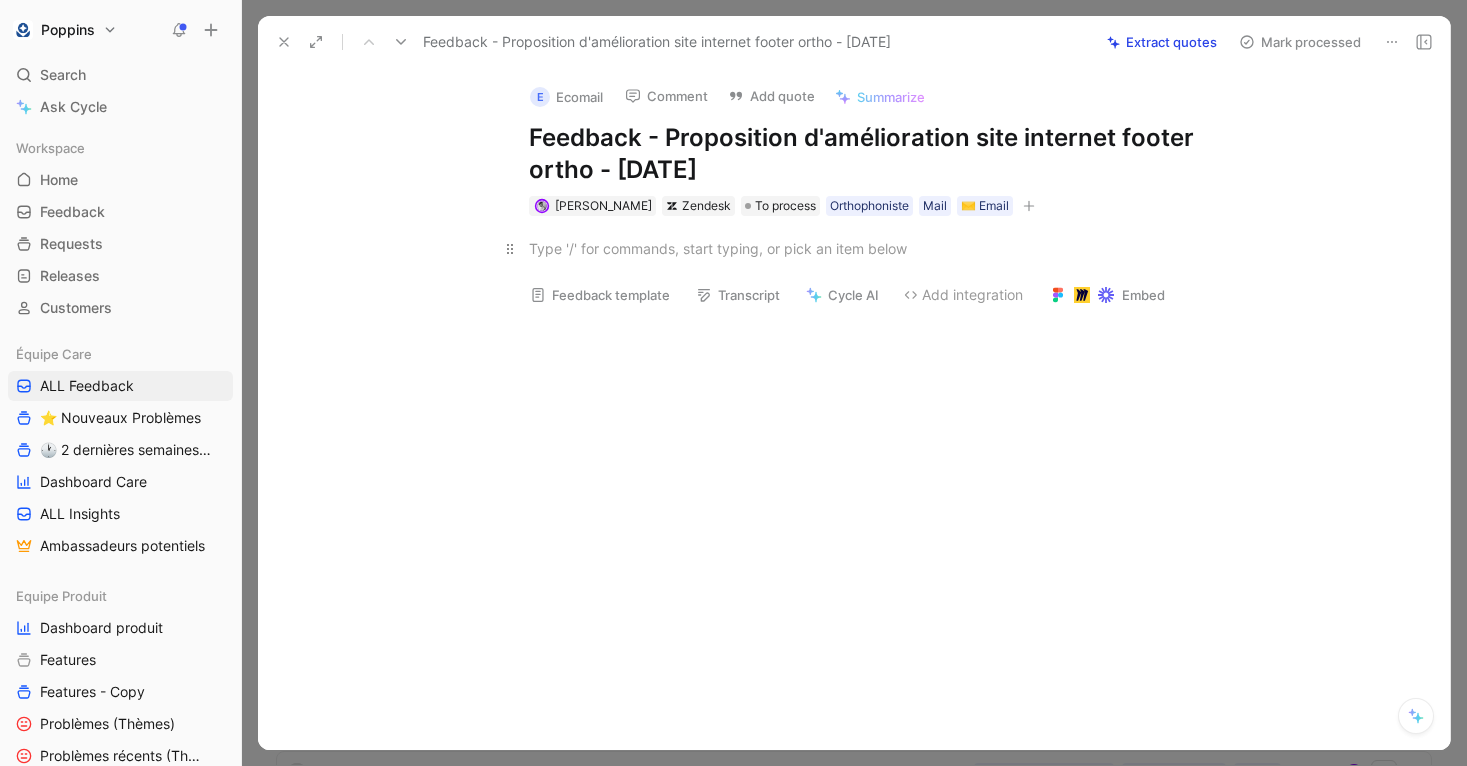 click at bounding box center [875, 248] 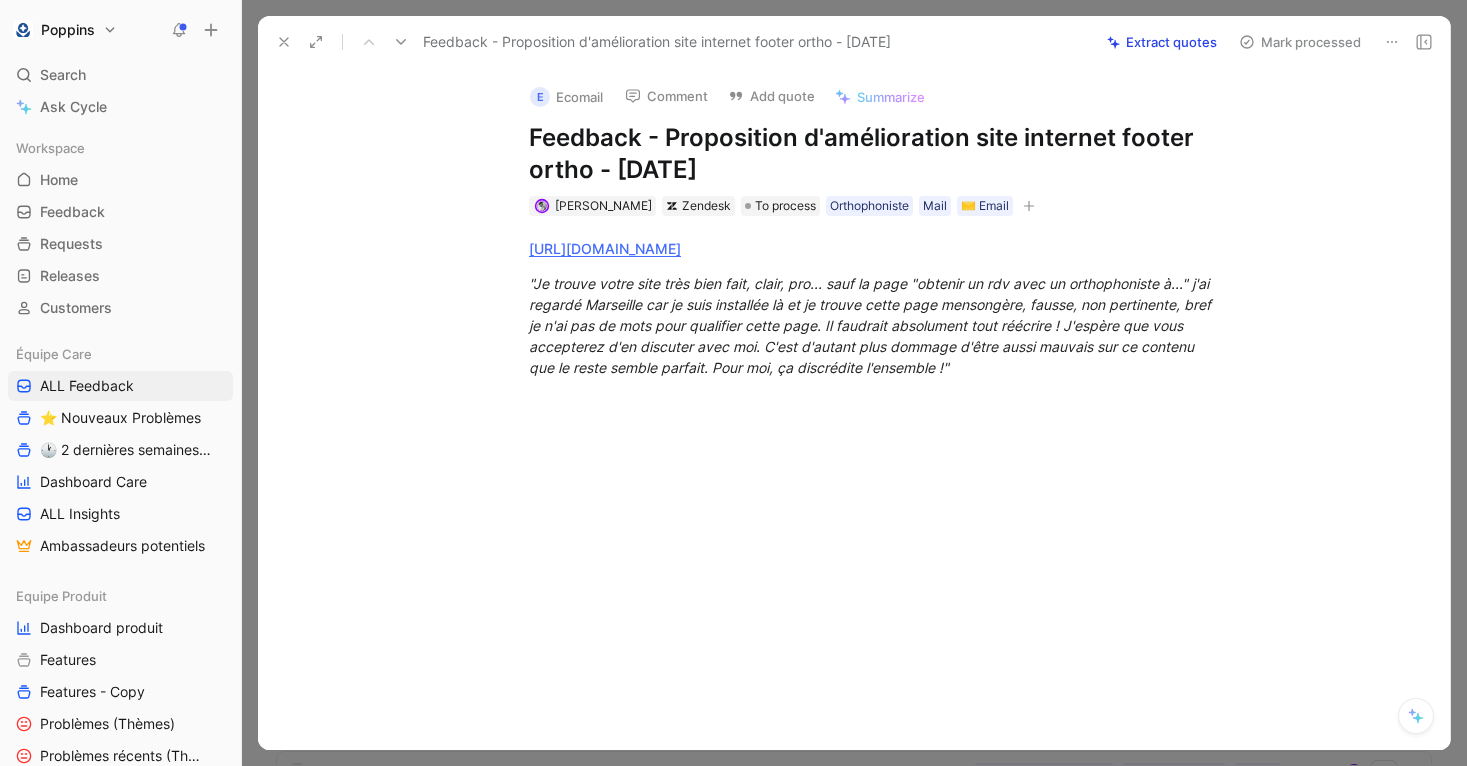 click 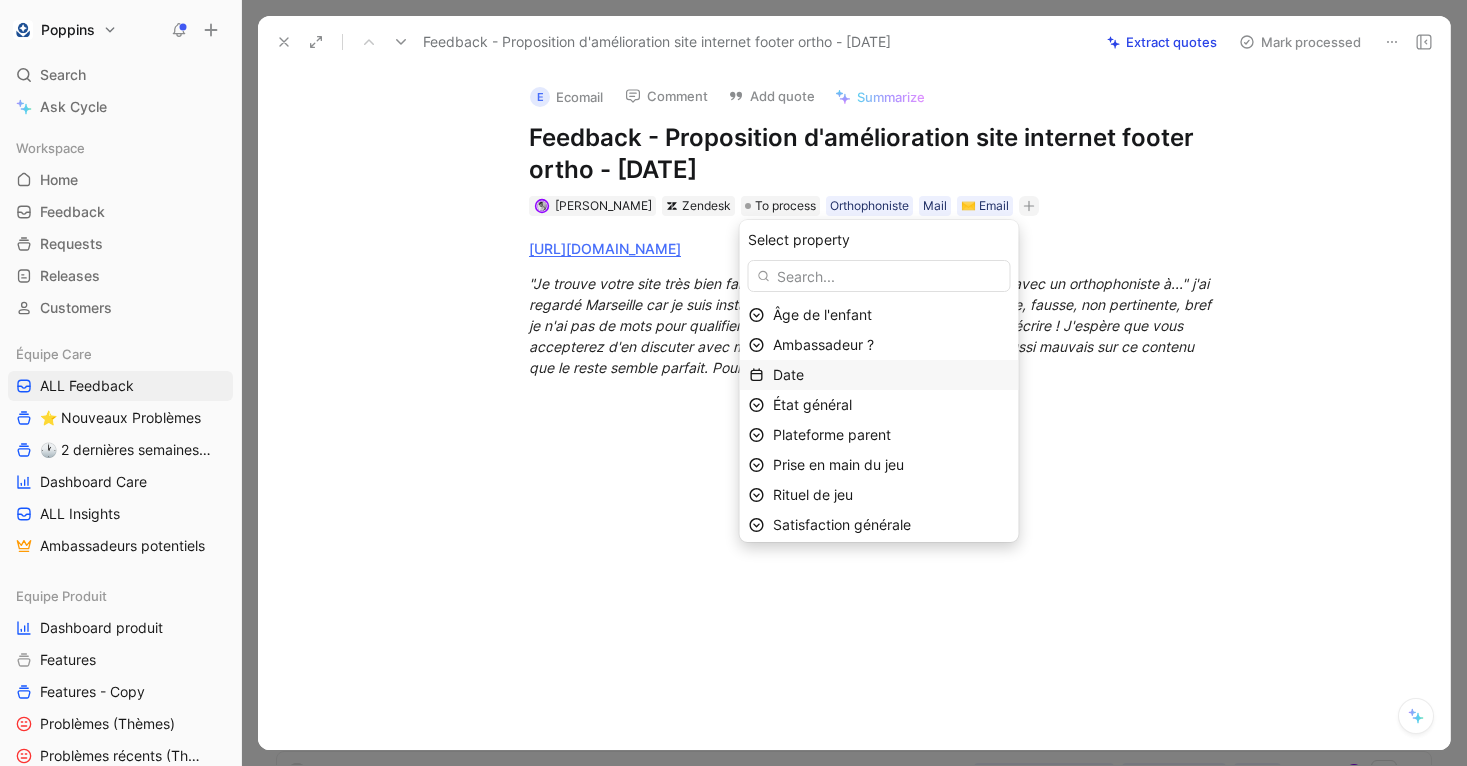 click on "Date" at bounding box center [891, 375] 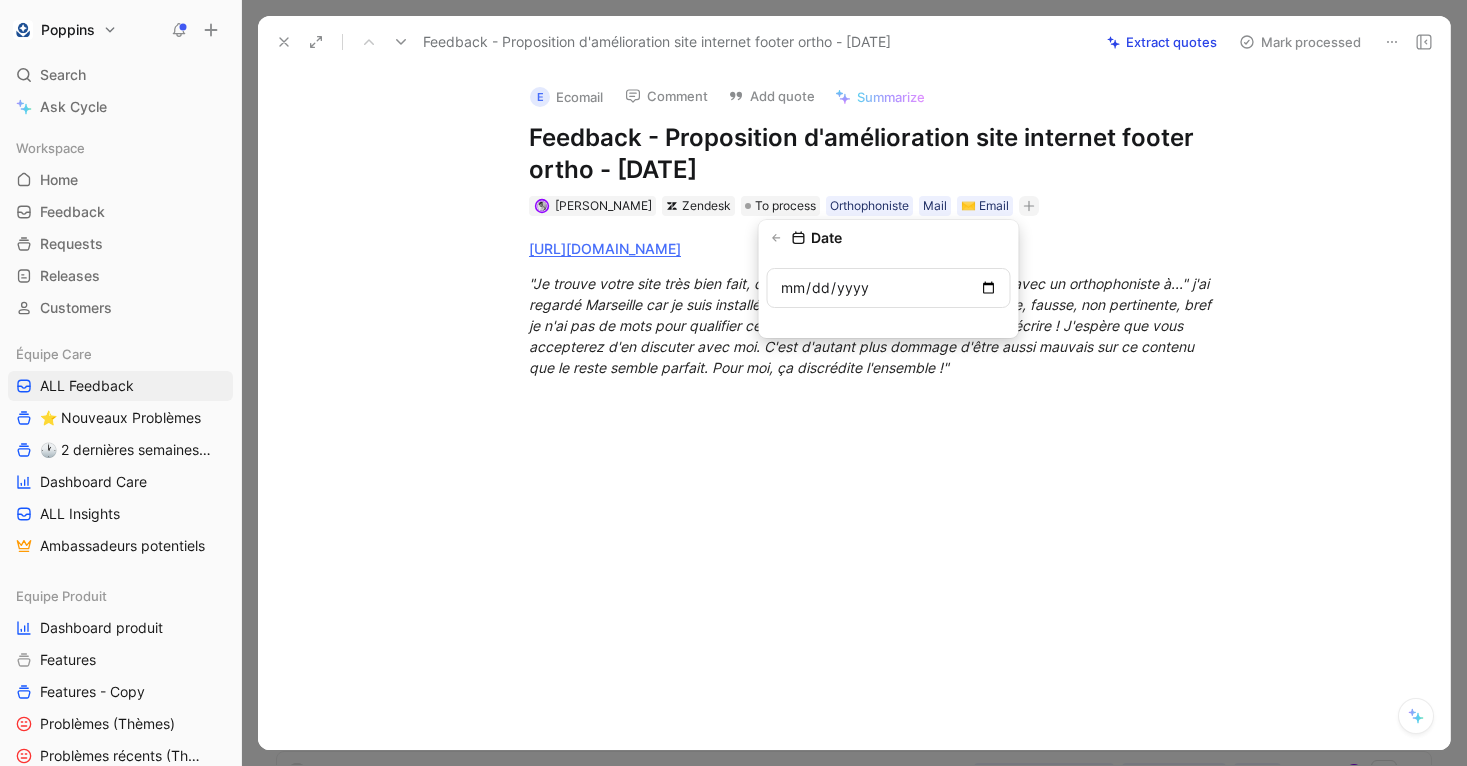 type on "25202-02-03" 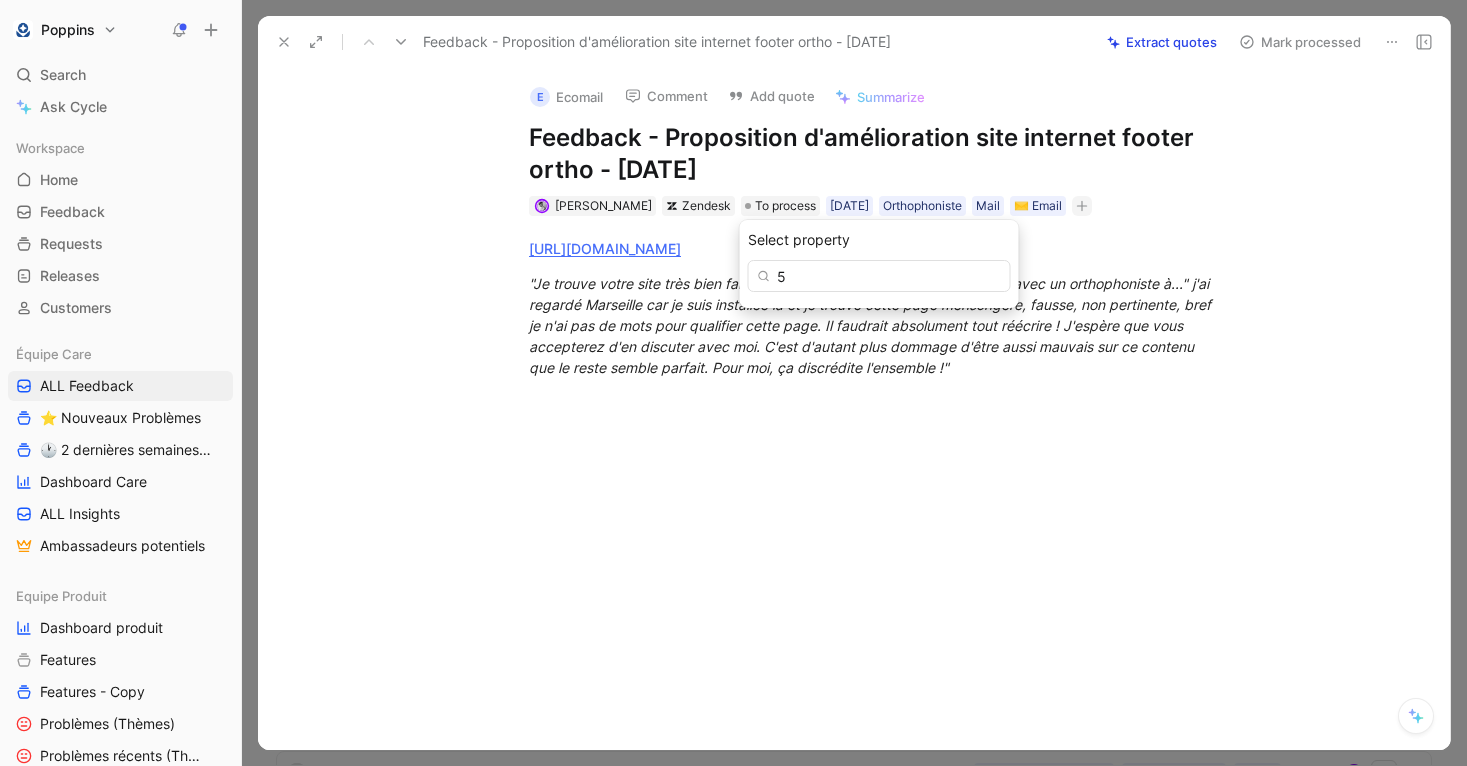 type 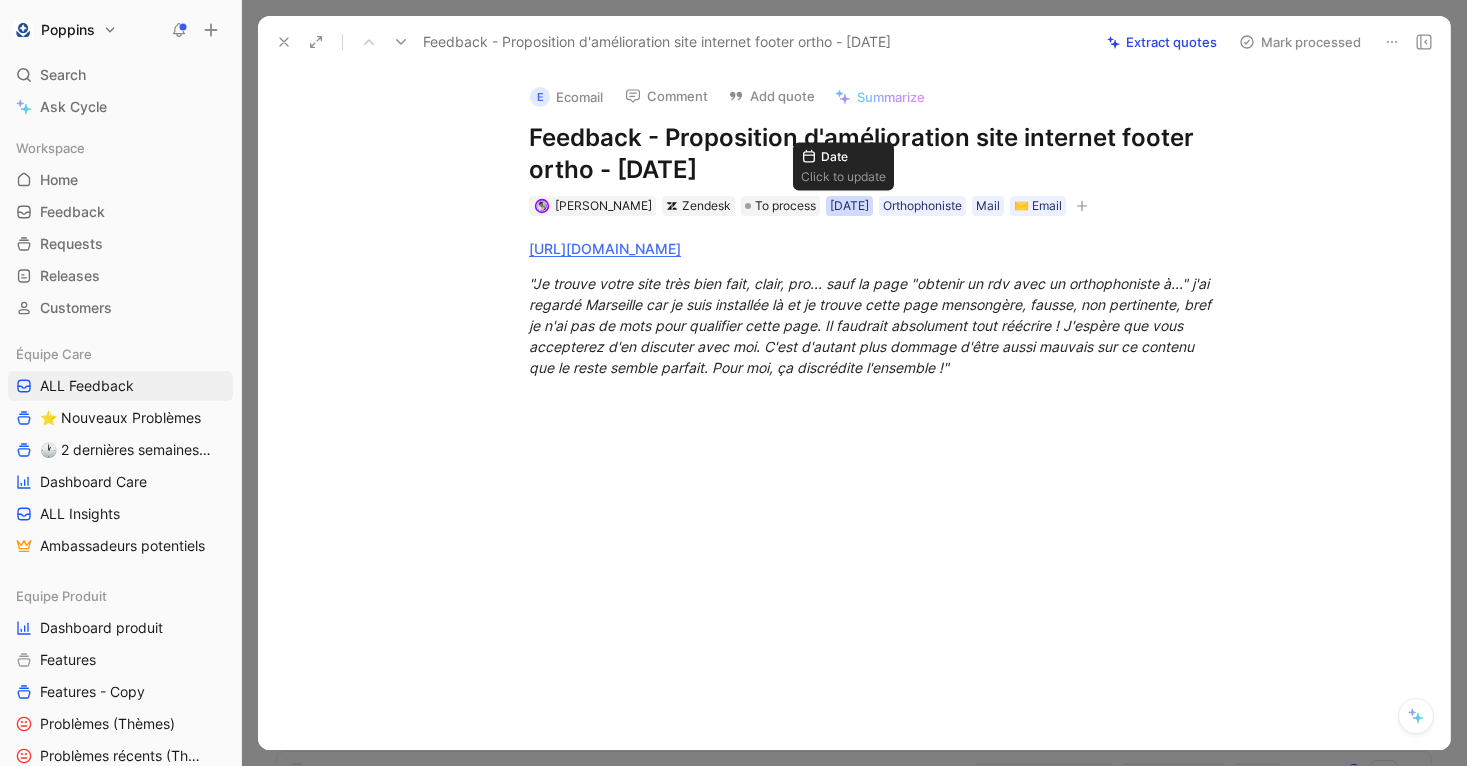 click on "03/02/2520" at bounding box center (849, 206) 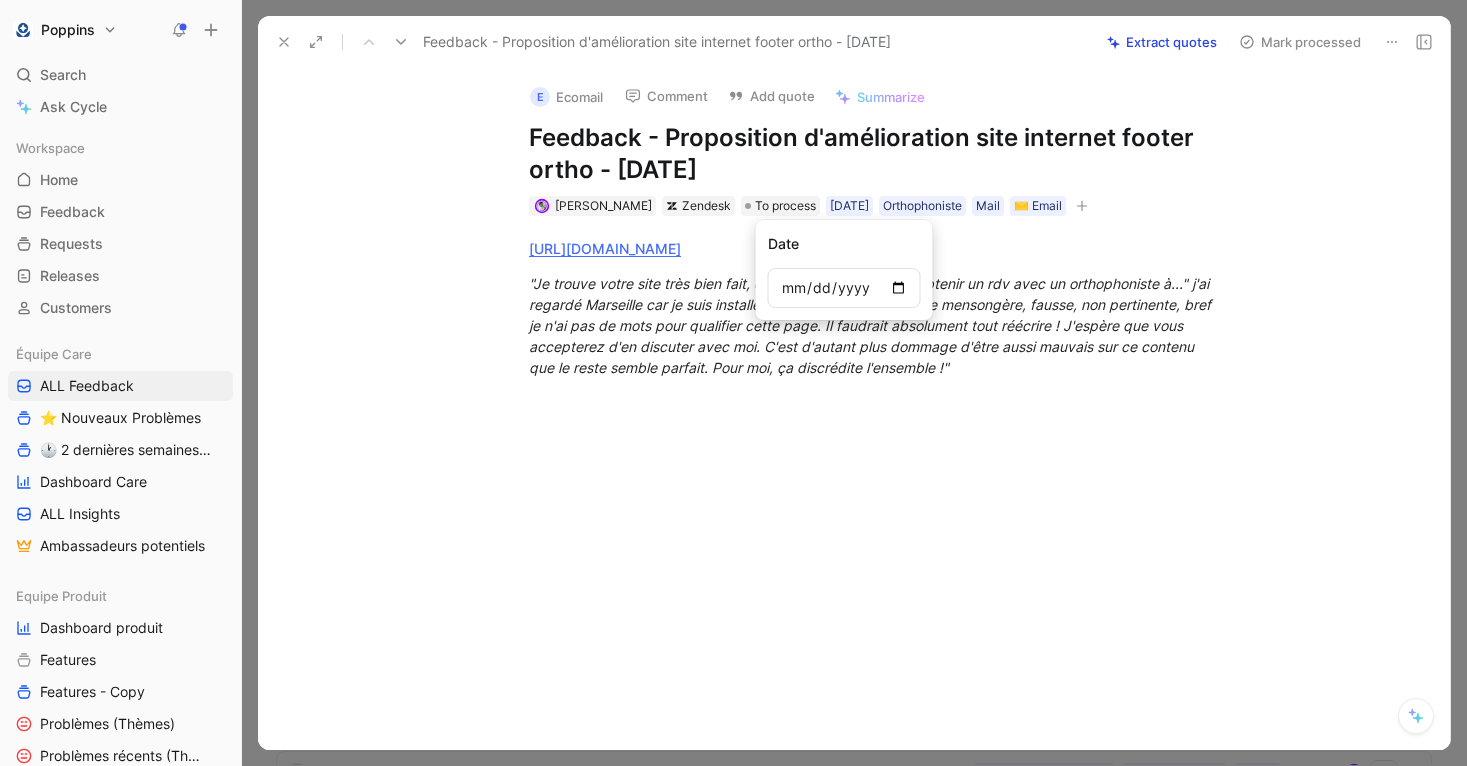 click on "2520-02-03" at bounding box center (844, 288) 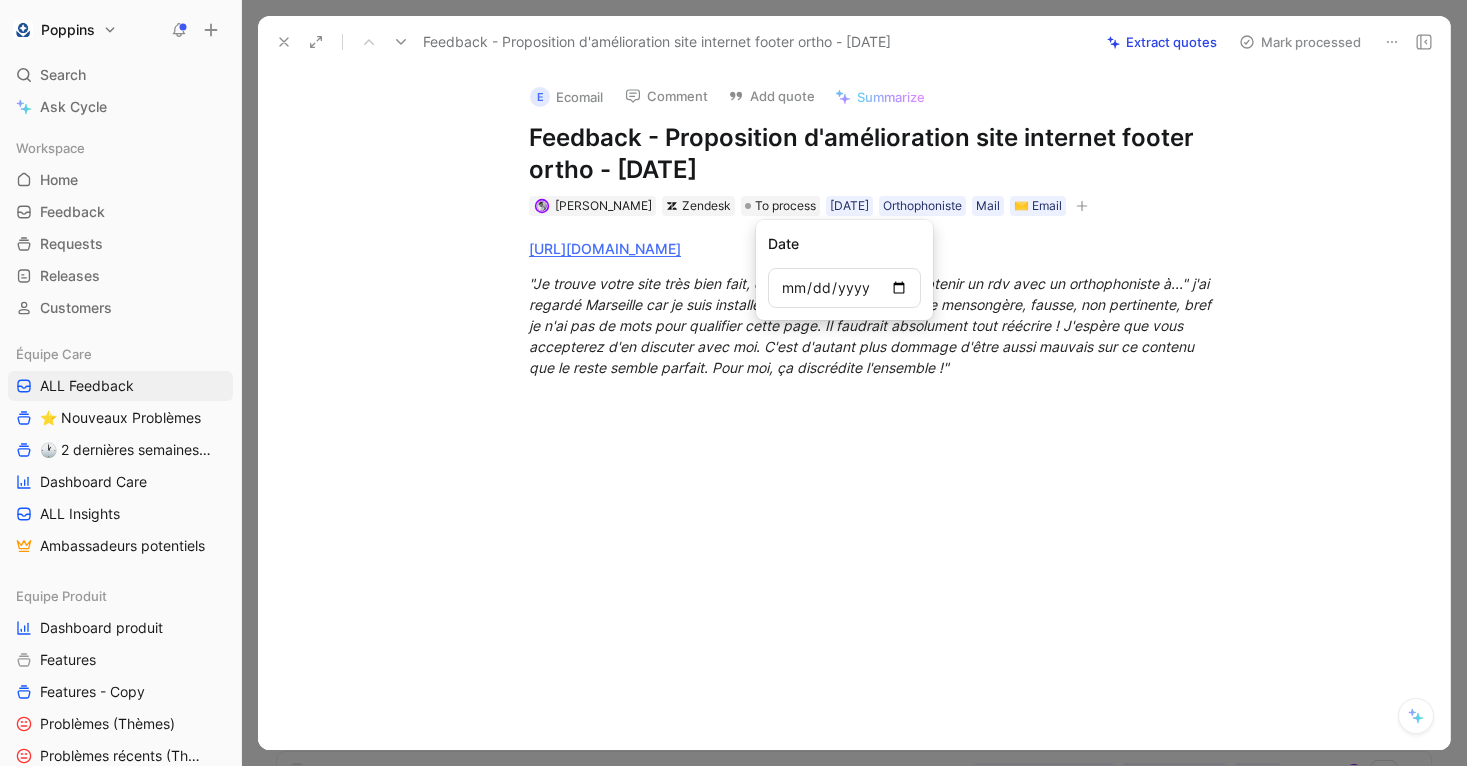 click on "2520-06-03" at bounding box center (844, 288) 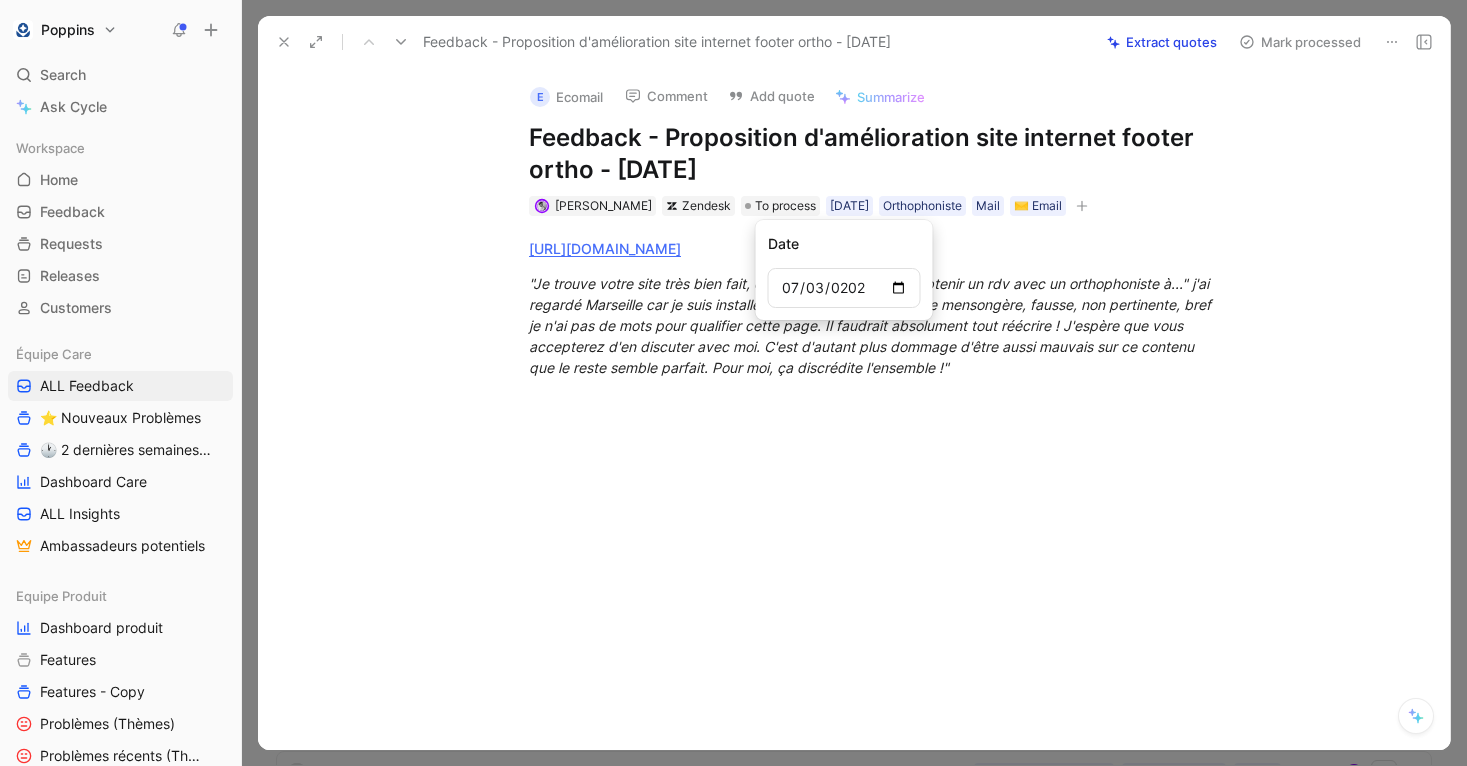 type on "[DATE]" 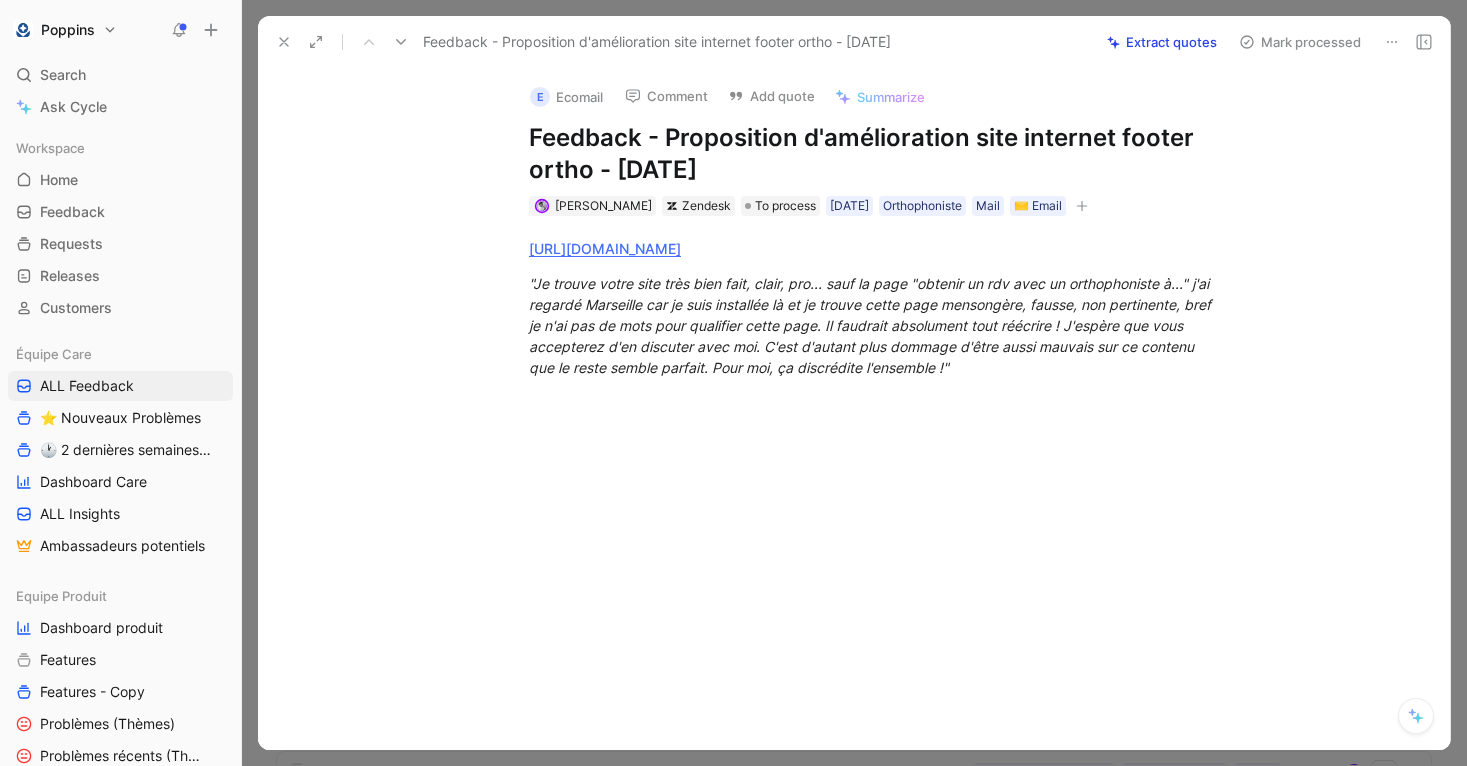 click at bounding box center [1082, 206] 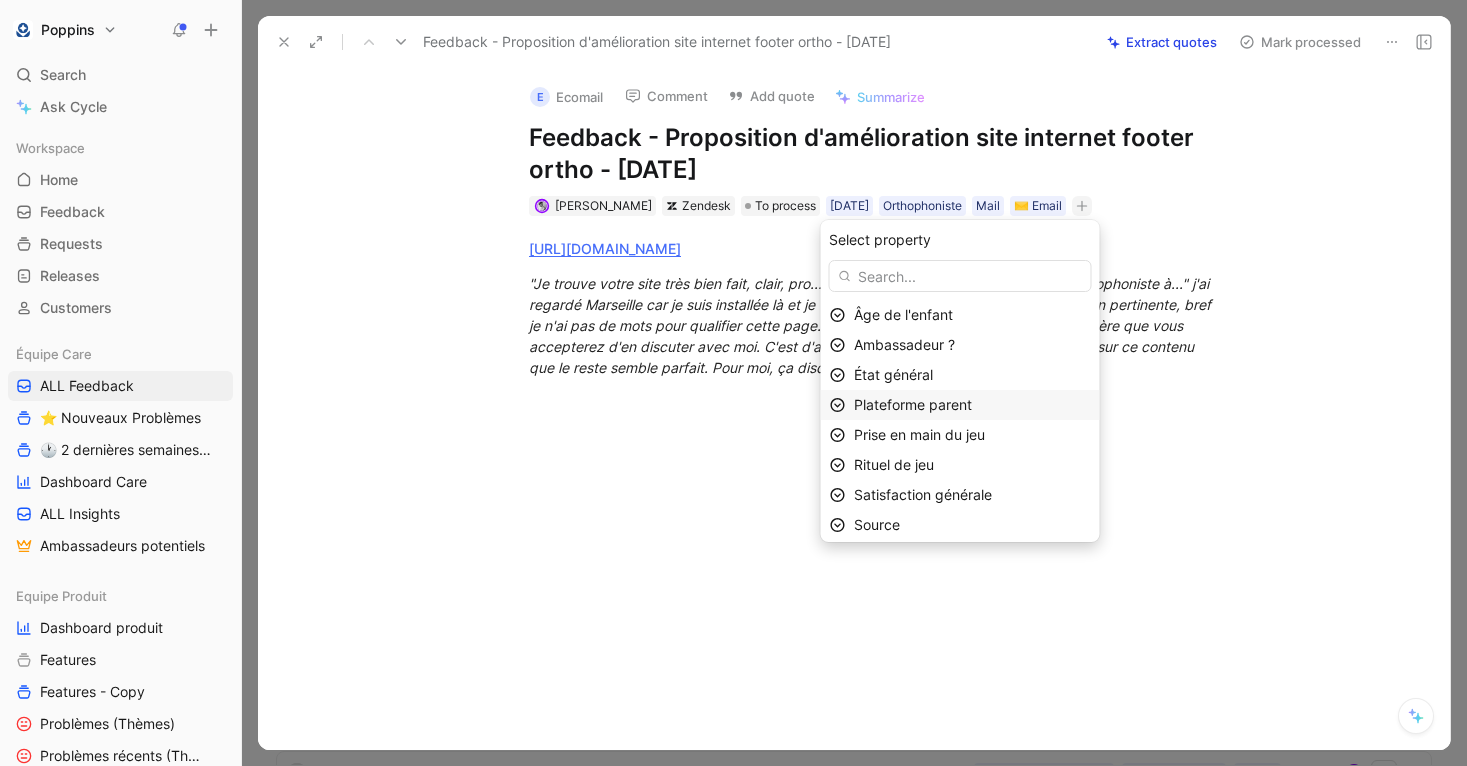 scroll, scrollTop: 35, scrollLeft: 0, axis: vertical 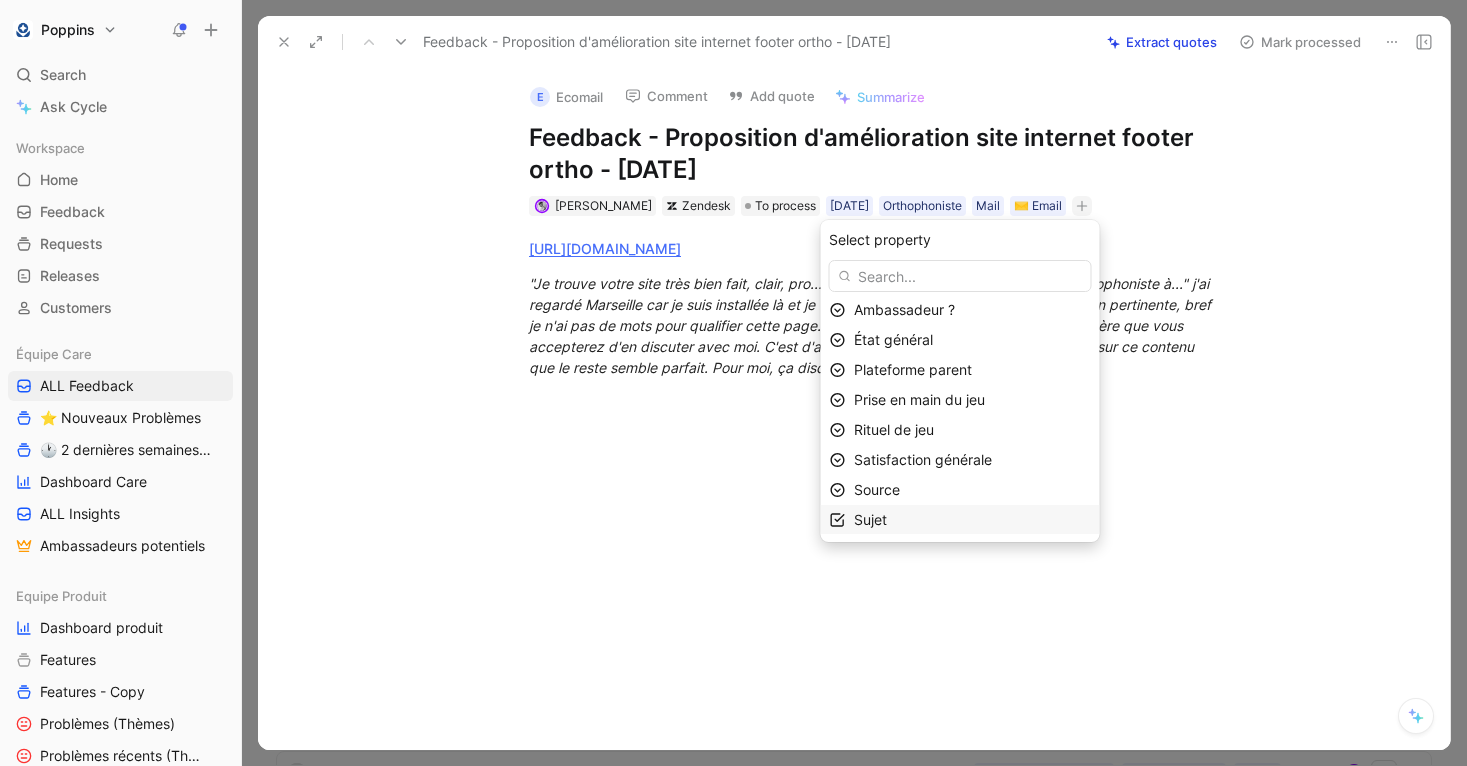 click on "Sujet" at bounding box center [972, 520] 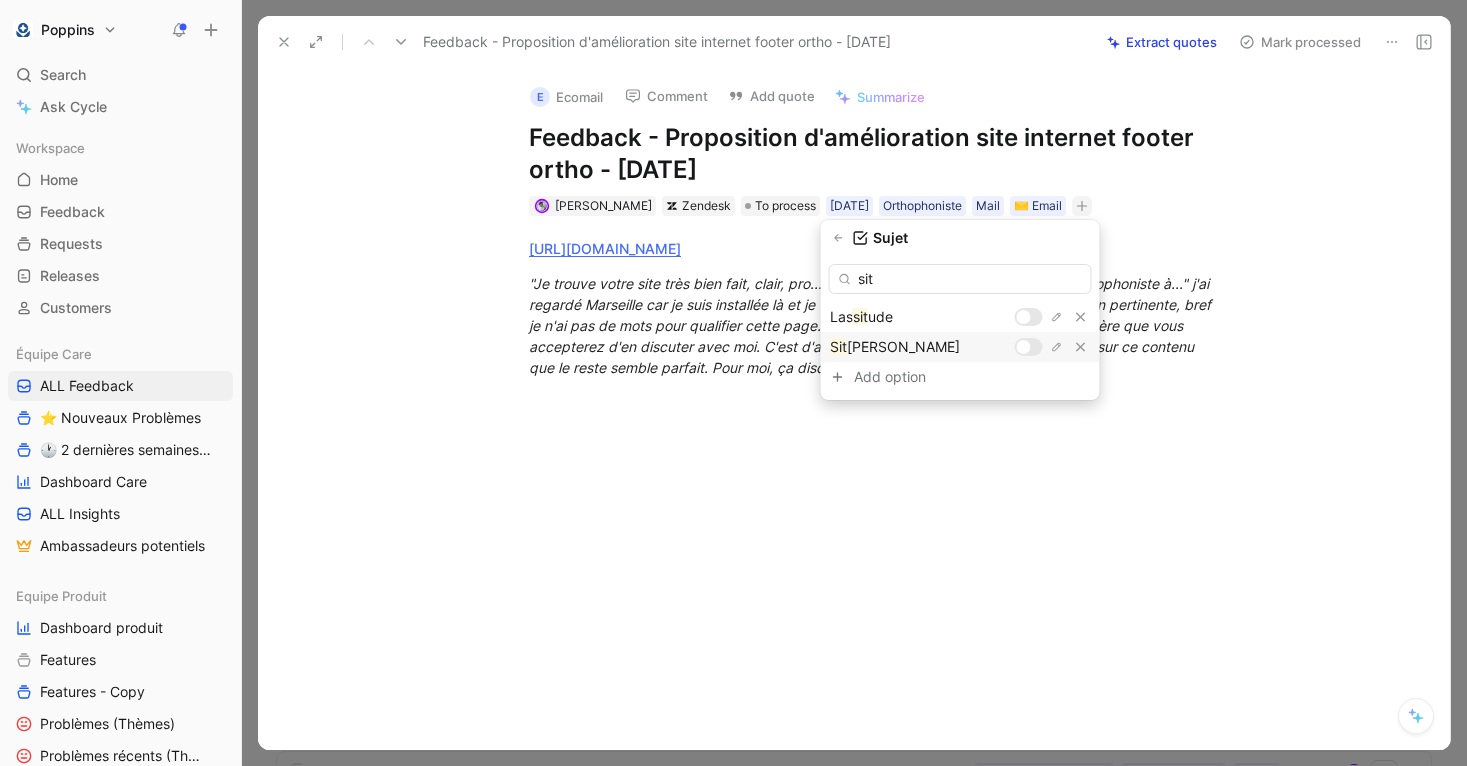 type on "sit" 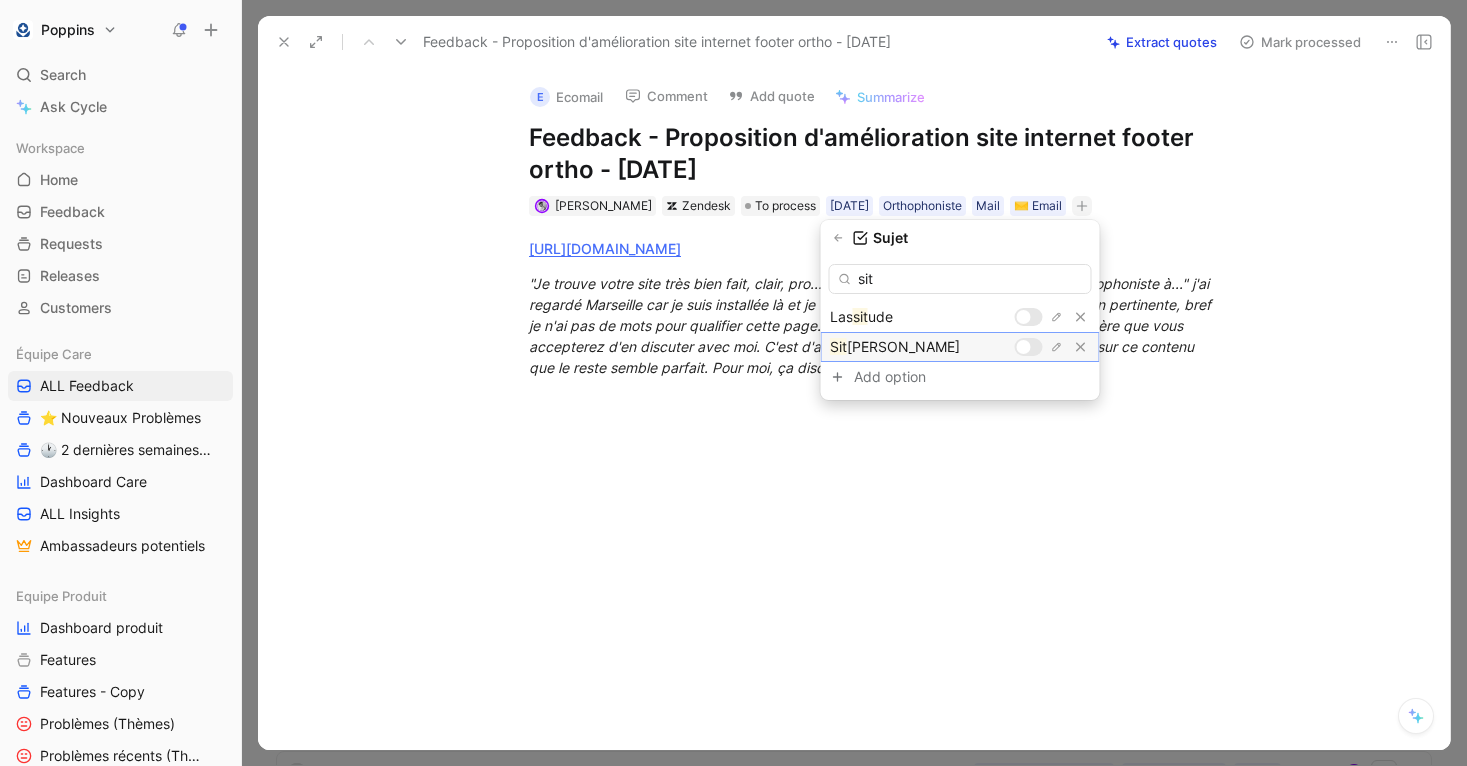 click at bounding box center [1029, 347] 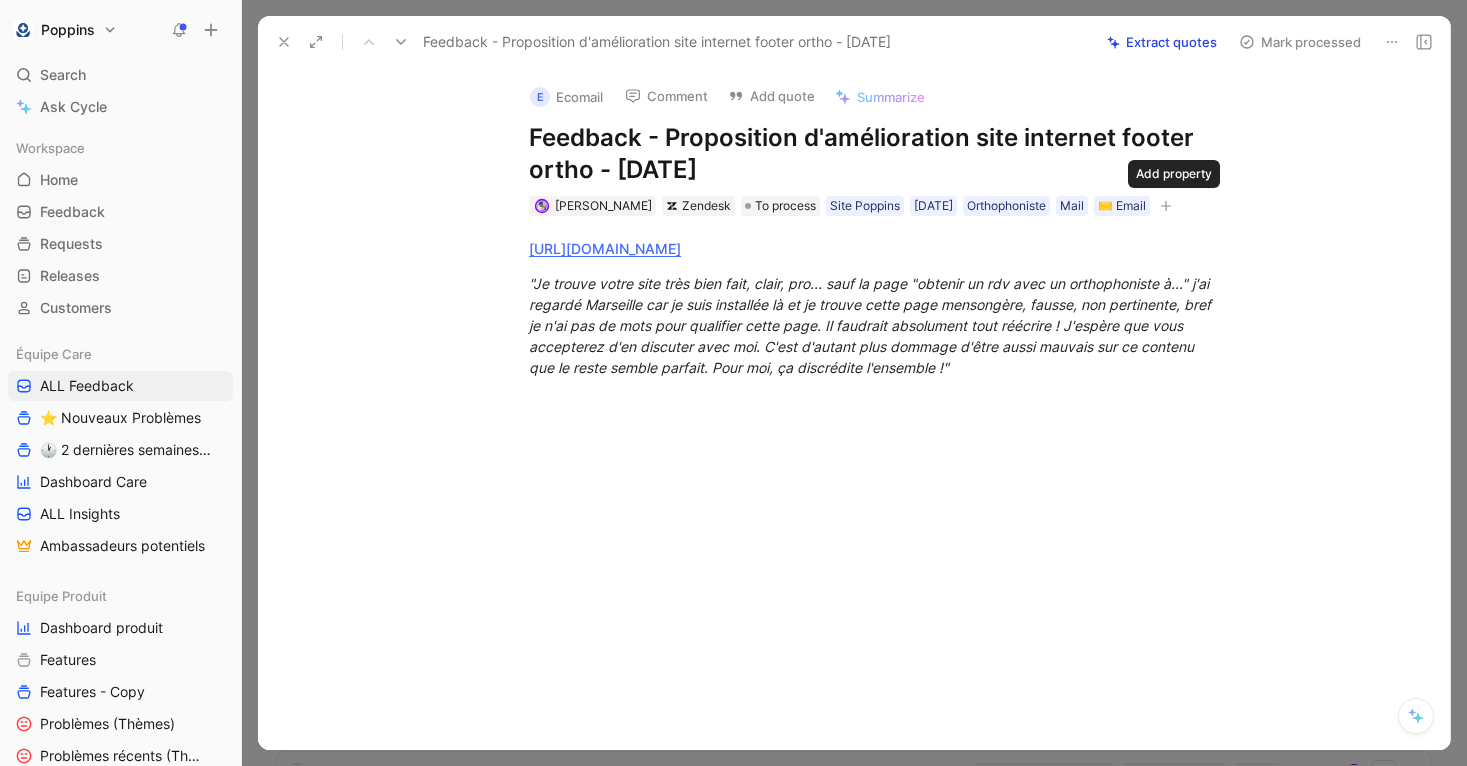 click 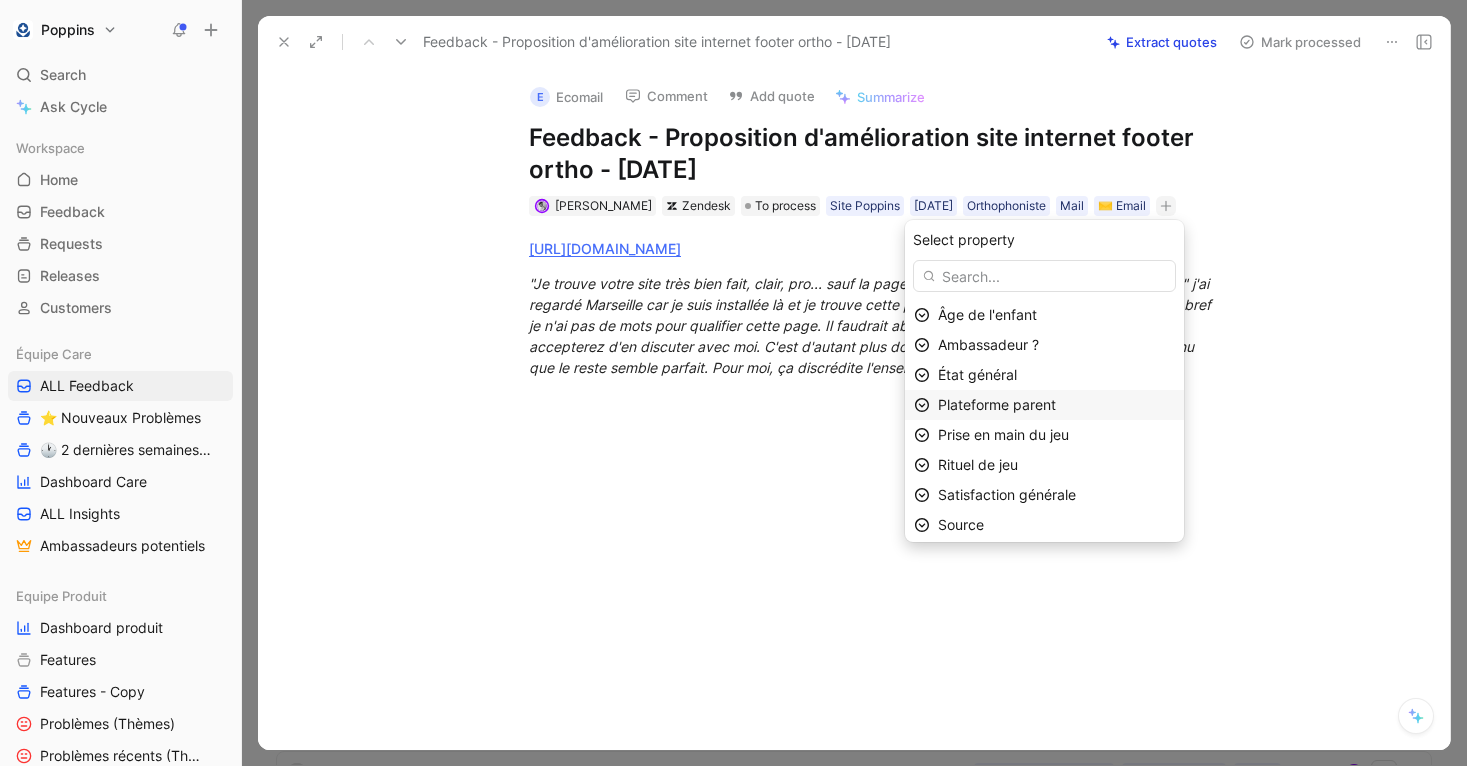 scroll, scrollTop: 5, scrollLeft: 0, axis: vertical 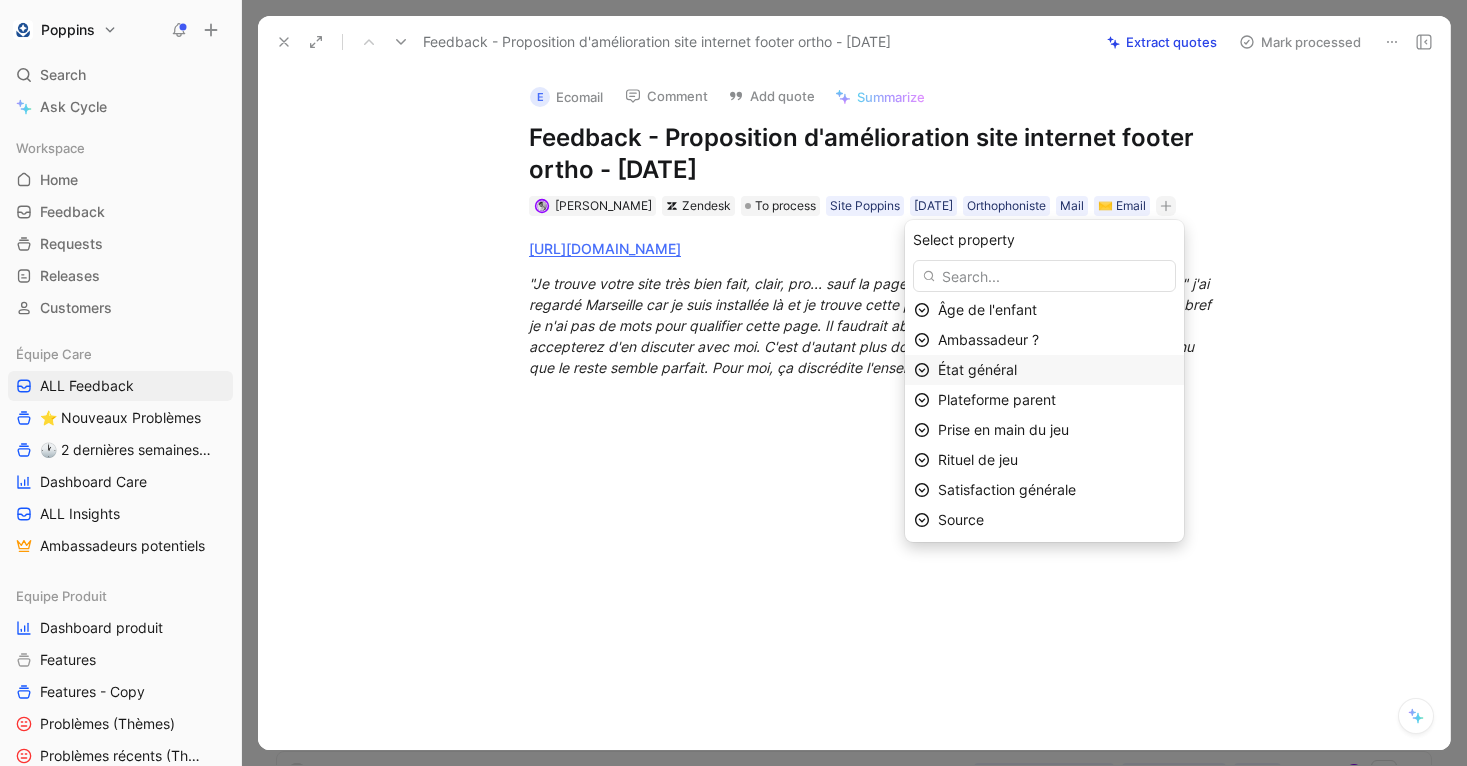 click on "État général" at bounding box center (1056, 370) 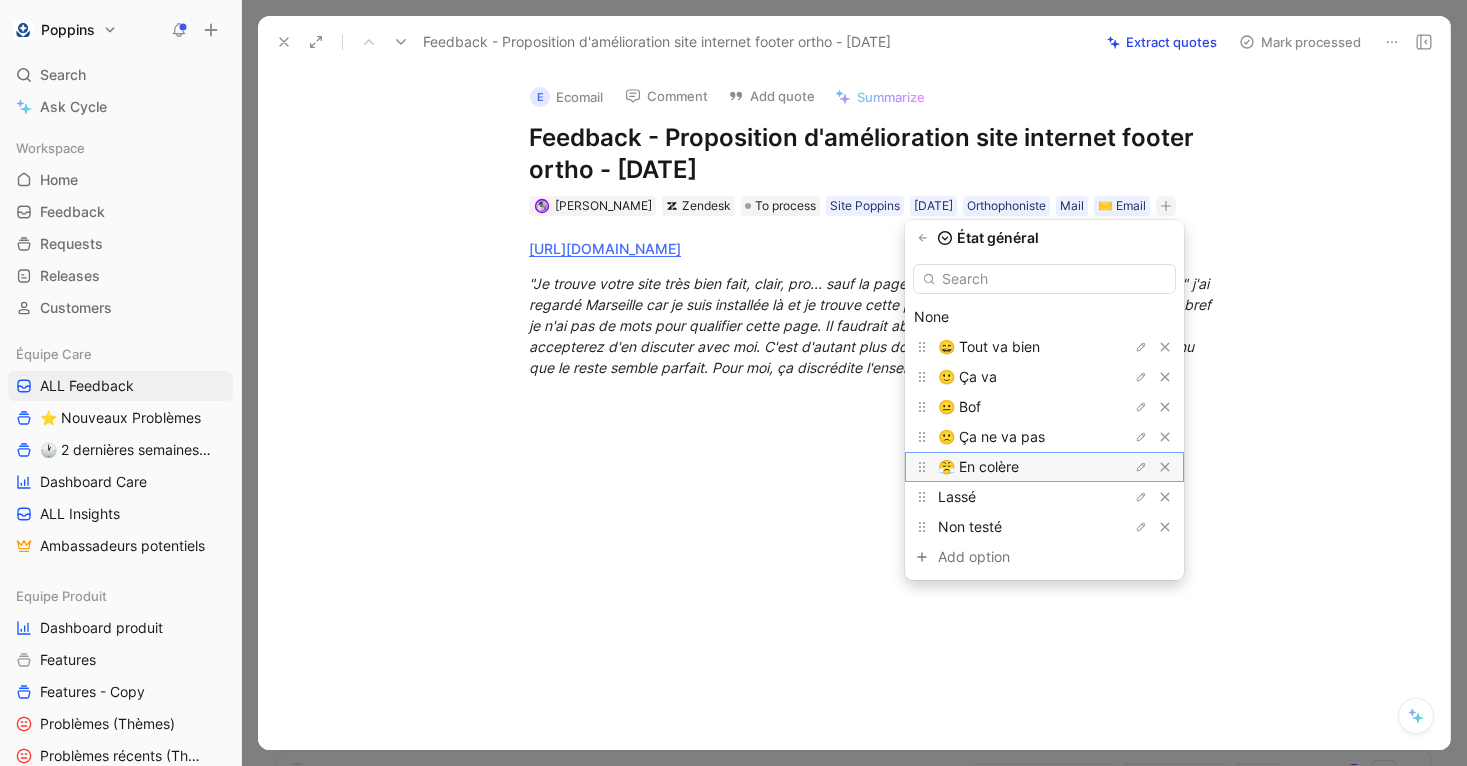 click on "😤 En colère" at bounding box center (978, 466) 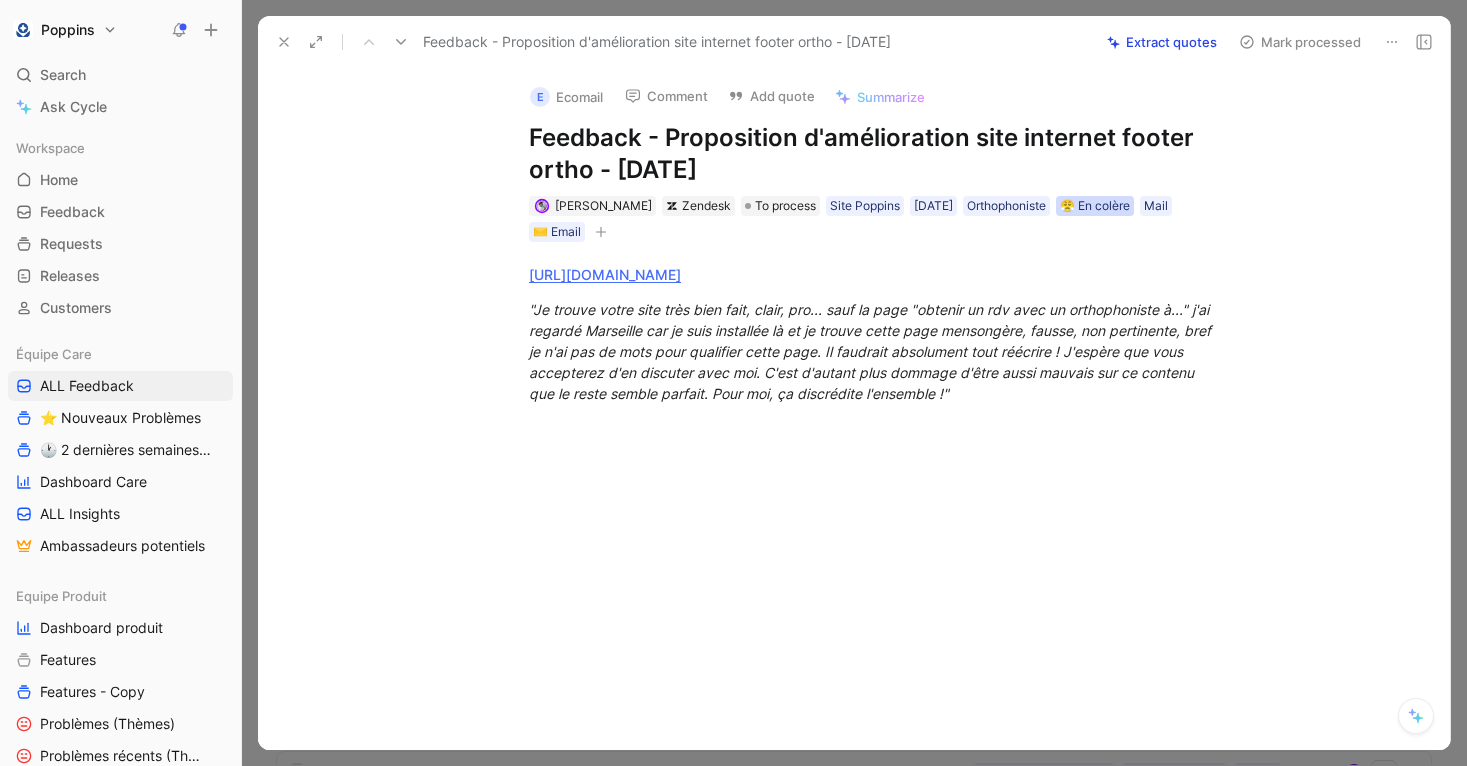 click on "😤 En colère" at bounding box center [1095, 206] 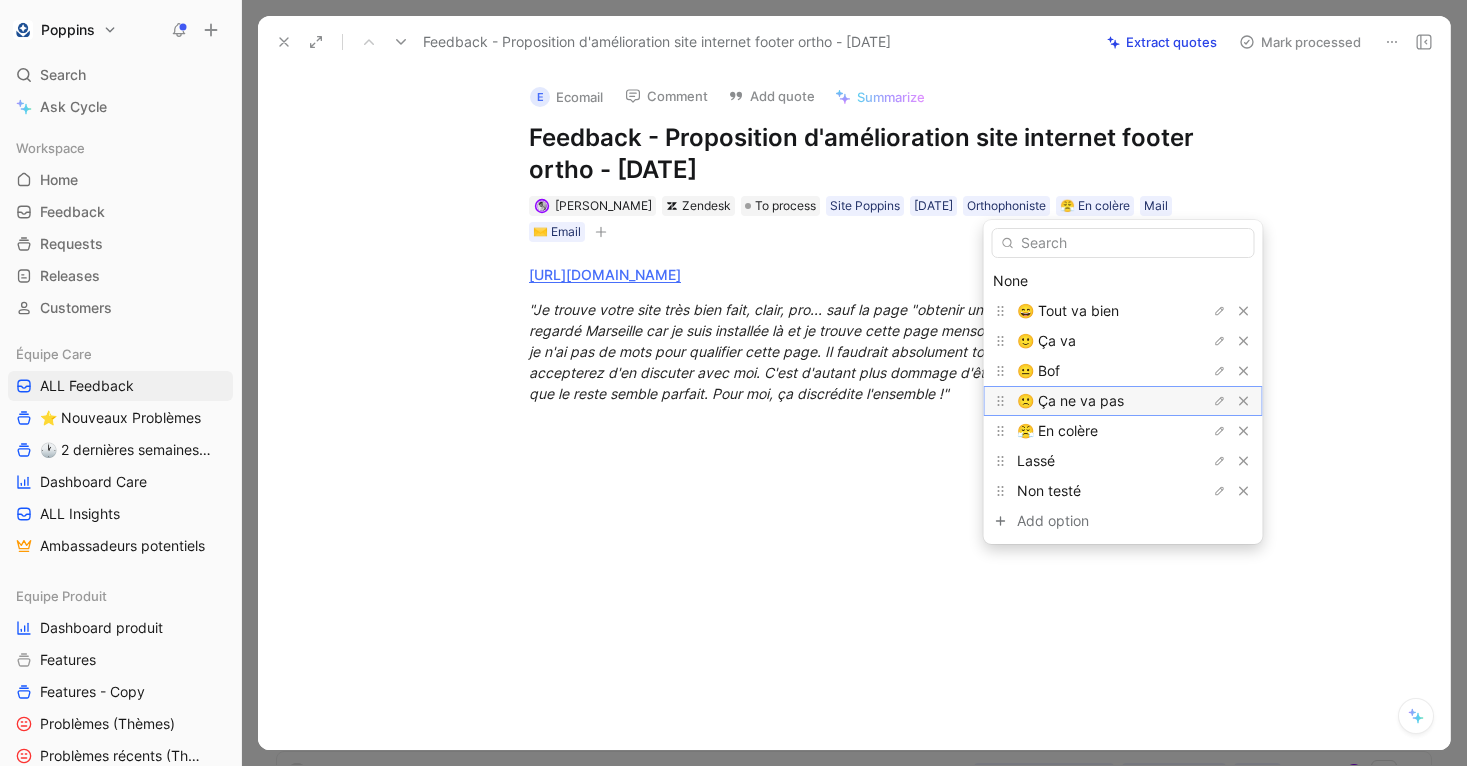 click on "🙁 Ça ne va pas" at bounding box center (1070, 400) 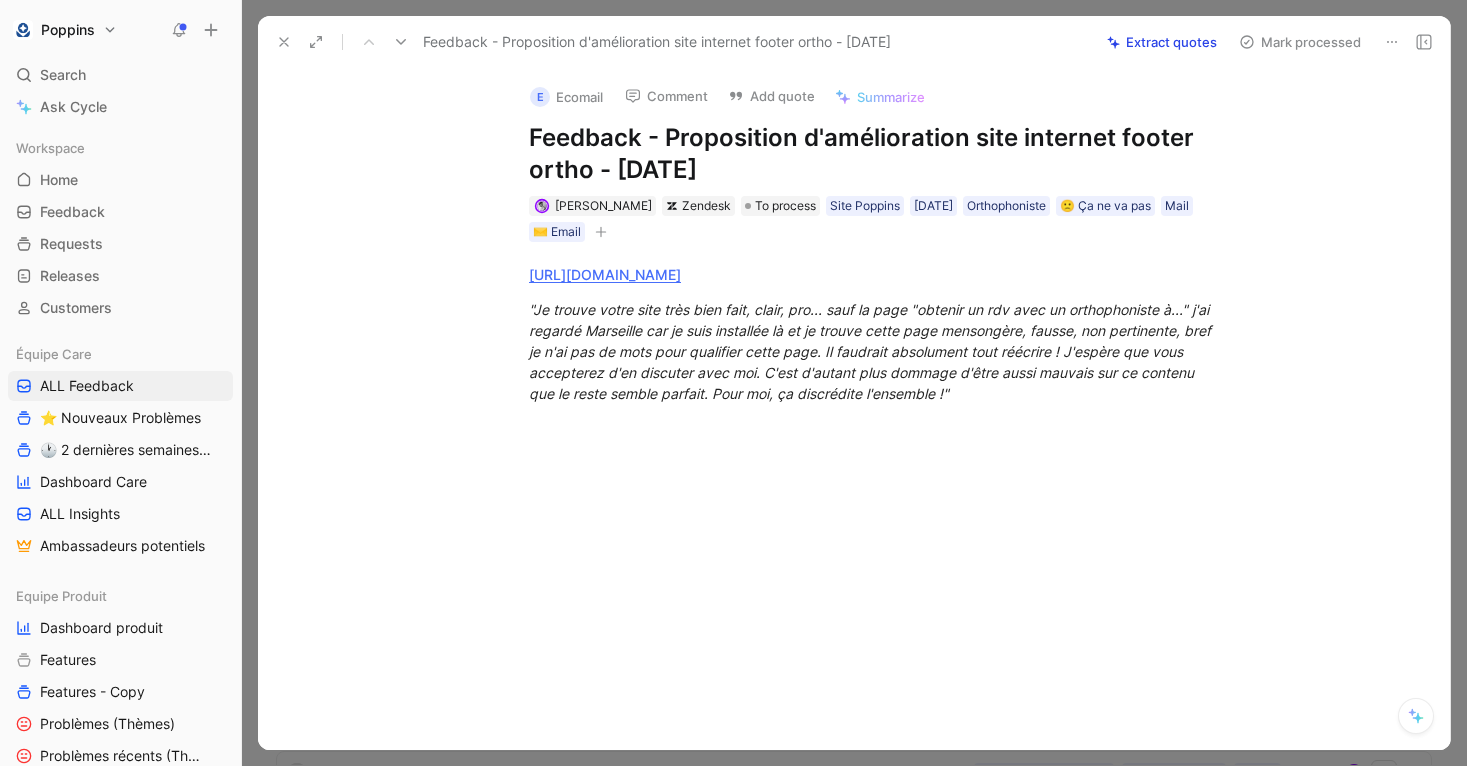 click 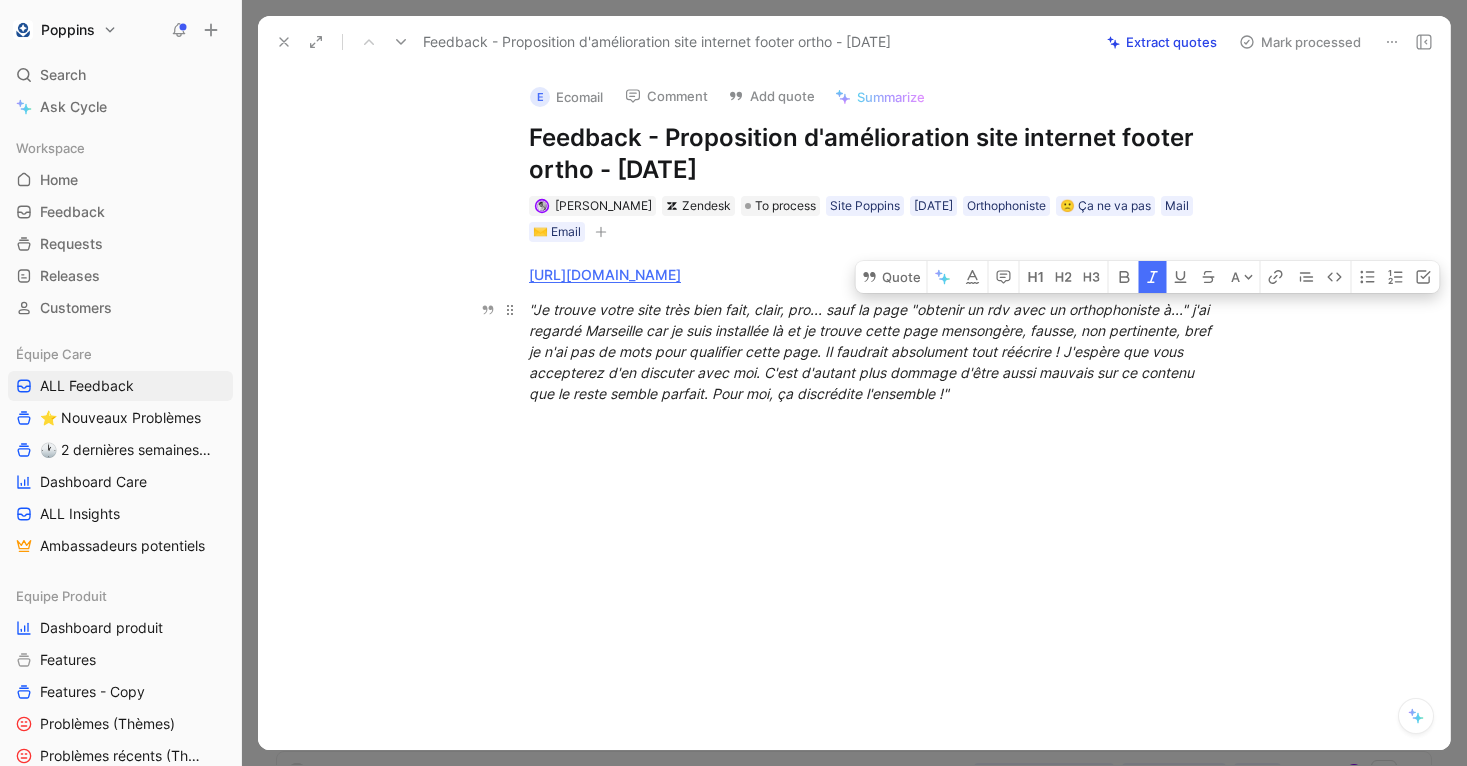 drag, startPoint x: 1196, startPoint y: 307, endPoint x: 1097, endPoint y: 344, distance: 105.68822 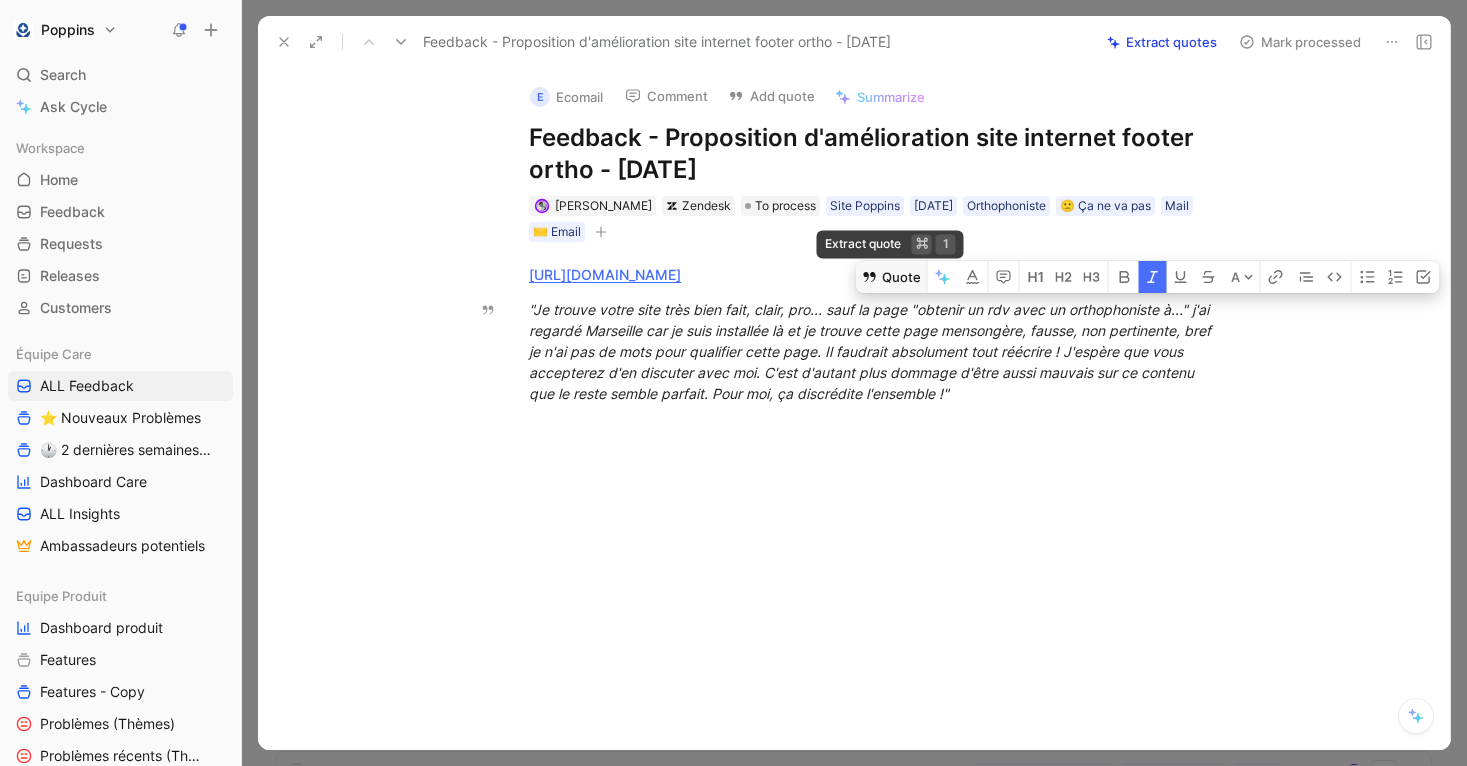 click 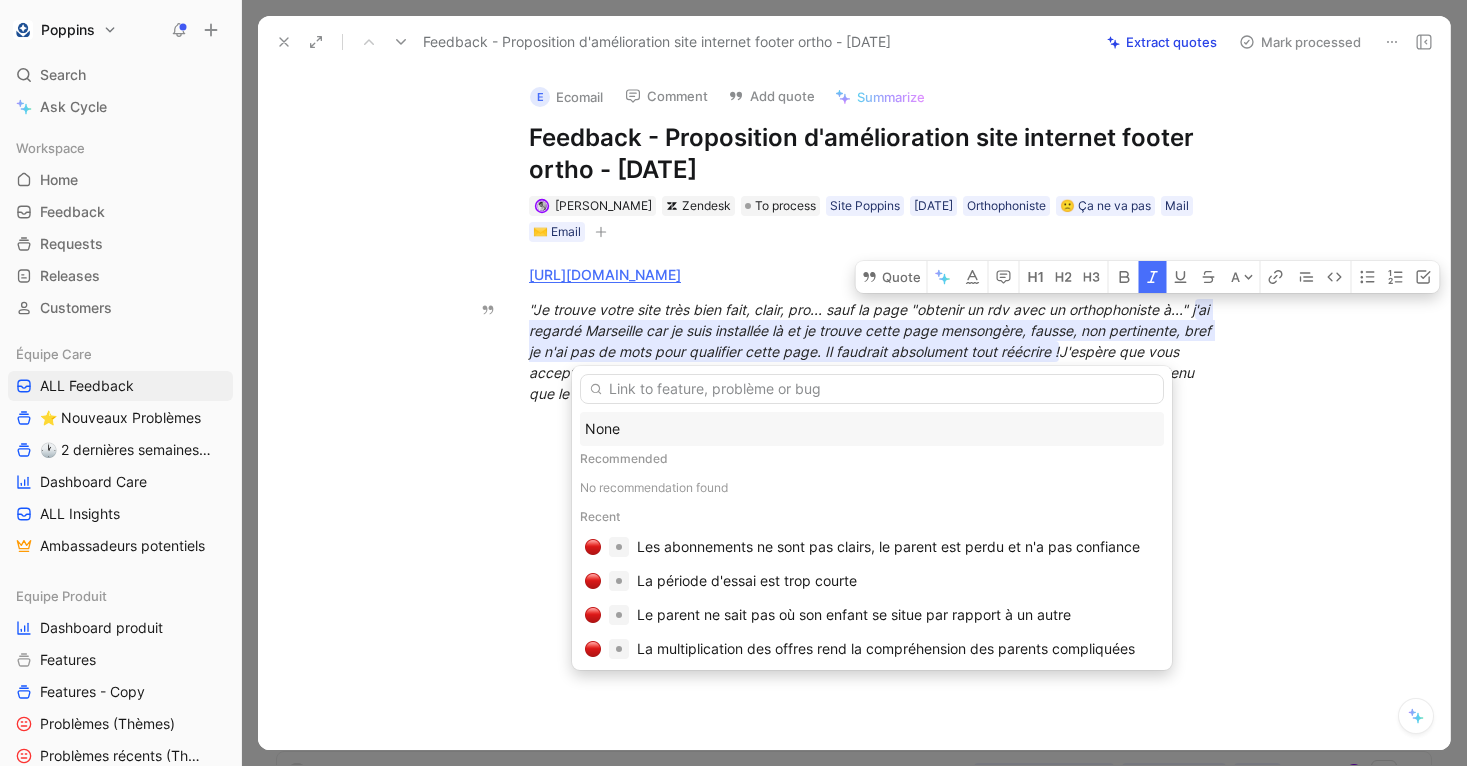 click at bounding box center (872, 389) 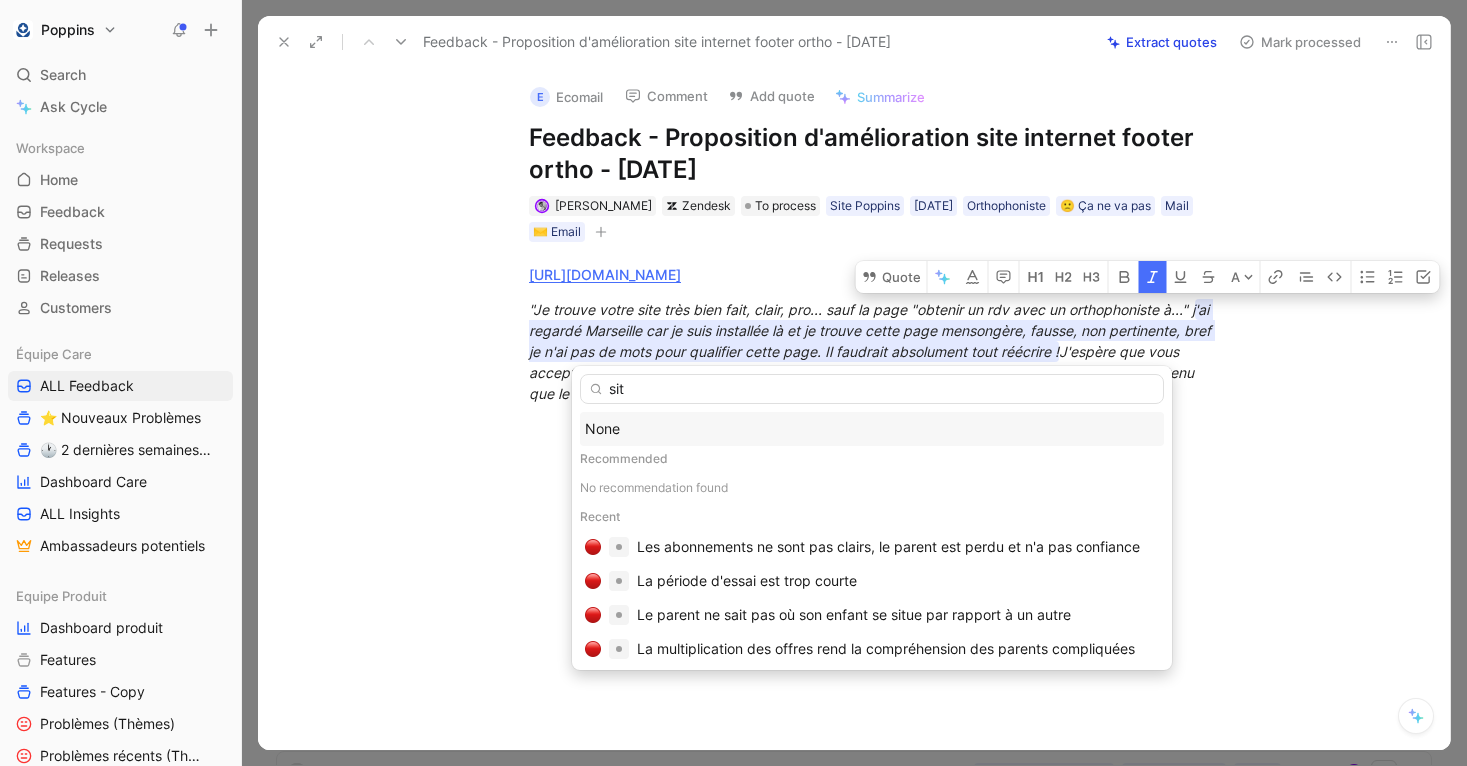 type on "site" 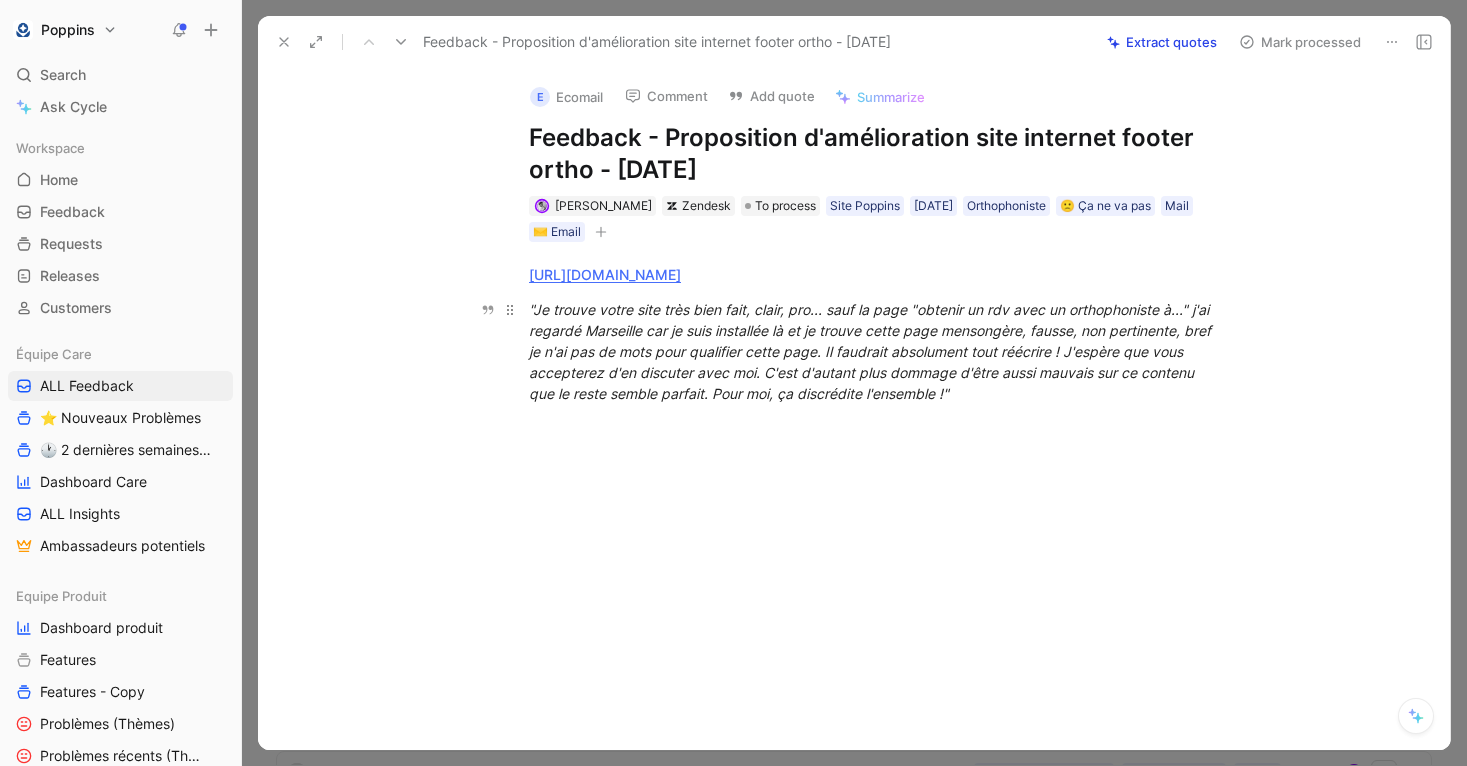 drag, startPoint x: 623, startPoint y: 317, endPoint x: 1115, endPoint y: 393, distance: 497.83533 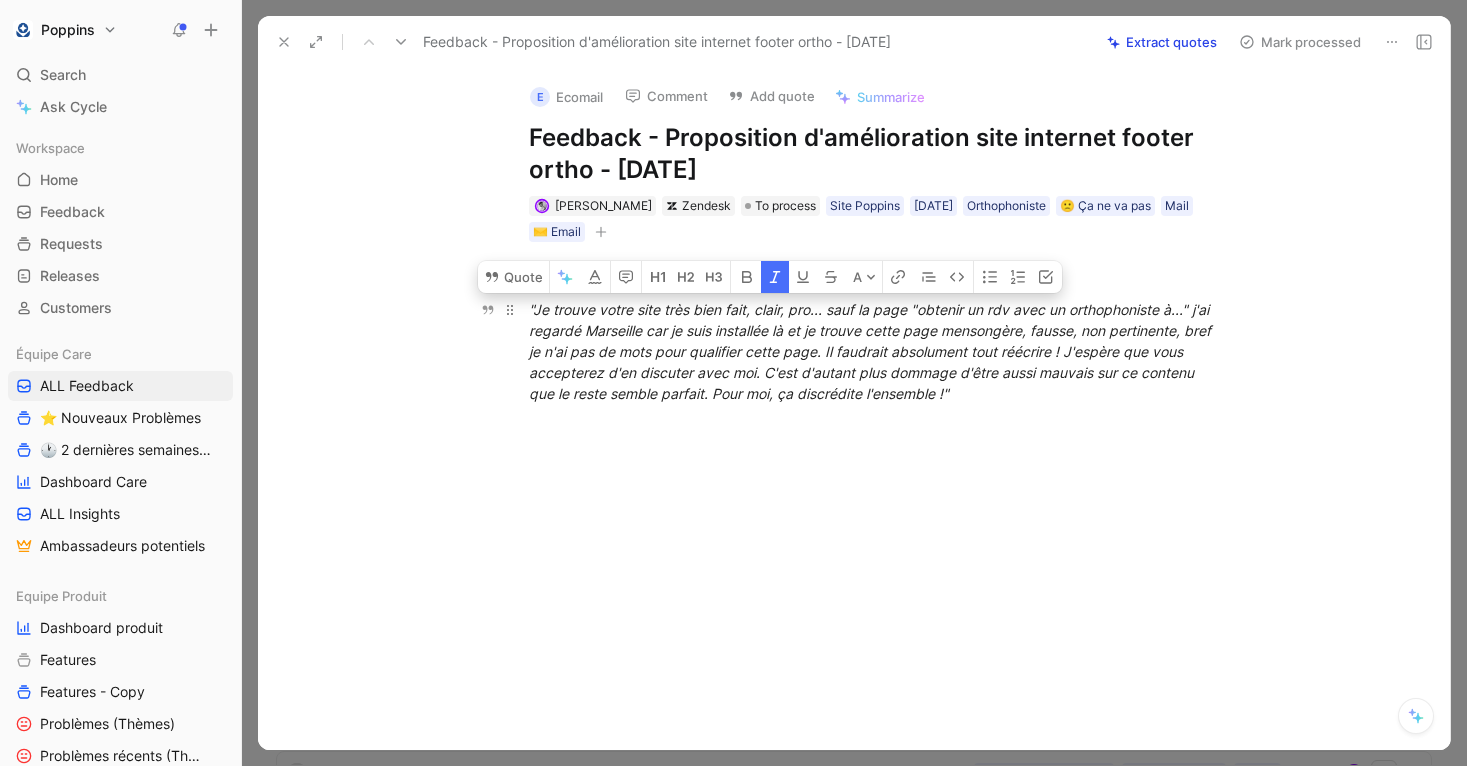copy on ""Je trouve votre site très bien fait, clair, pro... sauf la page "obtenir un rdv avec un orthophoniste à..." j'ai regardé Marseille car je suis installée là et je trouve cette page mensongère, fausse, non pertinente, bref je n'ai pas de mots pour qualifier cette page. Il faudrait absolument tout réécrire ! J'espère que vous accepterez d'en discuter avec moi. C'est d'autant plus dommage d'être aussi mauvais sur ce contenu que le reste semble parfait. Pour moi, ça discrédite l'ensemble !"" 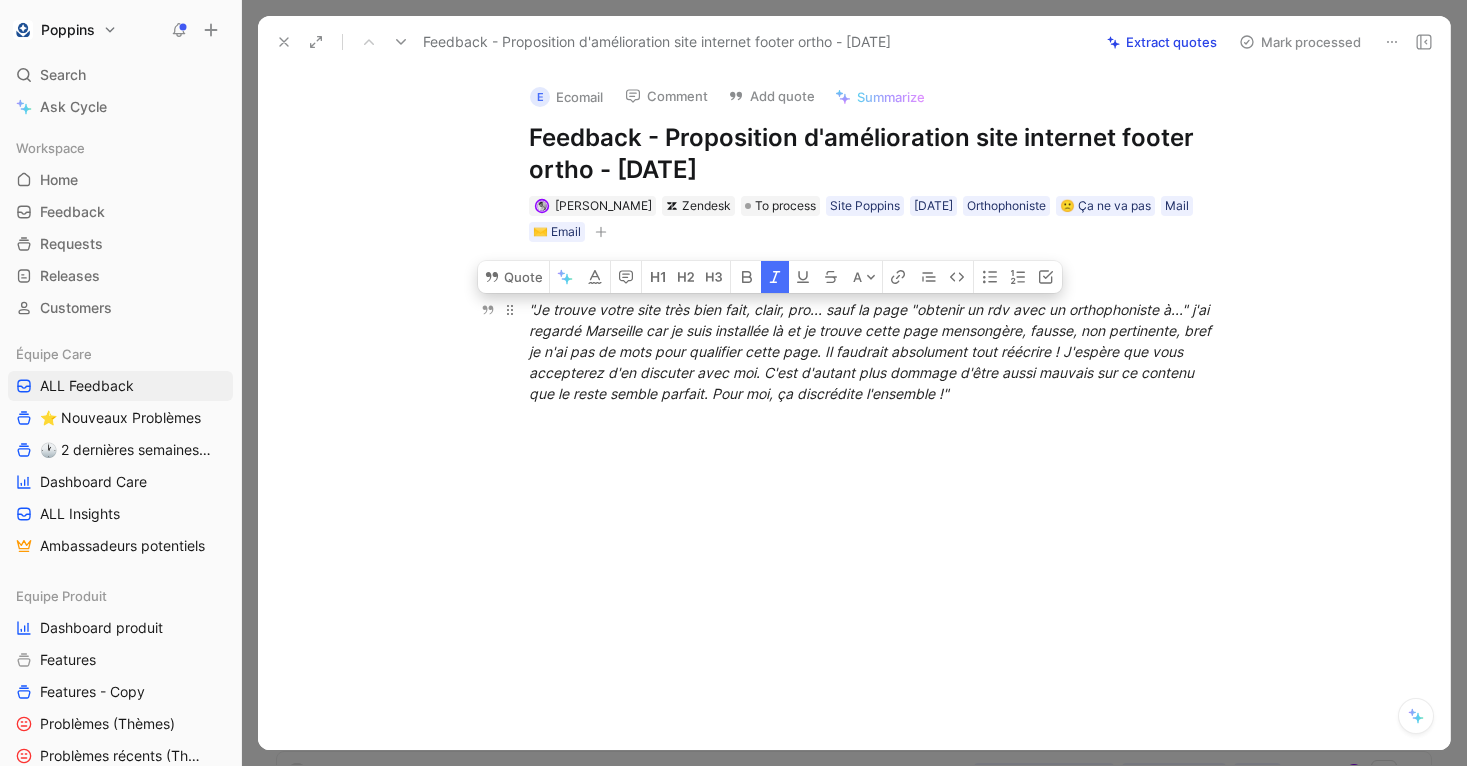 click on ""Je trouve votre site très bien fait, clair, pro... sauf la page "obtenir un rdv avec un orthophoniste à..." j'ai regardé Marseille car je suis installée là et je trouve cette page mensongère, fausse, non pertinente, bref je n'ai pas de mots pour qualifier cette page. Il faudrait absolument tout réécrire ! J'espère que vous accepterez d'en discuter avec moi. C'est d'autant plus dommage d'être aussi mauvais sur ce contenu que le reste semble parfait. Pour moi, ça discrédite l'ensemble !"" at bounding box center (872, 351) 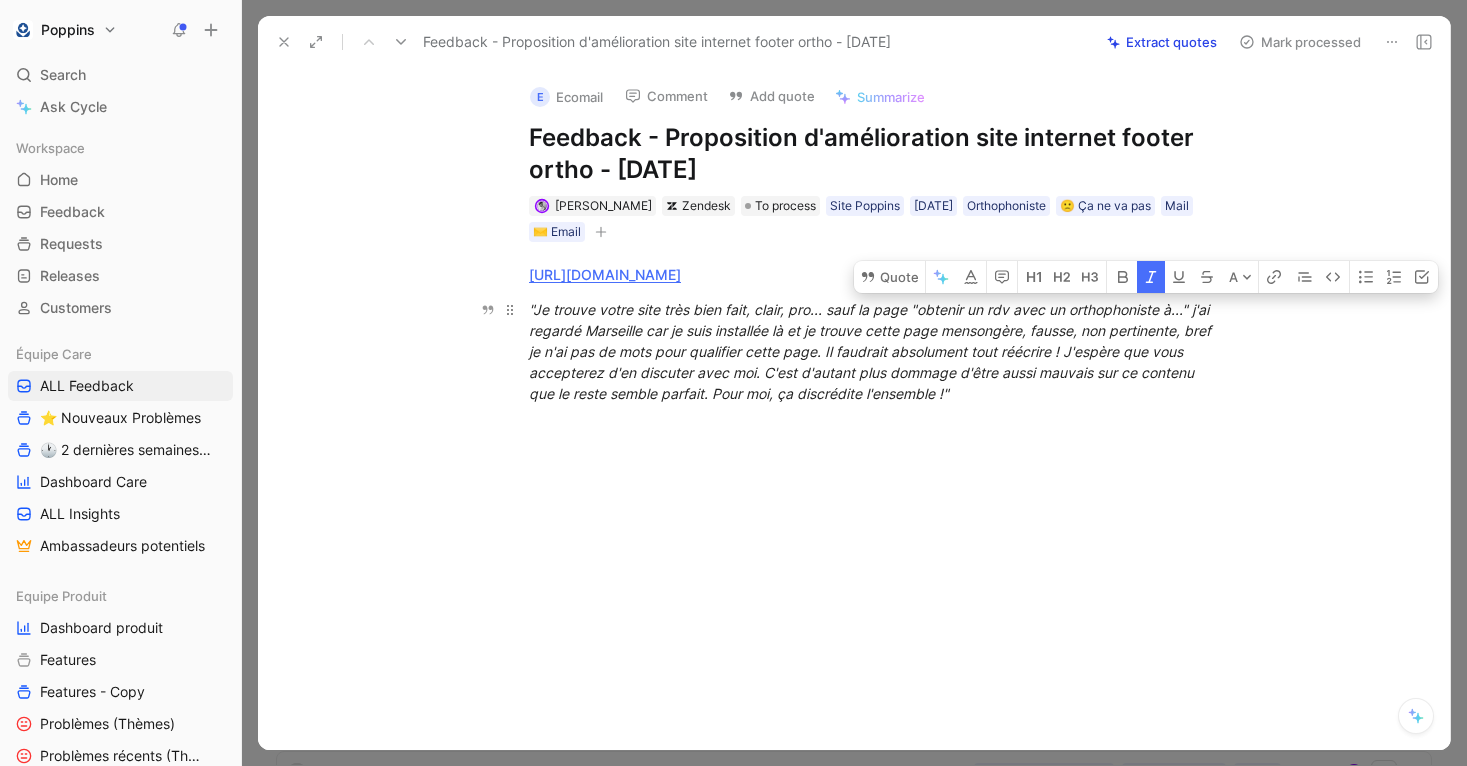 drag, startPoint x: 1194, startPoint y: 302, endPoint x: 1098, endPoint y: 346, distance: 105.60303 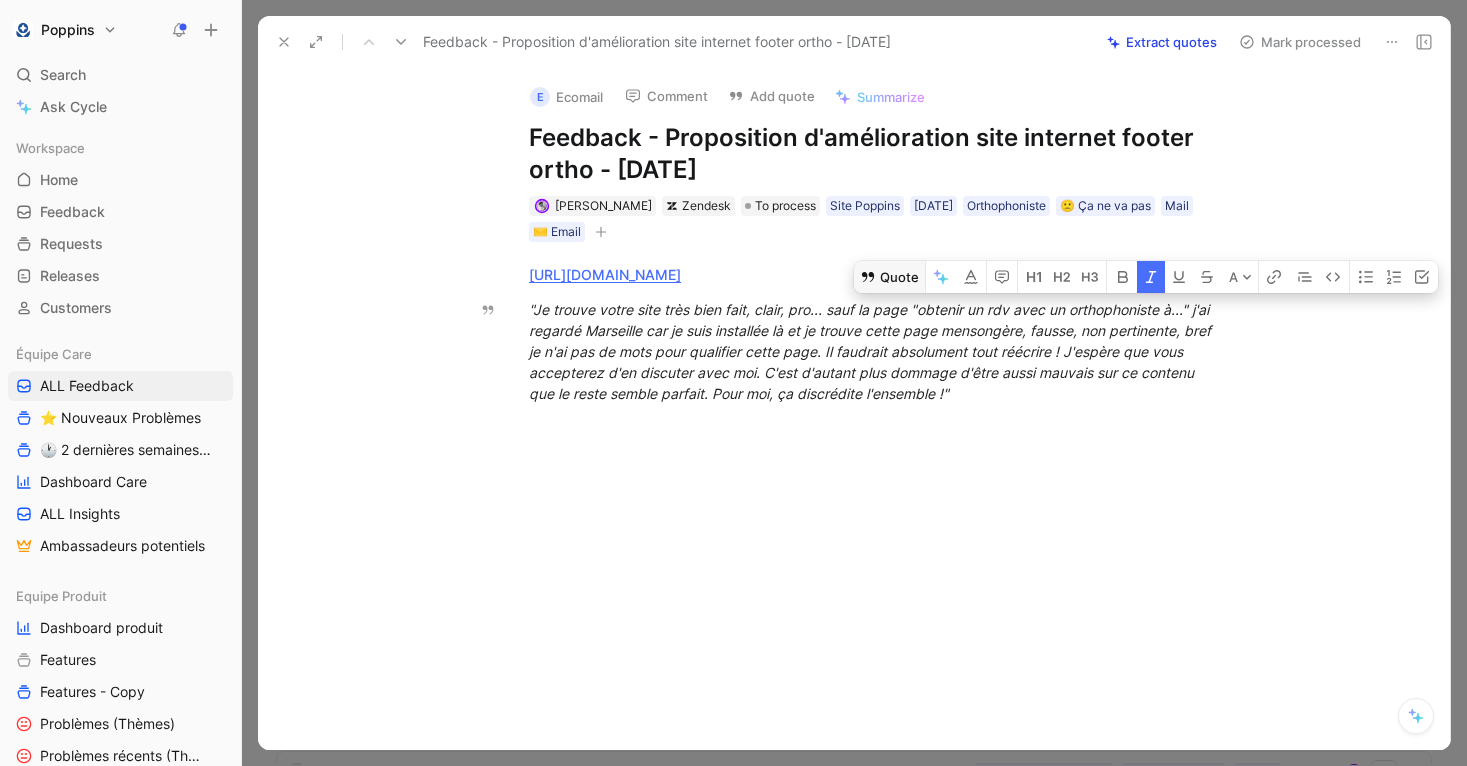 click on "Quote" at bounding box center (889, 277) 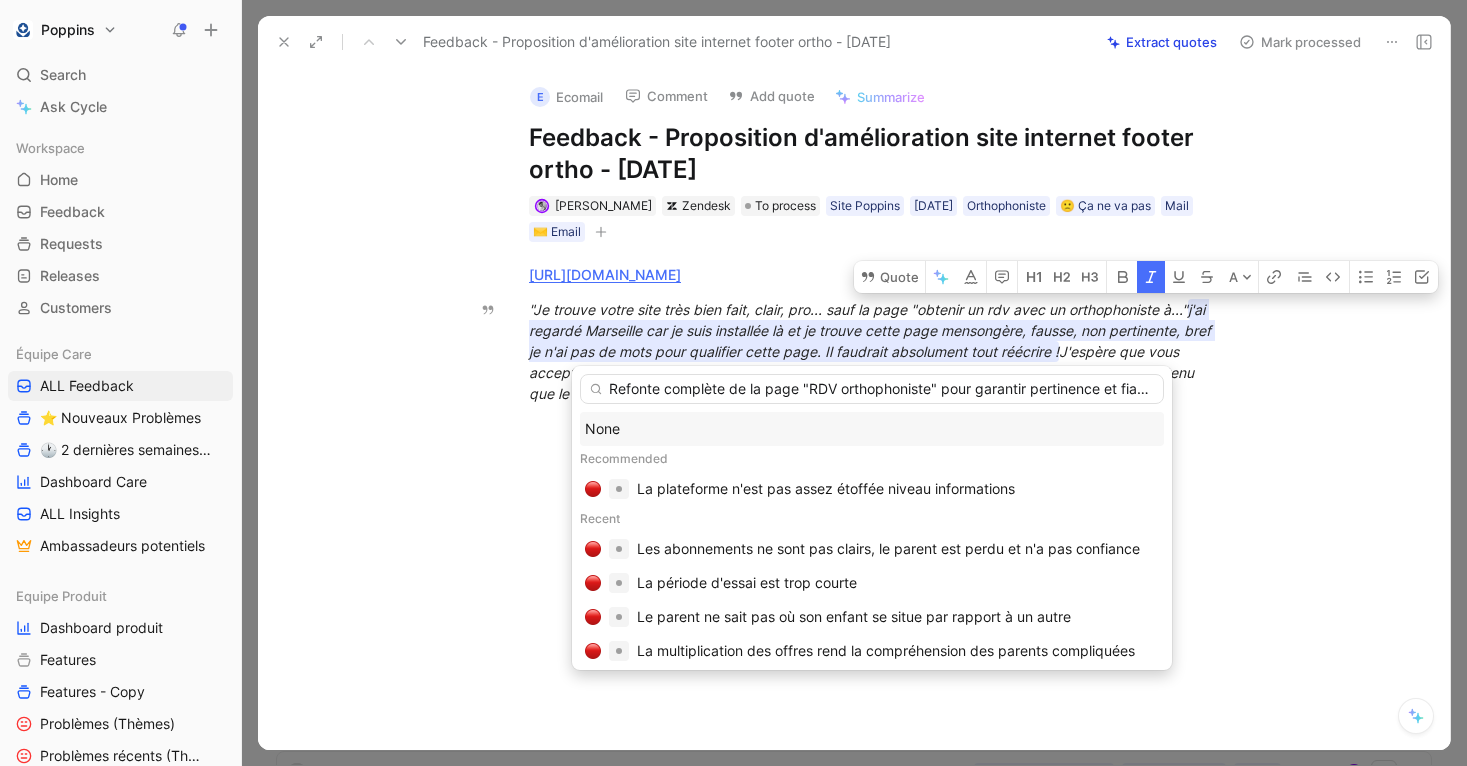scroll, scrollTop: 0, scrollLeft: 22, axis: horizontal 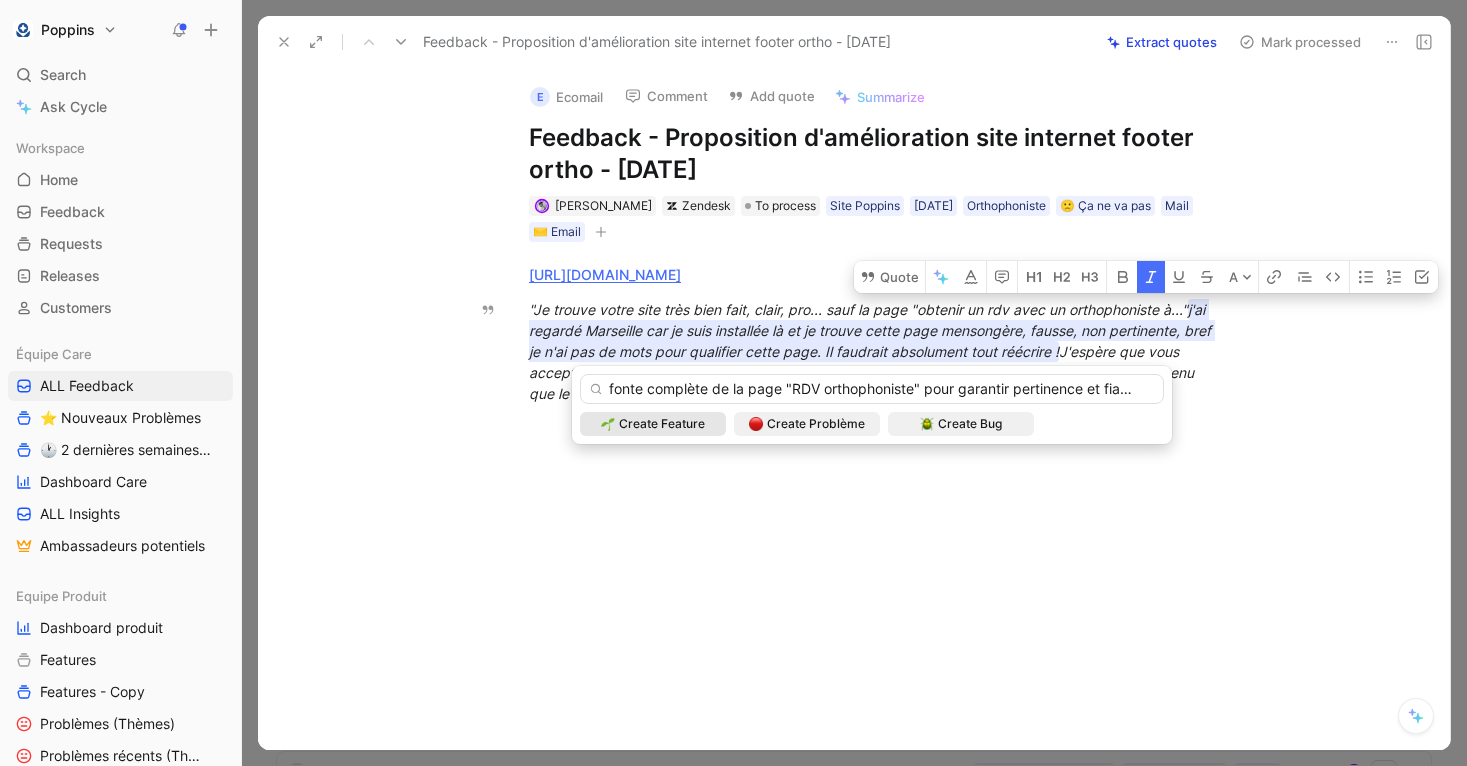 click on "Refonte complète de la page "RDV orthophoniste" pour garantir pertinence et fiabilité" at bounding box center (872, 389) 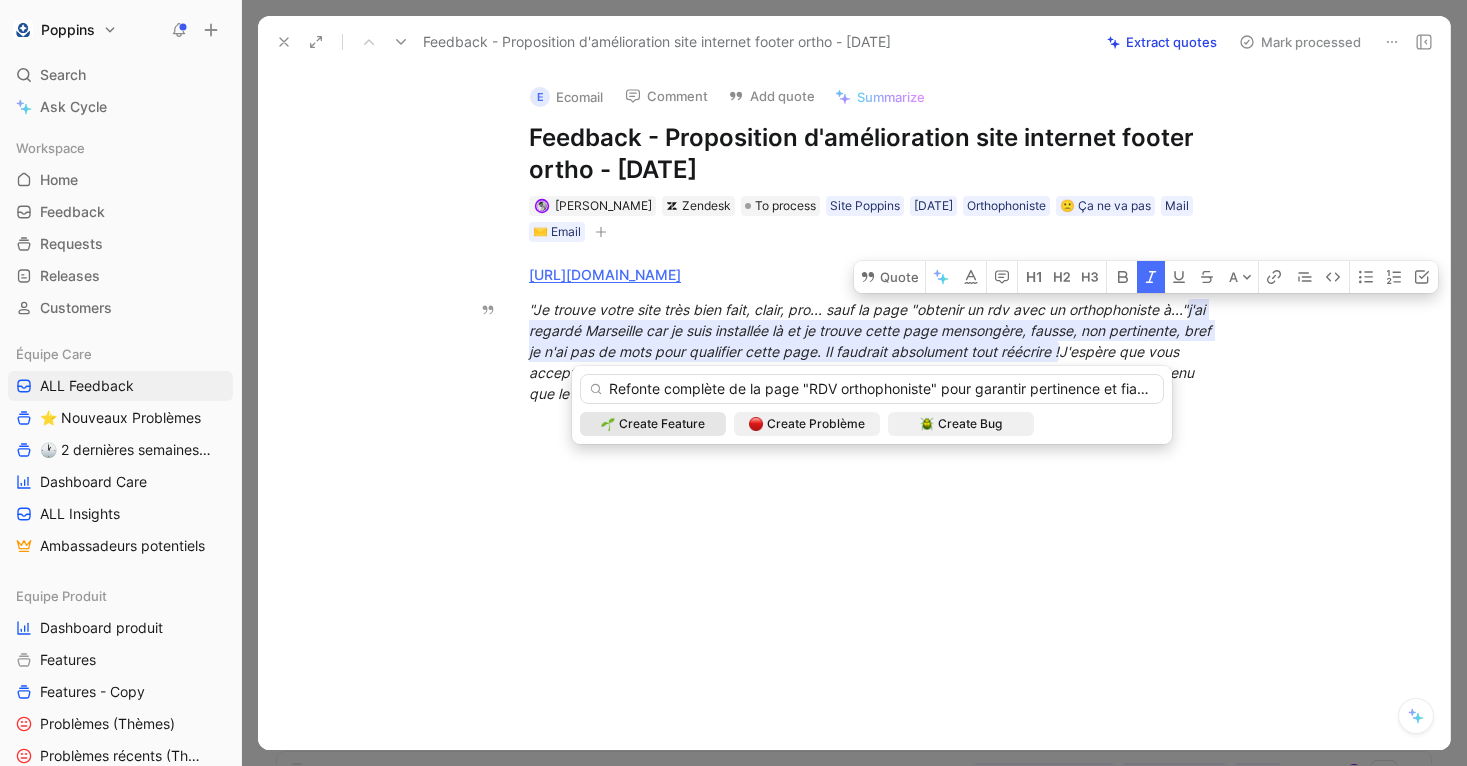 click on "Refonte complète de la page "RDV orthophoniste" pour garantir pertinence et fiabilité" at bounding box center [872, 389] 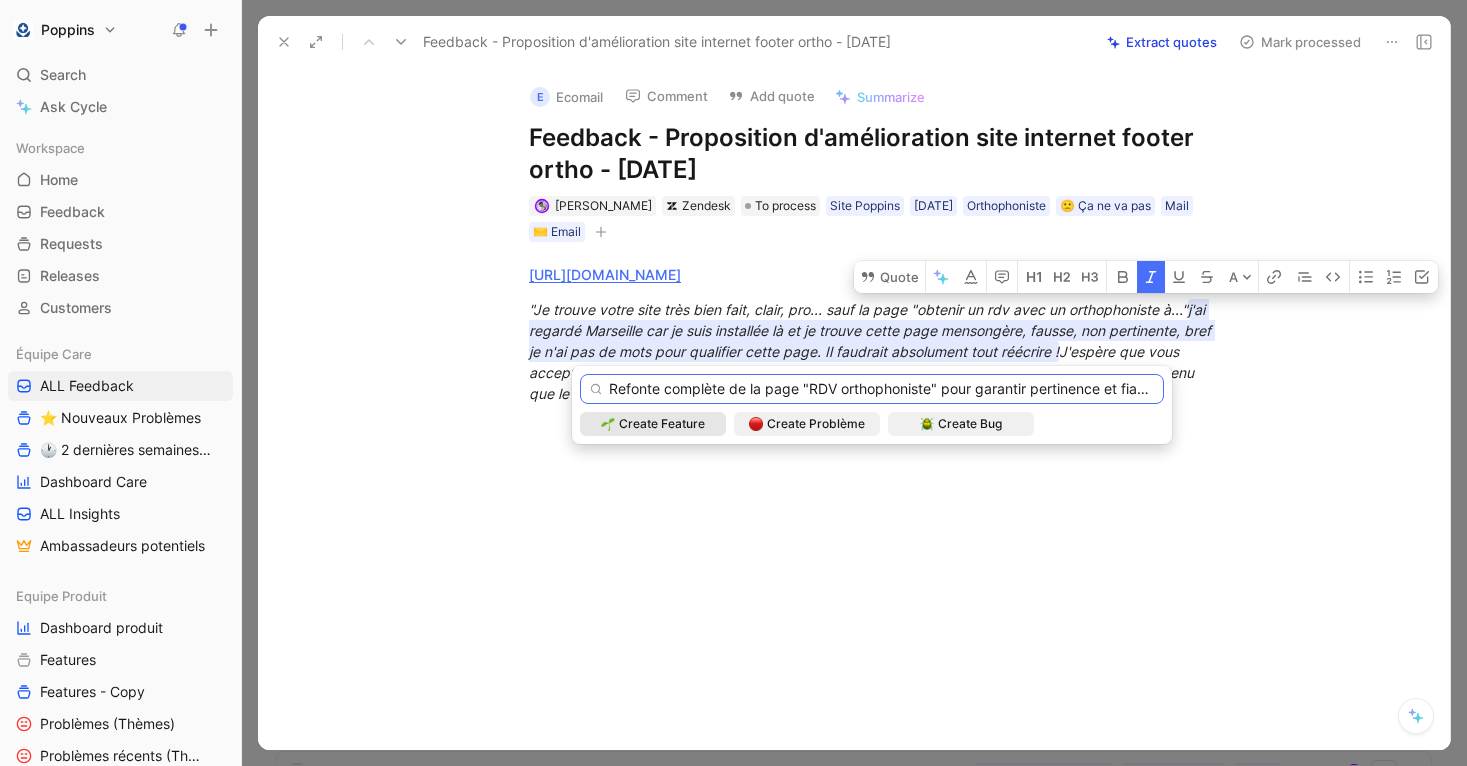 click on "Refonte complète de la page "RDV orthophoniste" pour garantir pertinence et fiabilité" at bounding box center [872, 389] 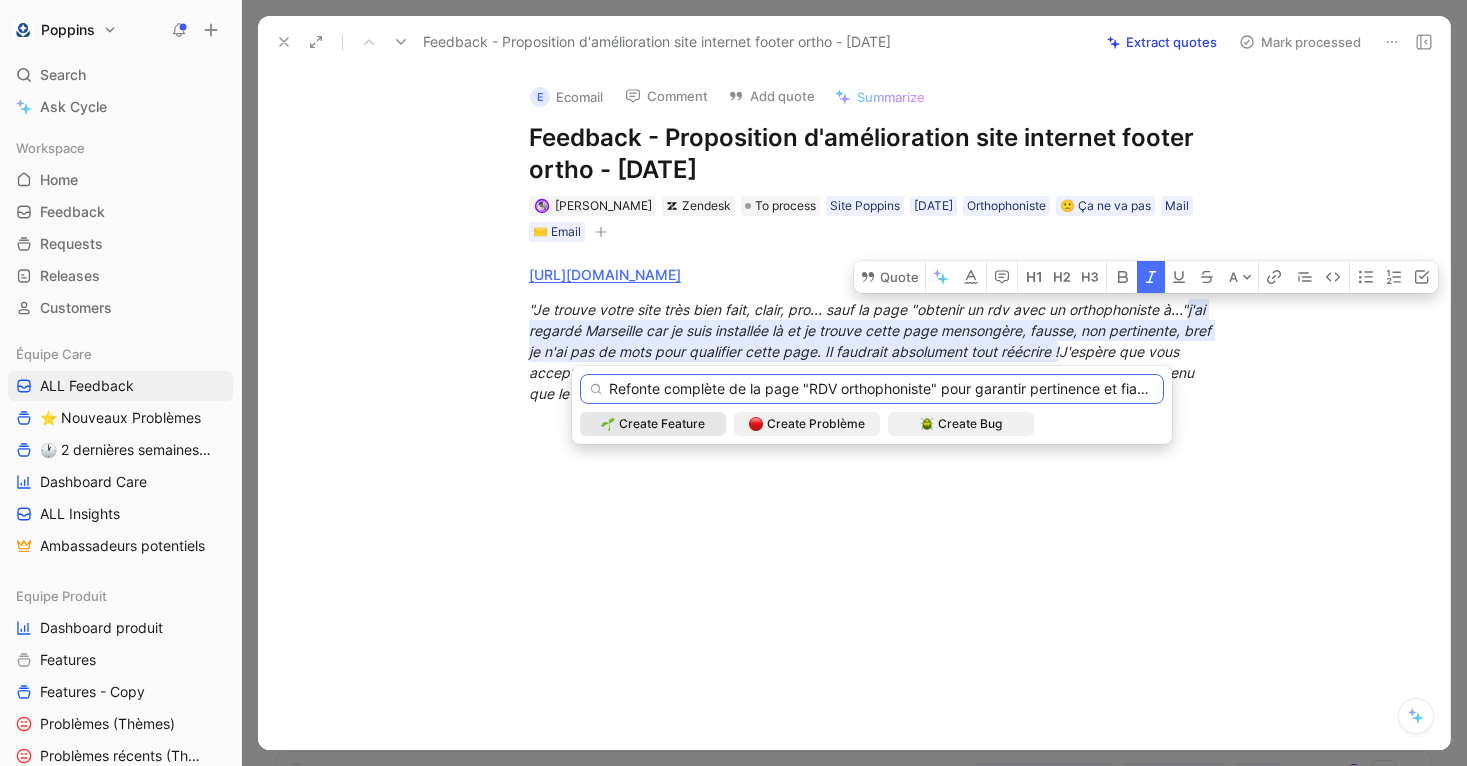 click on "Refonte complète de la page "RDV orthophoniste" pour garantir pertinence et fiabilité" at bounding box center (872, 389) 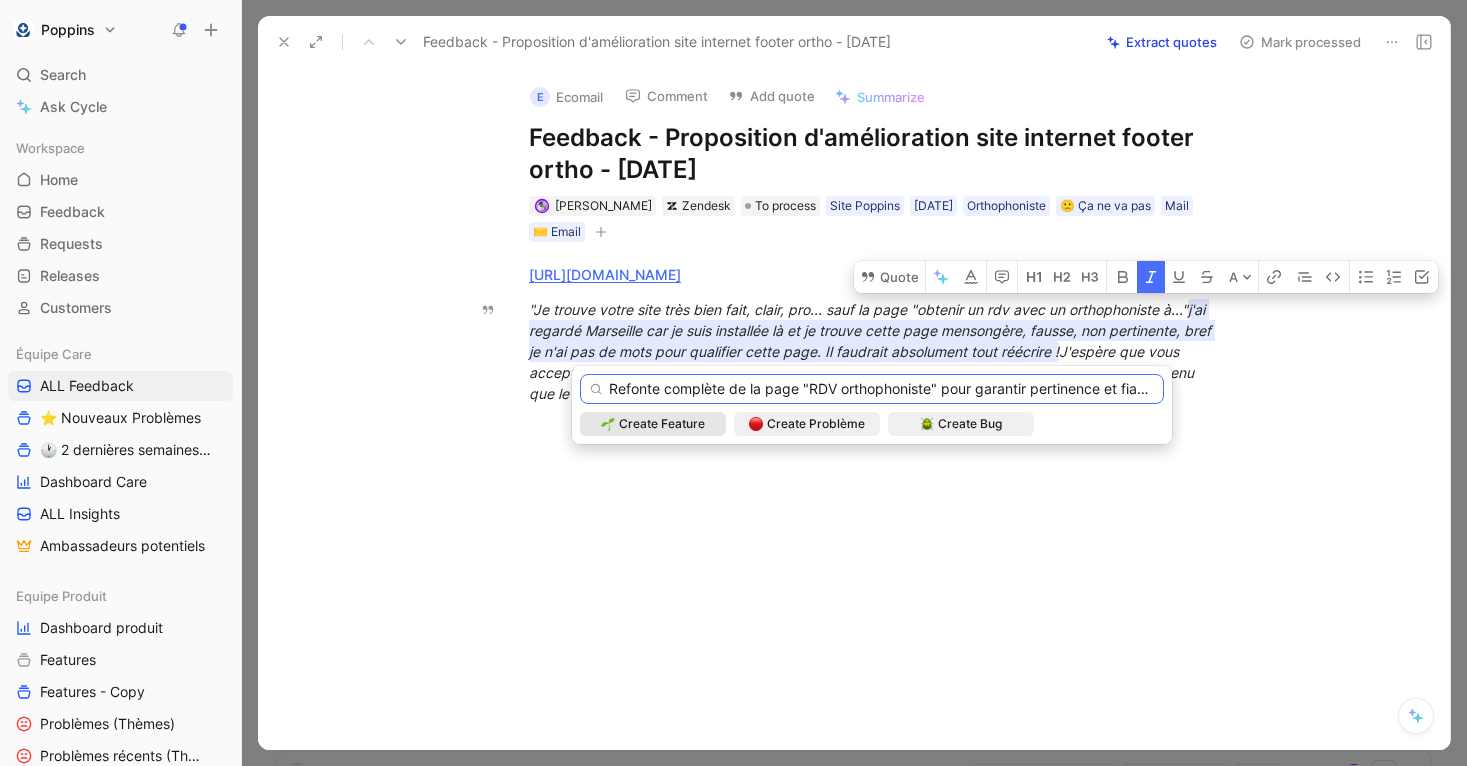 click on "Refonte complète de la page "RDV orthophoniste" pour garantir pertinence et fiabilité" at bounding box center (872, 389) 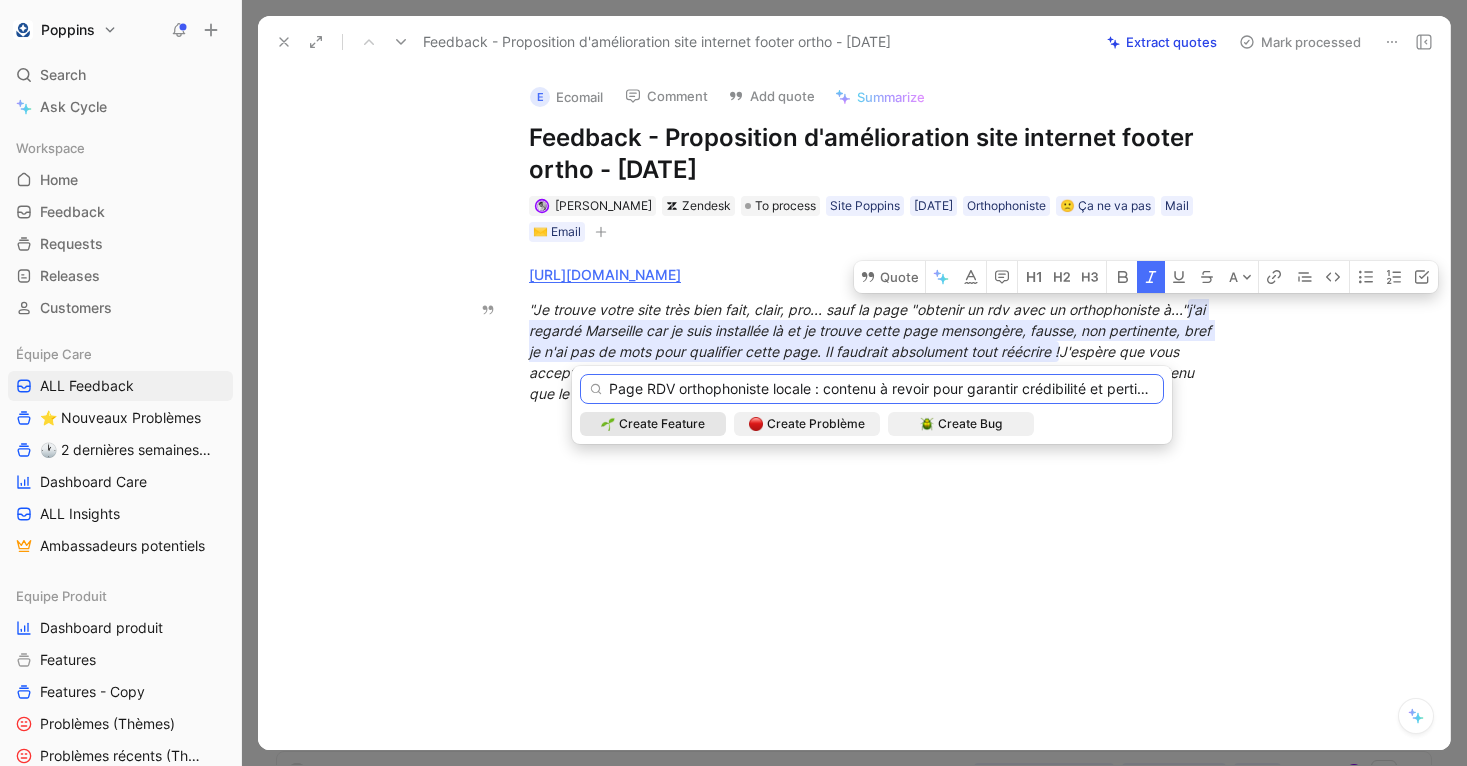 scroll, scrollTop: 0, scrollLeft: 32, axis: horizontal 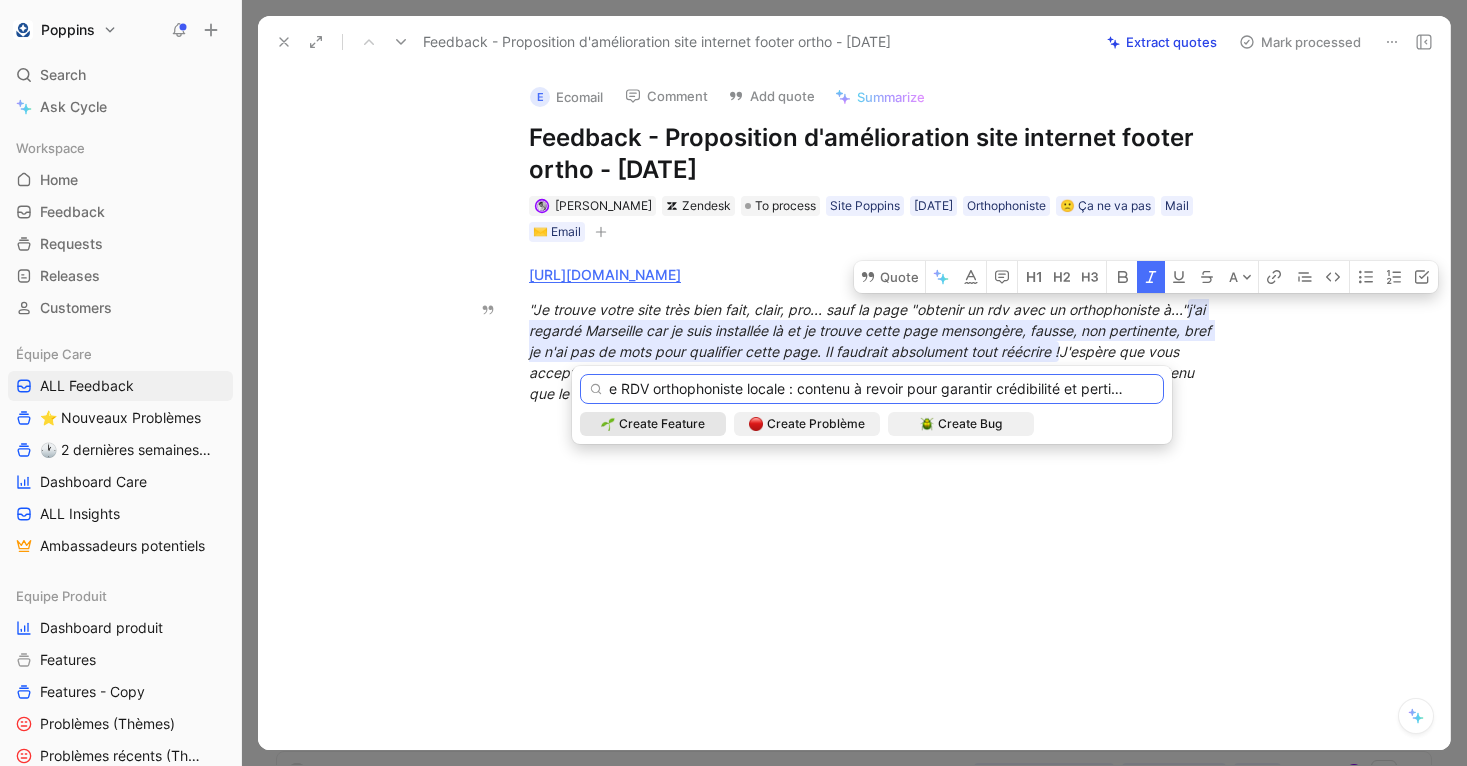 click on "Page RDV orthophoniste locale : contenu à revoir pour garantir crédibilité et pertinence" at bounding box center [872, 389] 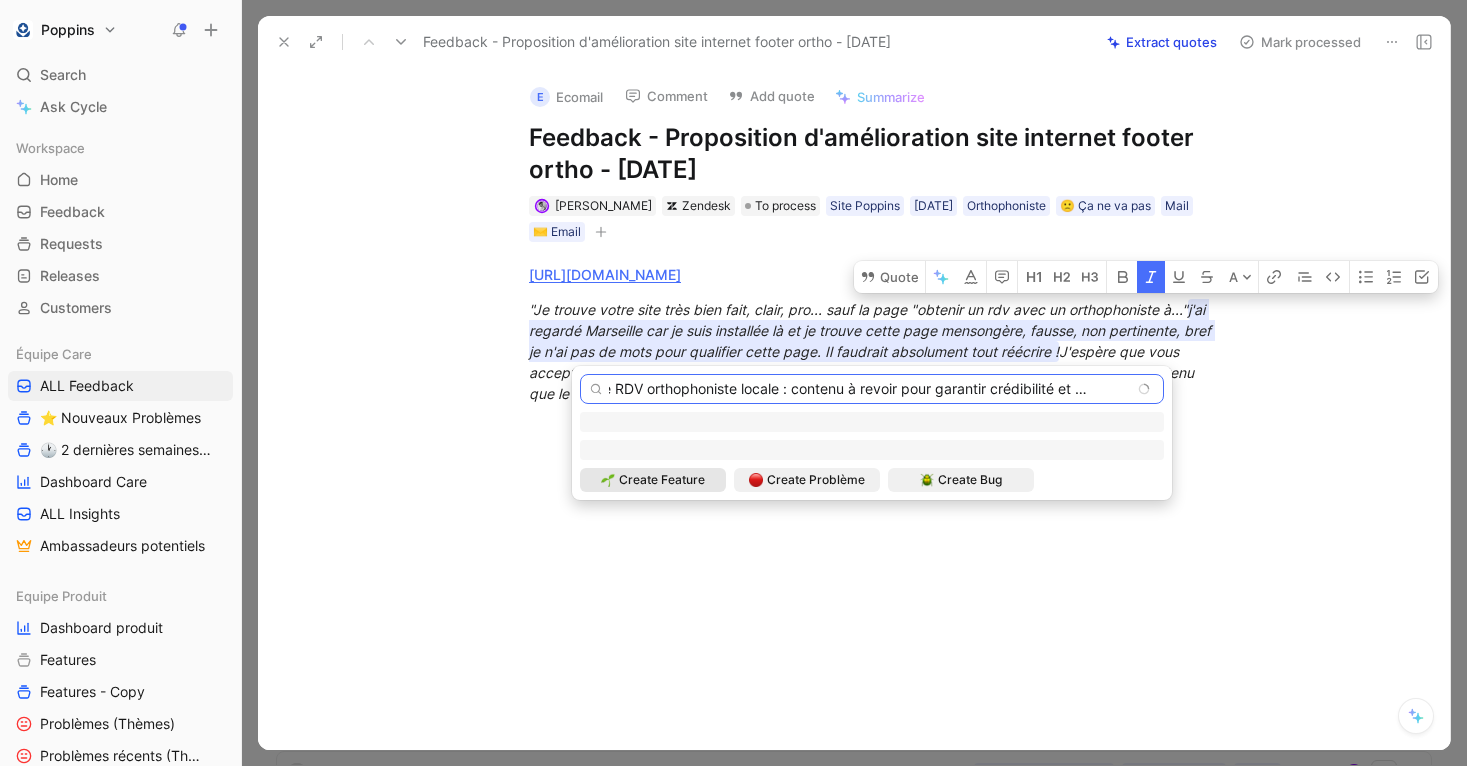 scroll, scrollTop: 0, scrollLeft: 0, axis: both 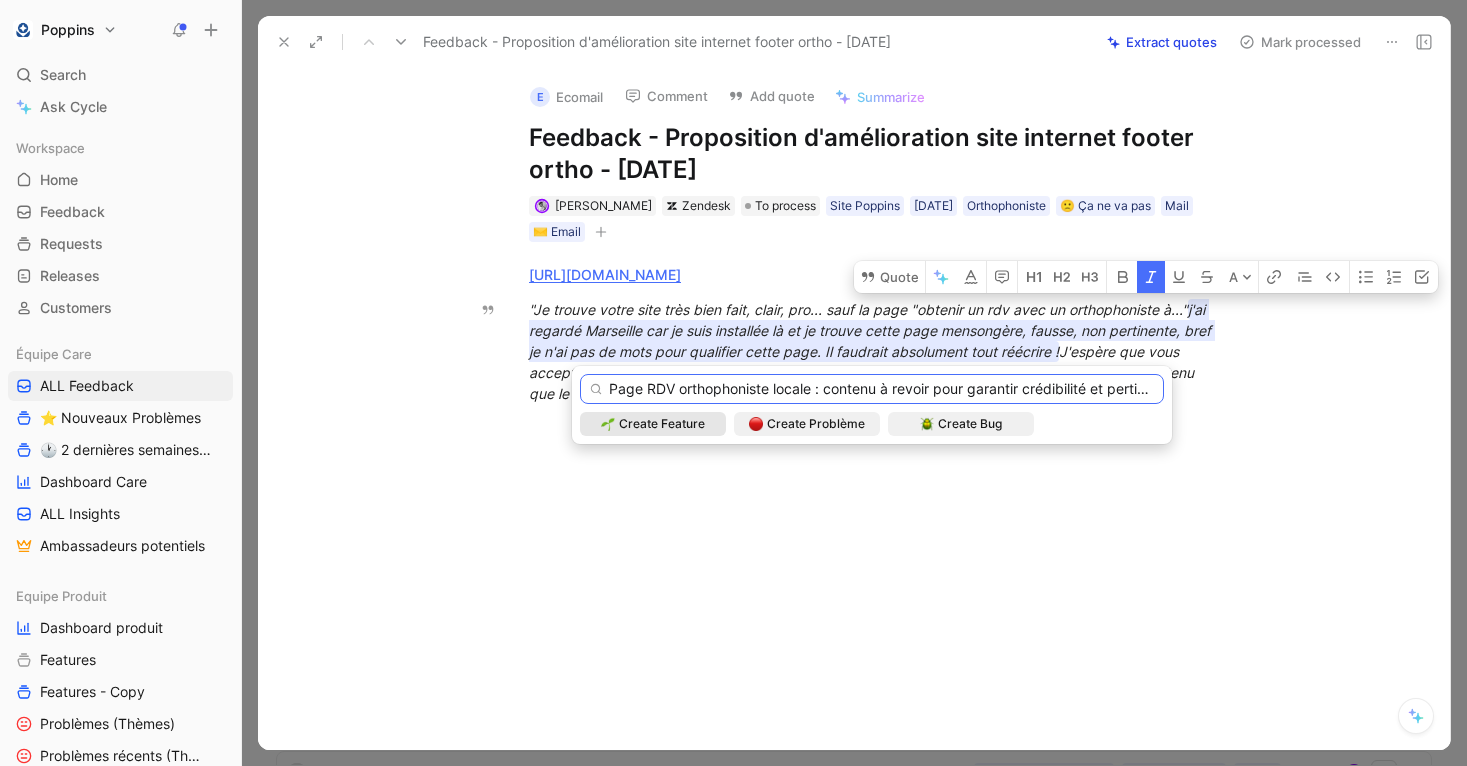 click on "Page RDV orthophoniste locale : contenu à revoir pour garantir crédibilité et pertinence" at bounding box center (872, 389) 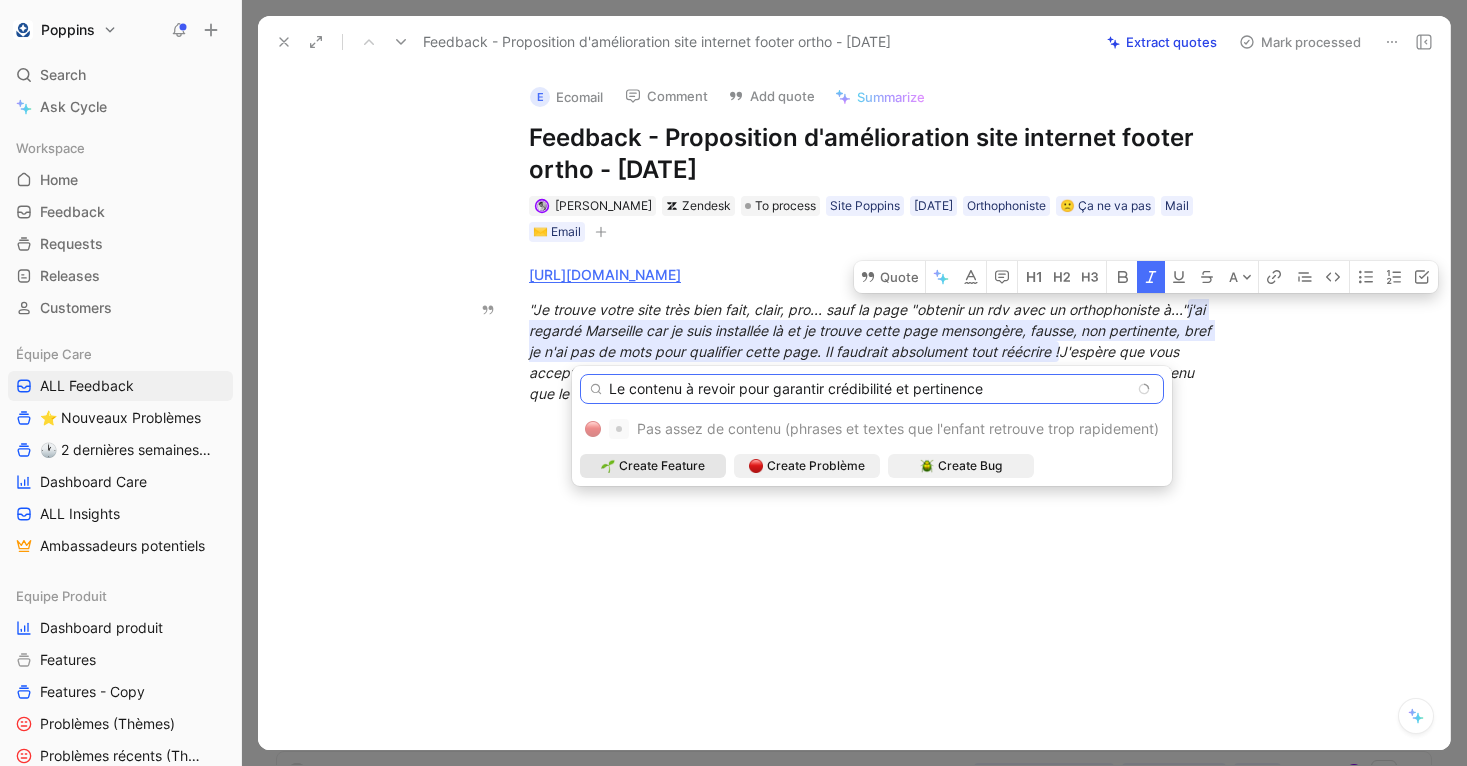 click on "Le contenu à revoir pour garantir crédibilité et pertinence" at bounding box center (872, 389) 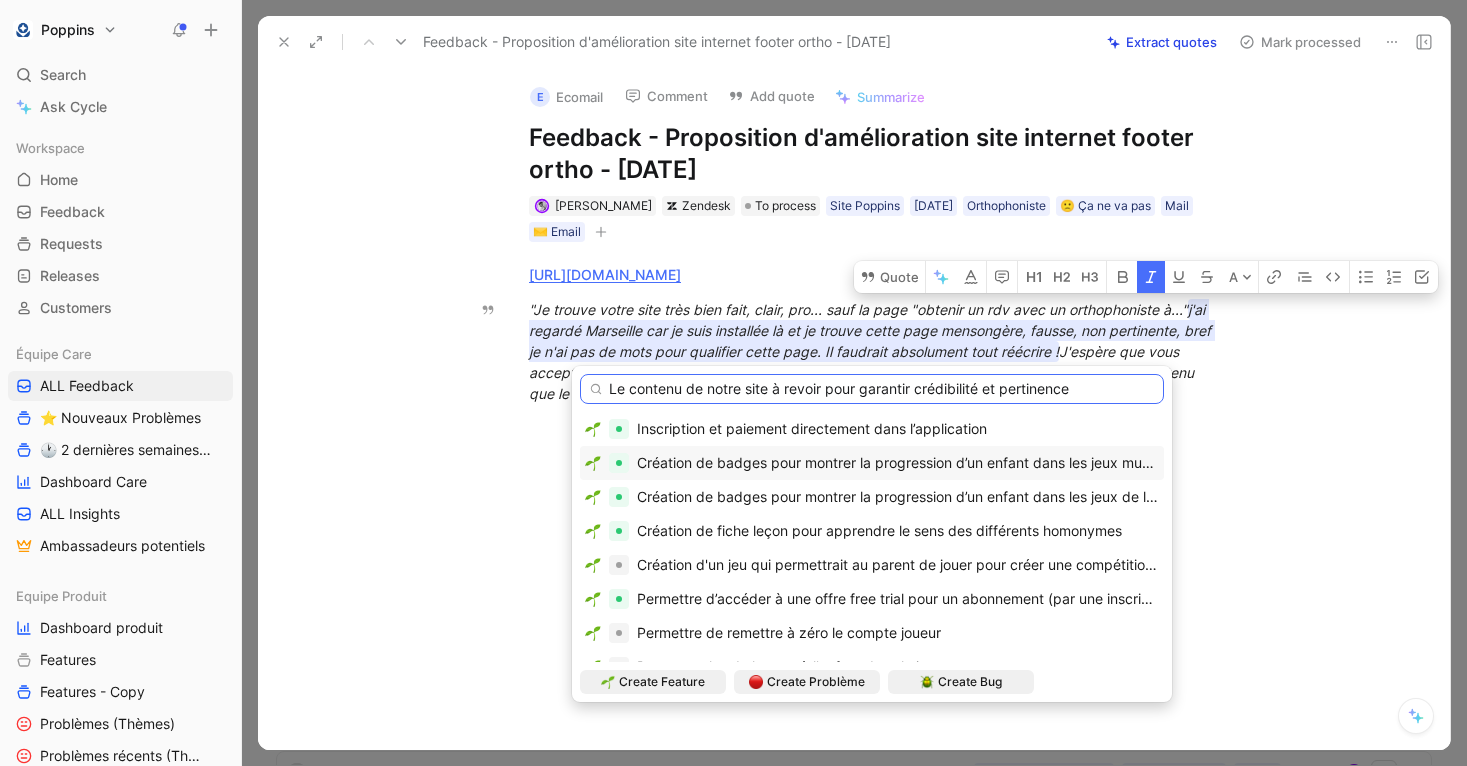 click on "Le contenu de notre site à revoir pour garantir crédibilité et pertinence" at bounding box center [872, 389] 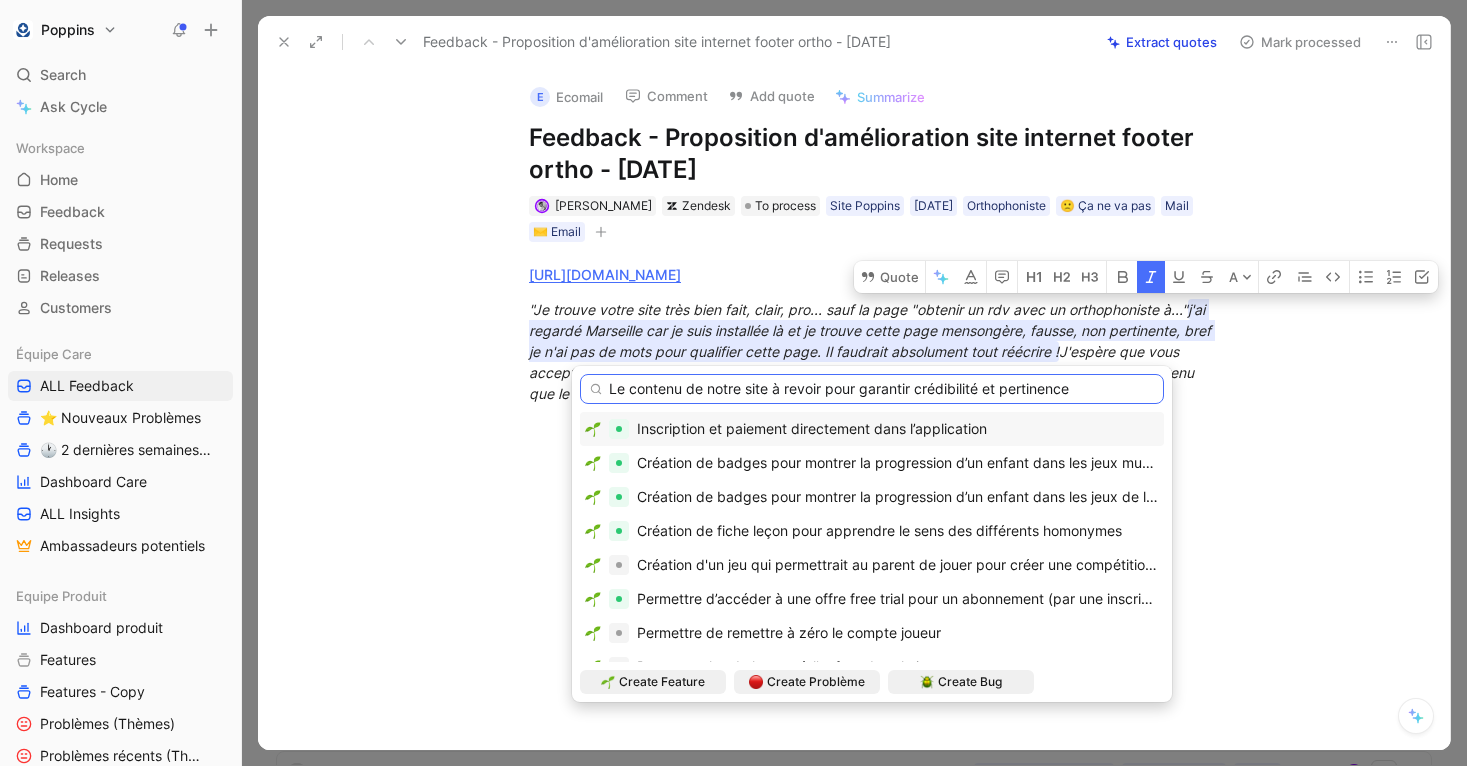 type on "Le contenu de notre site à revoir pour garantir crédibilité et pertinence" 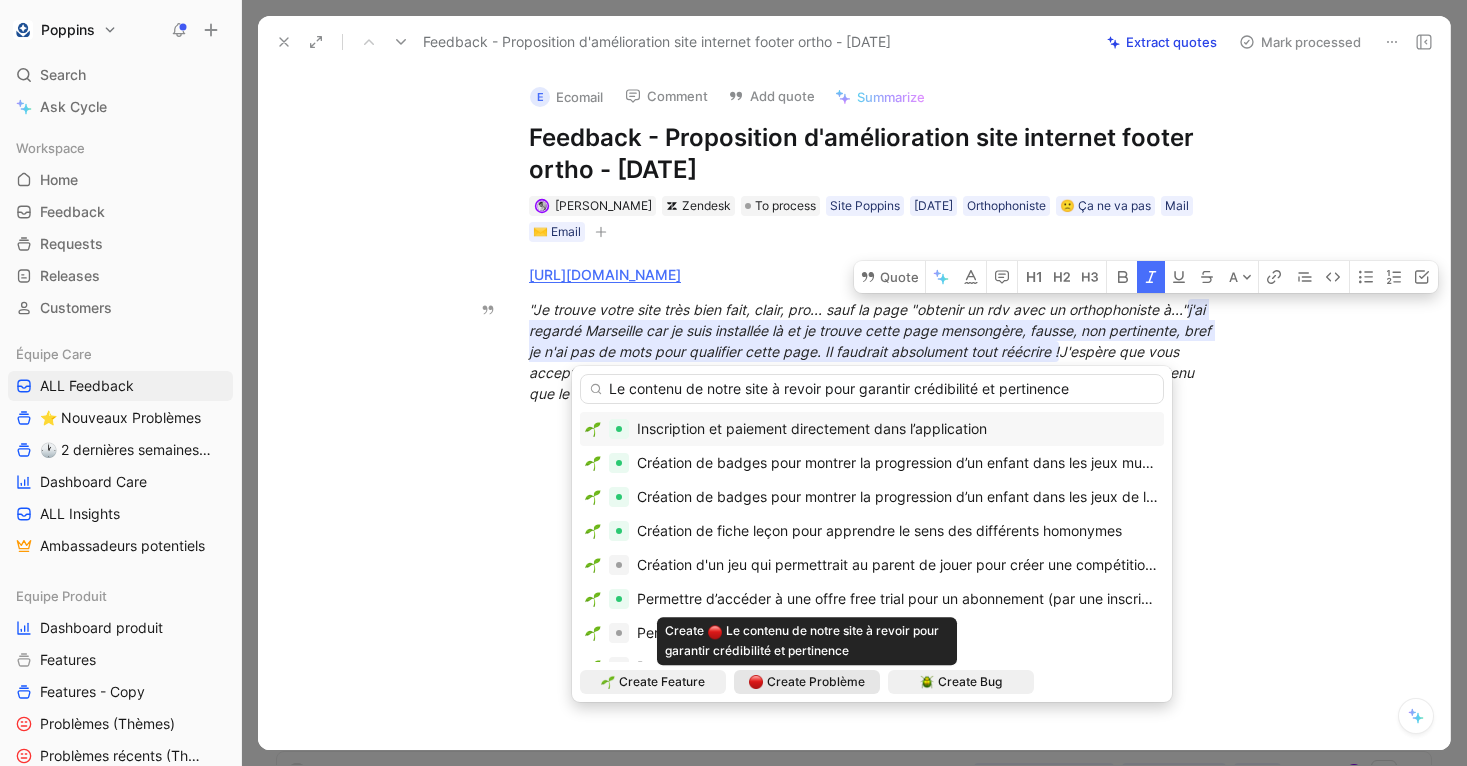 click on "Create Problème" at bounding box center [816, 682] 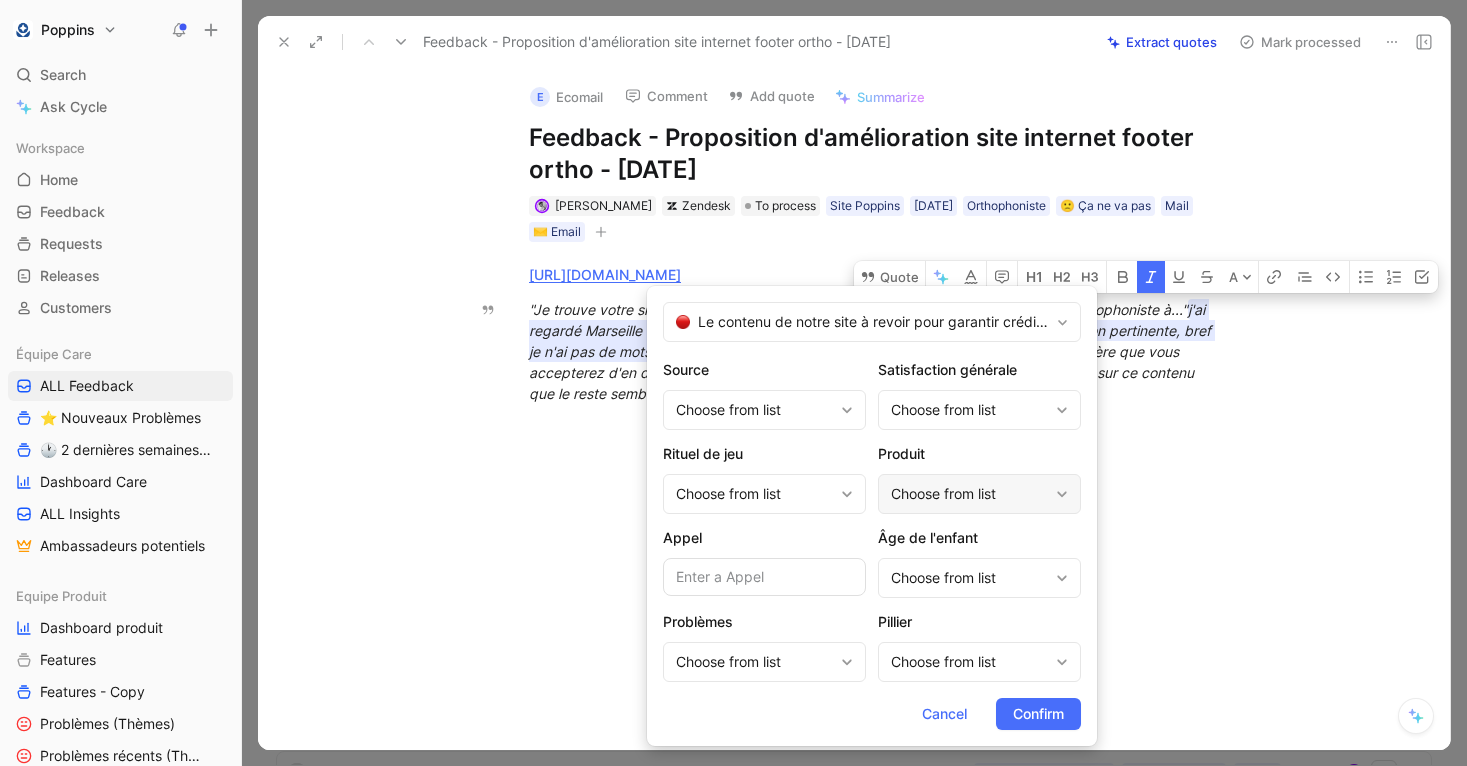 click on "Choose from list" at bounding box center [969, 494] 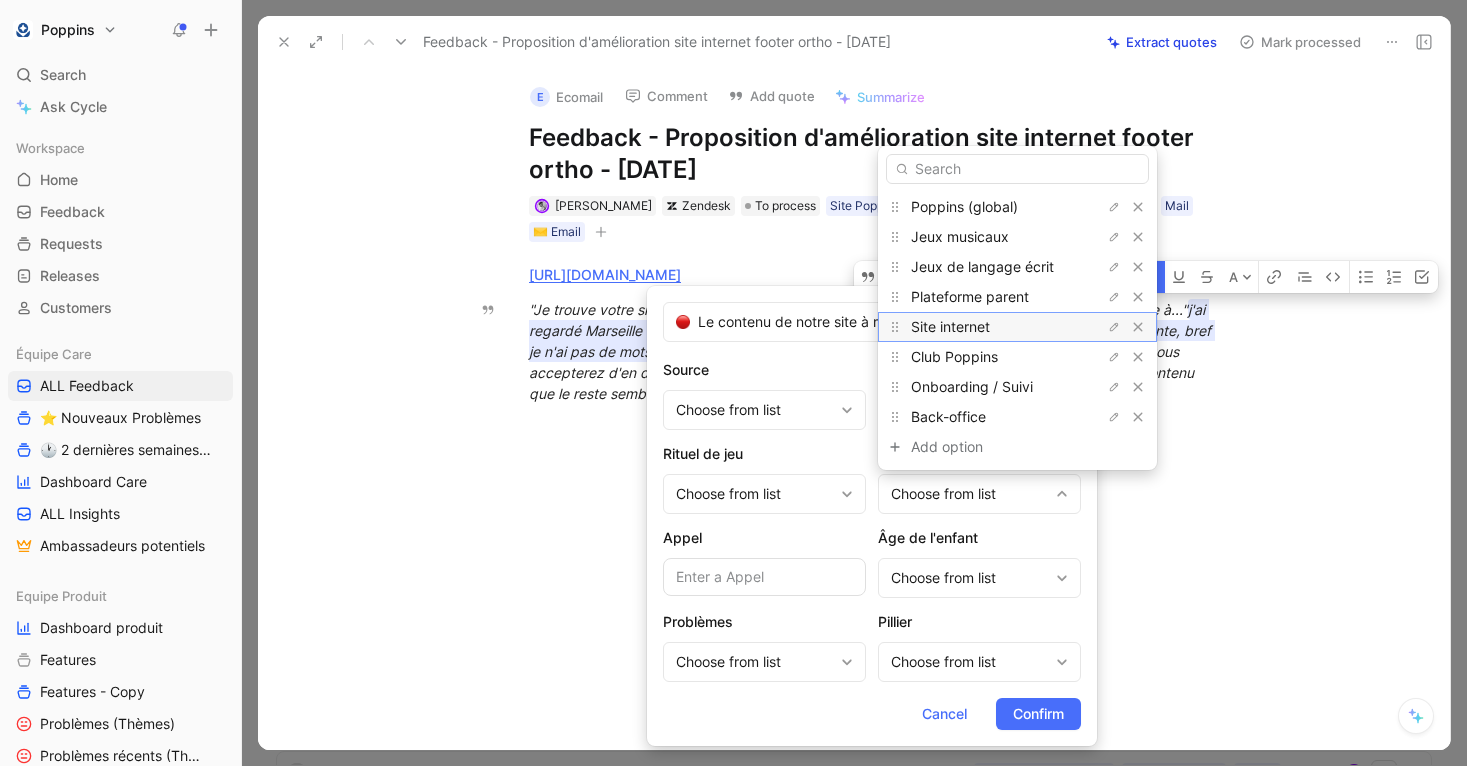 click on "Site internet" at bounding box center [950, 326] 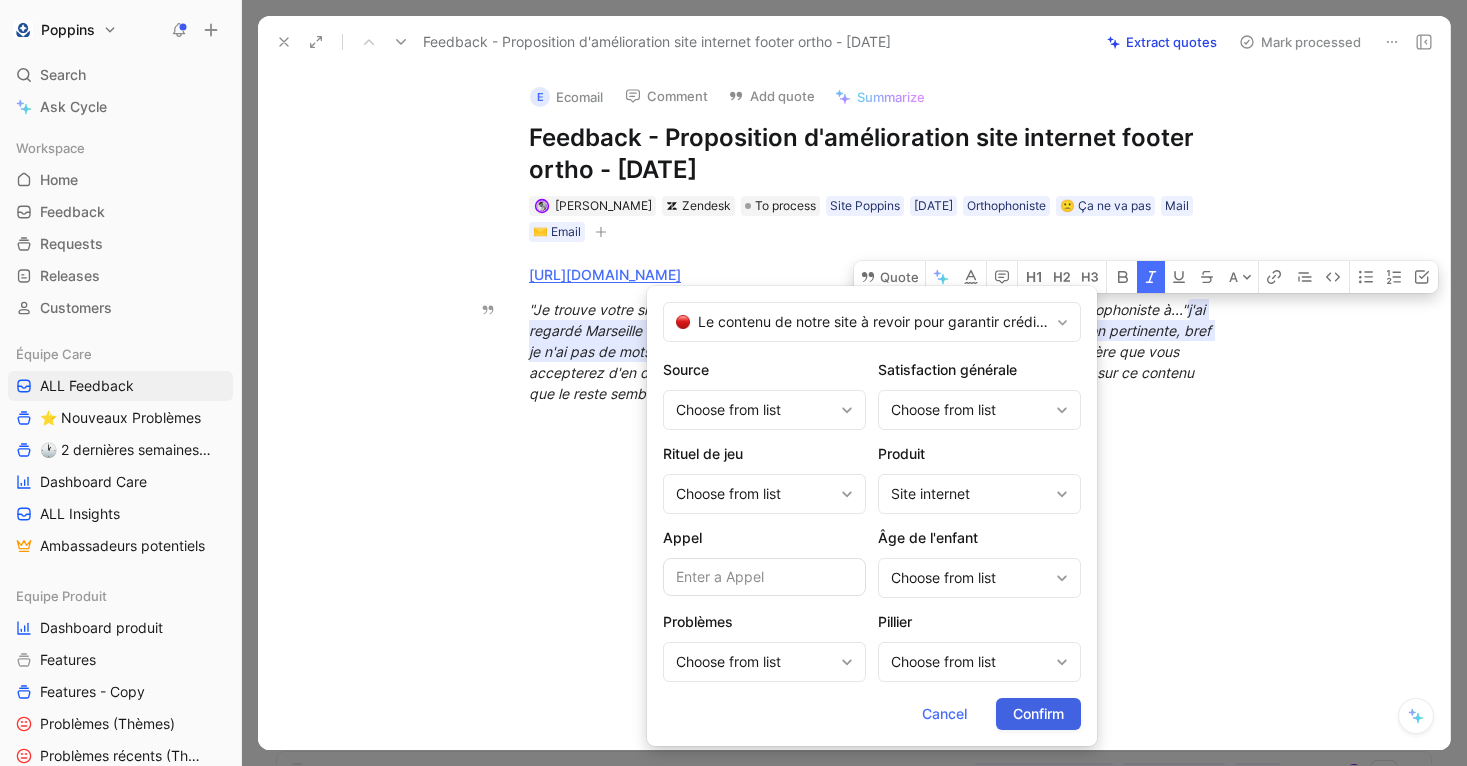 click on "Confirm" at bounding box center (1038, 714) 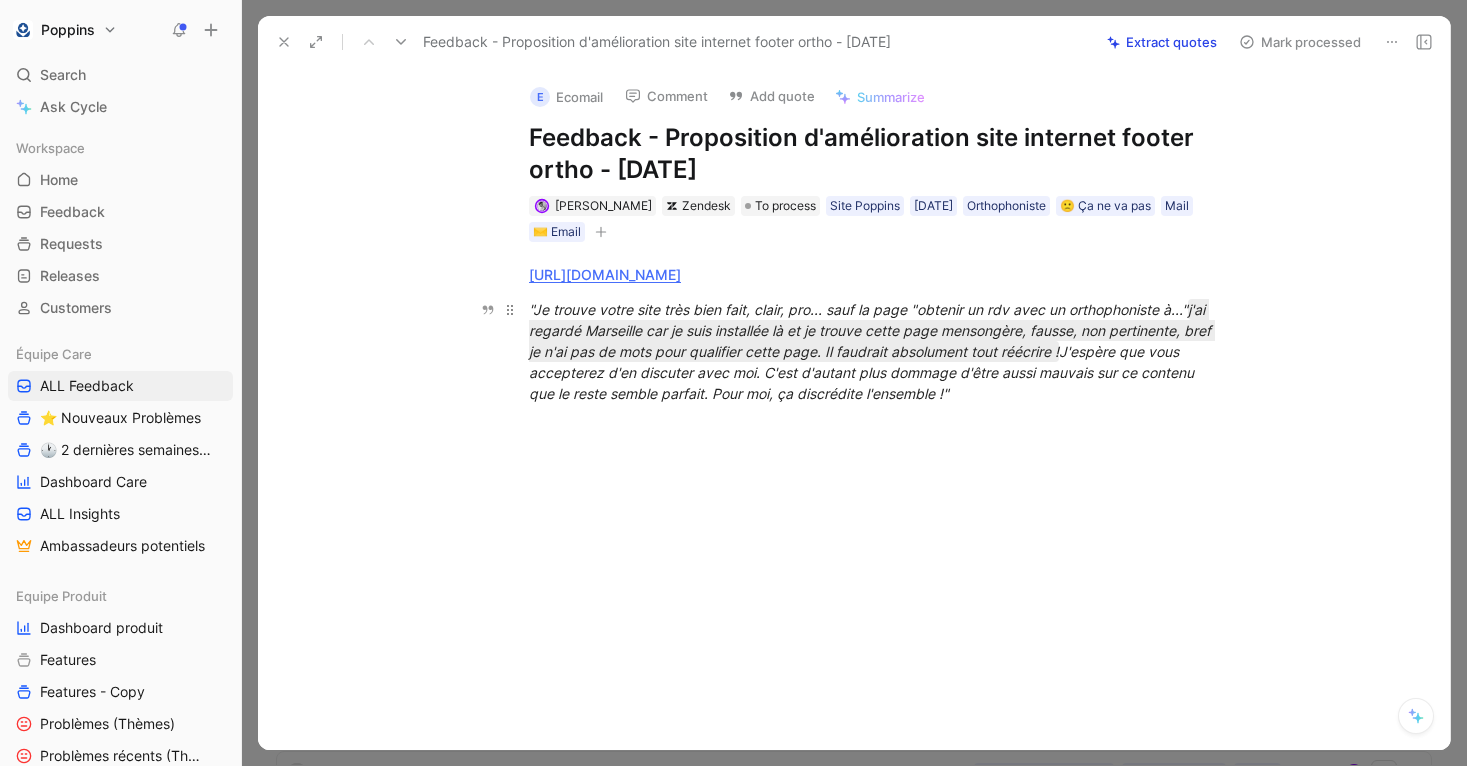 click on "J'espère que vous accepterez d'en discuter avec moi. C'est d'autant plus dommage d'être aussi mauvais sur ce contenu que le reste semble parfait. Pour moi, ça discrédite l'ensemble !"" at bounding box center [863, 372] 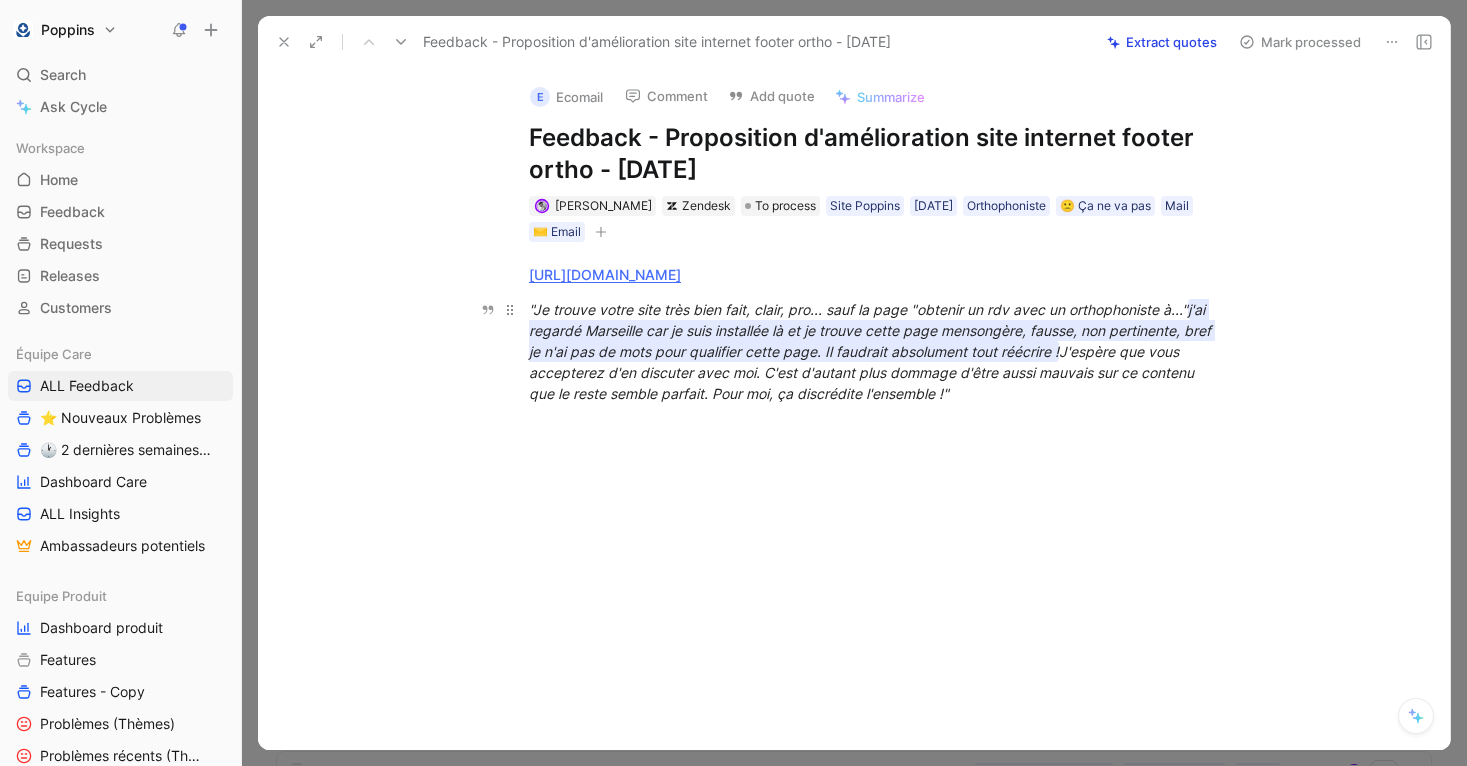 click on "j'ai regardé Marseille car je suis installée là et je trouve cette page mensongère, fausse, non pertinente, bref je n'ai pas de mots pour qualifier cette page. Il faudrait absolument tout réécrire !" at bounding box center [872, 330] 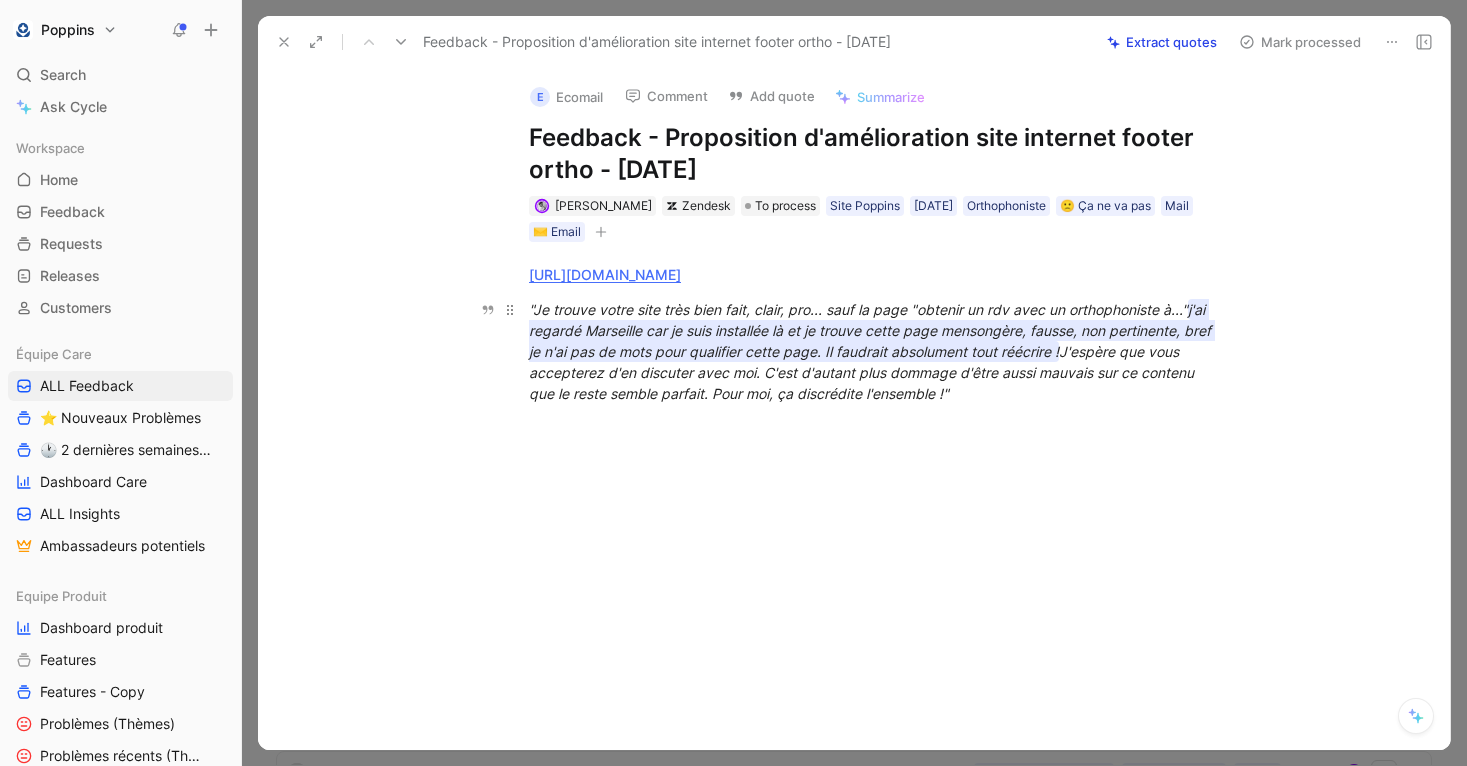 click on "j'ai regardé Marseille car je suis installée là et je trouve cette page mensongère, fausse, non pertinente, bref je n'ai pas de mots pour qualifier cette page. Il faudrait absolument tout réécrire !" at bounding box center (872, 330) 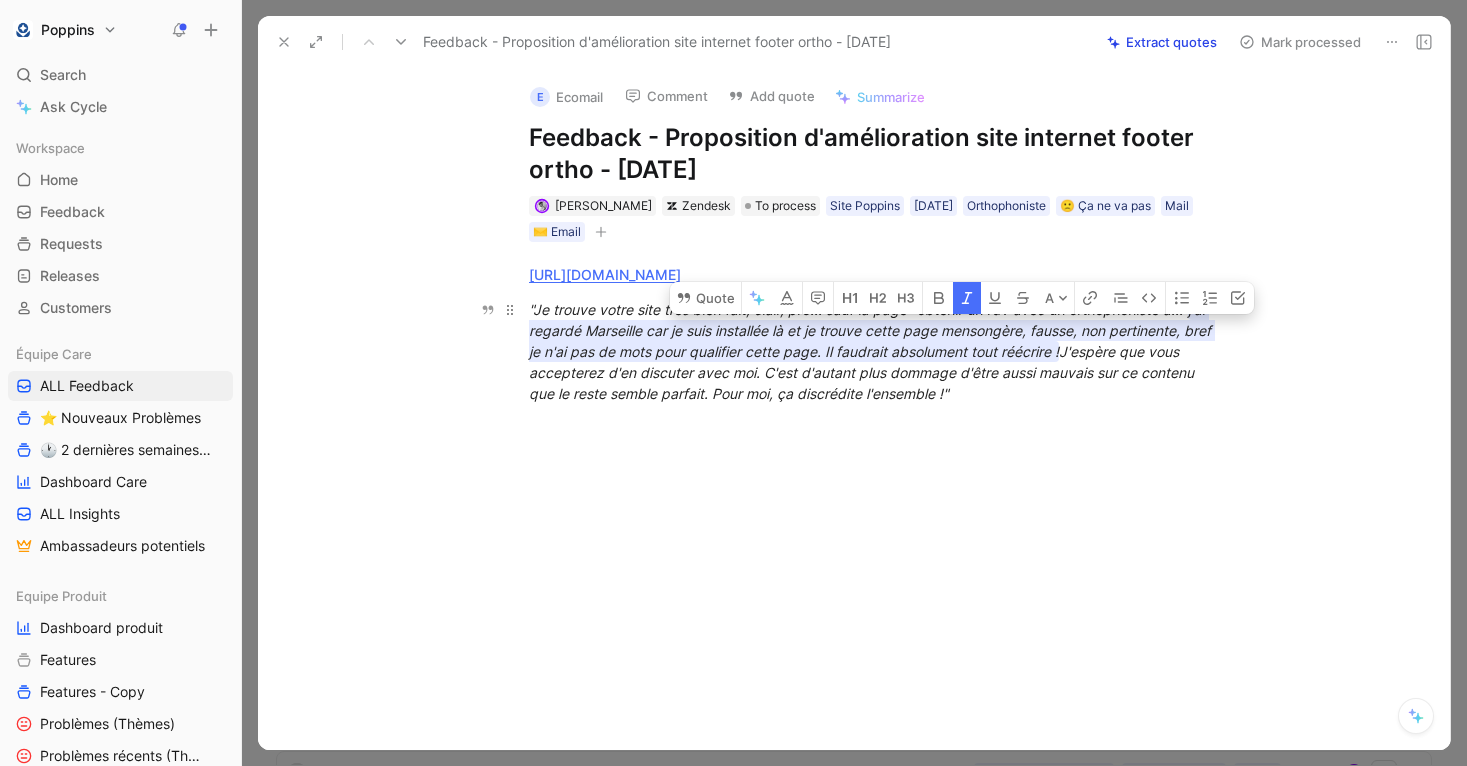 click on "j'ai regardé Marseille car je suis installée là et je trouve cette page mensongère, fausse, non pertinente, bref je n'ai pas de mots pour qualifier cette page. Il faudrait absolument tout réécrire !" at bounding box center (872, 330) 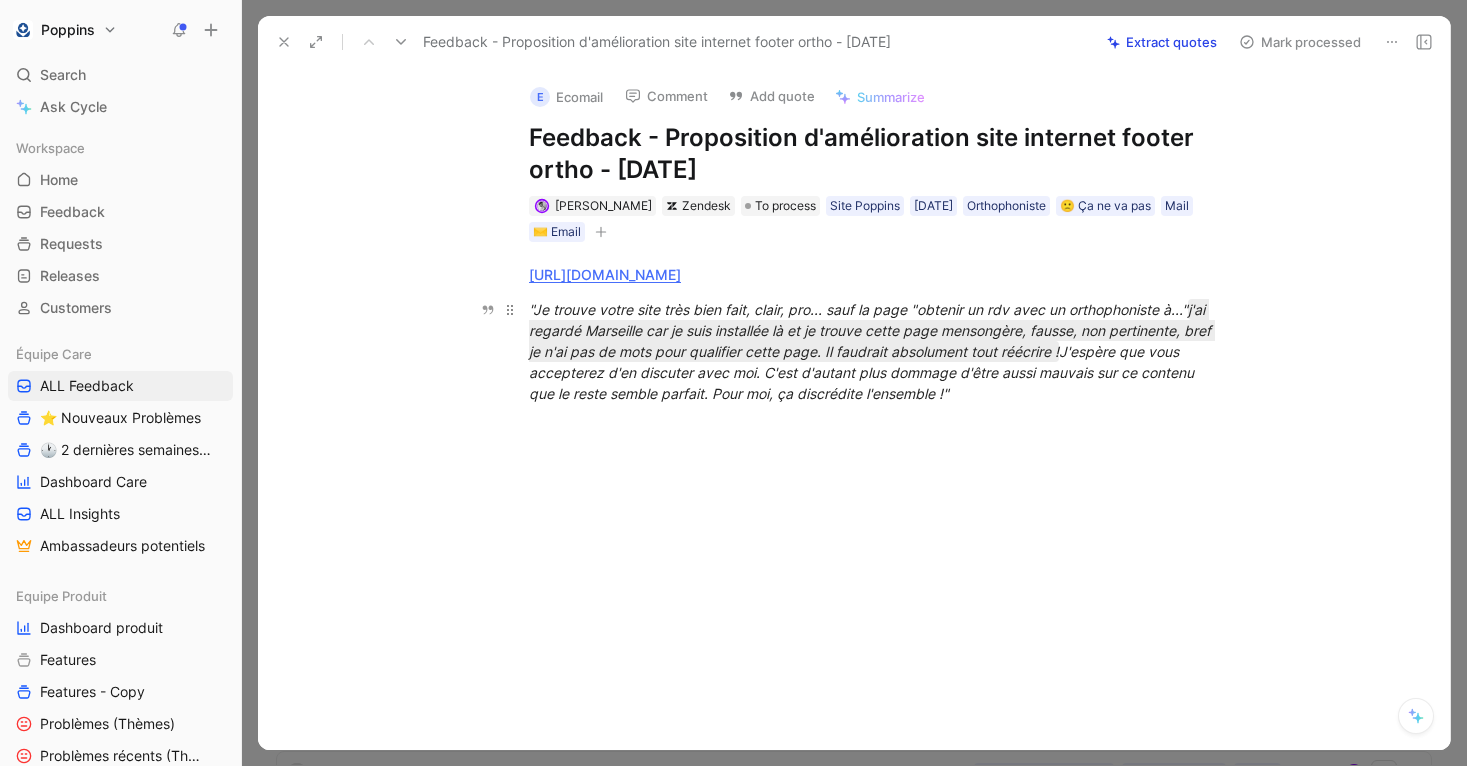 click on "J'espère que vous accepterez d'en discuter avec moi. C'est d'autant plus dommage d'être aussi mauvais sur ce contenu que le reste semble parfait. Pour moi, ça discrédite l'ensemble !"" at bounding box center (863, 372) 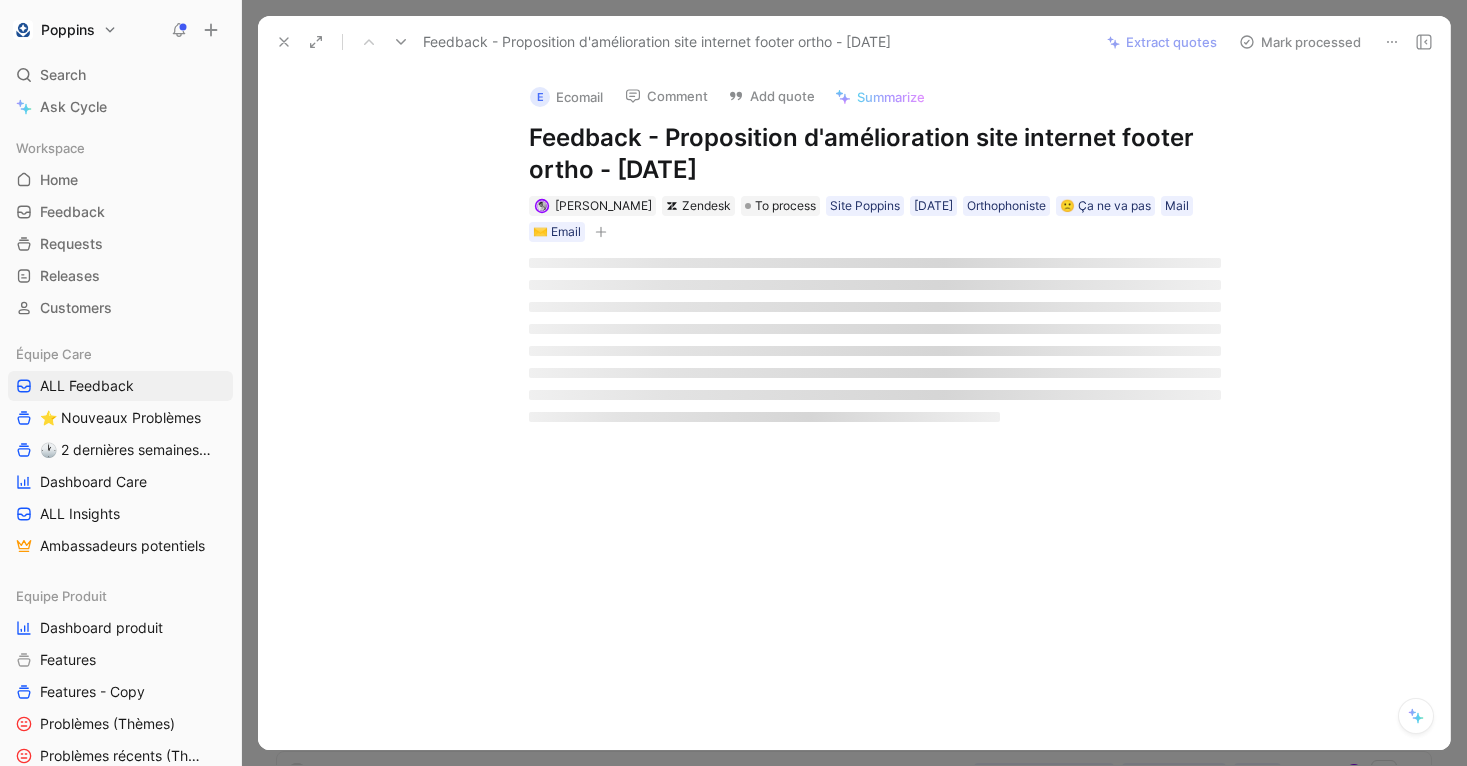 scroll, scrollTop: 0, scrollLeft: 0, axis: both 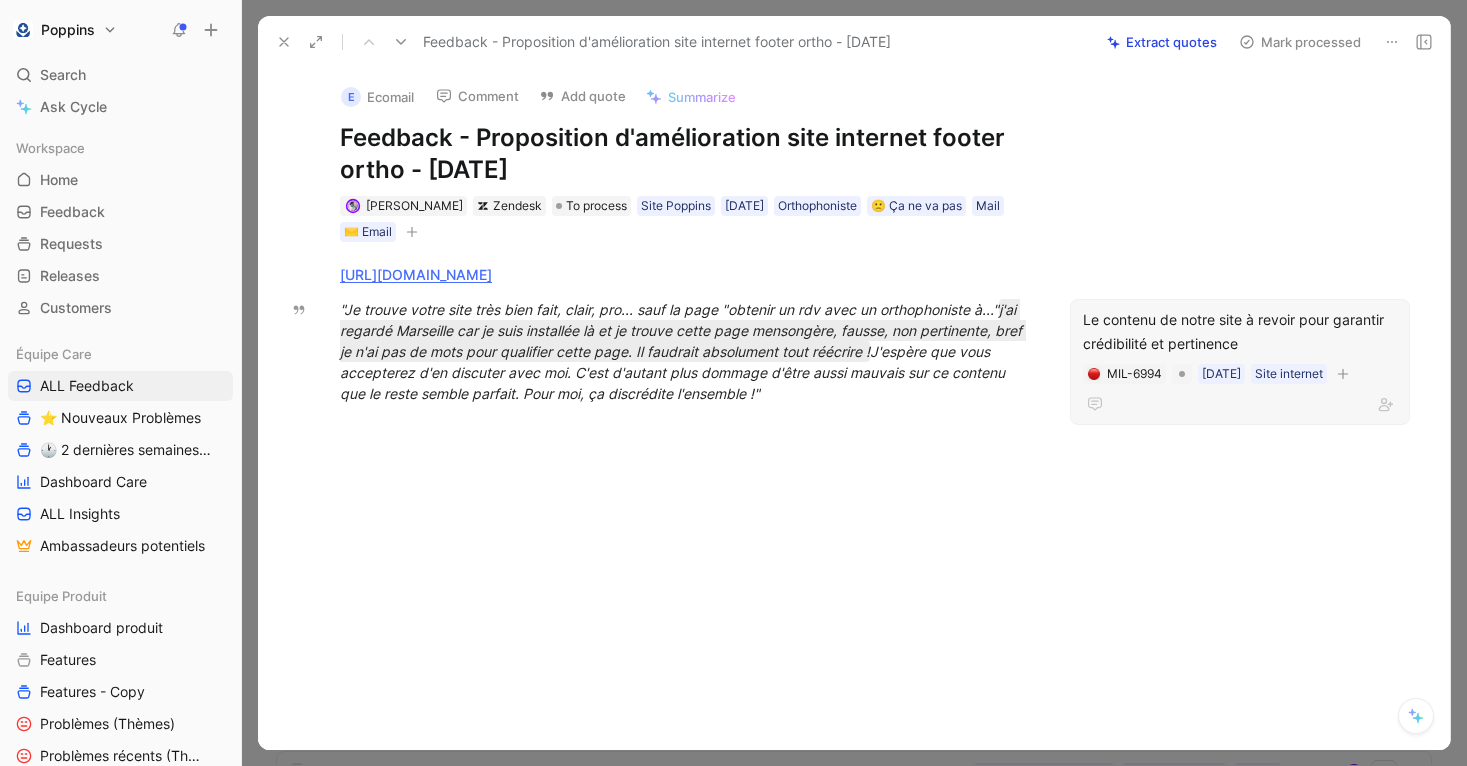 click 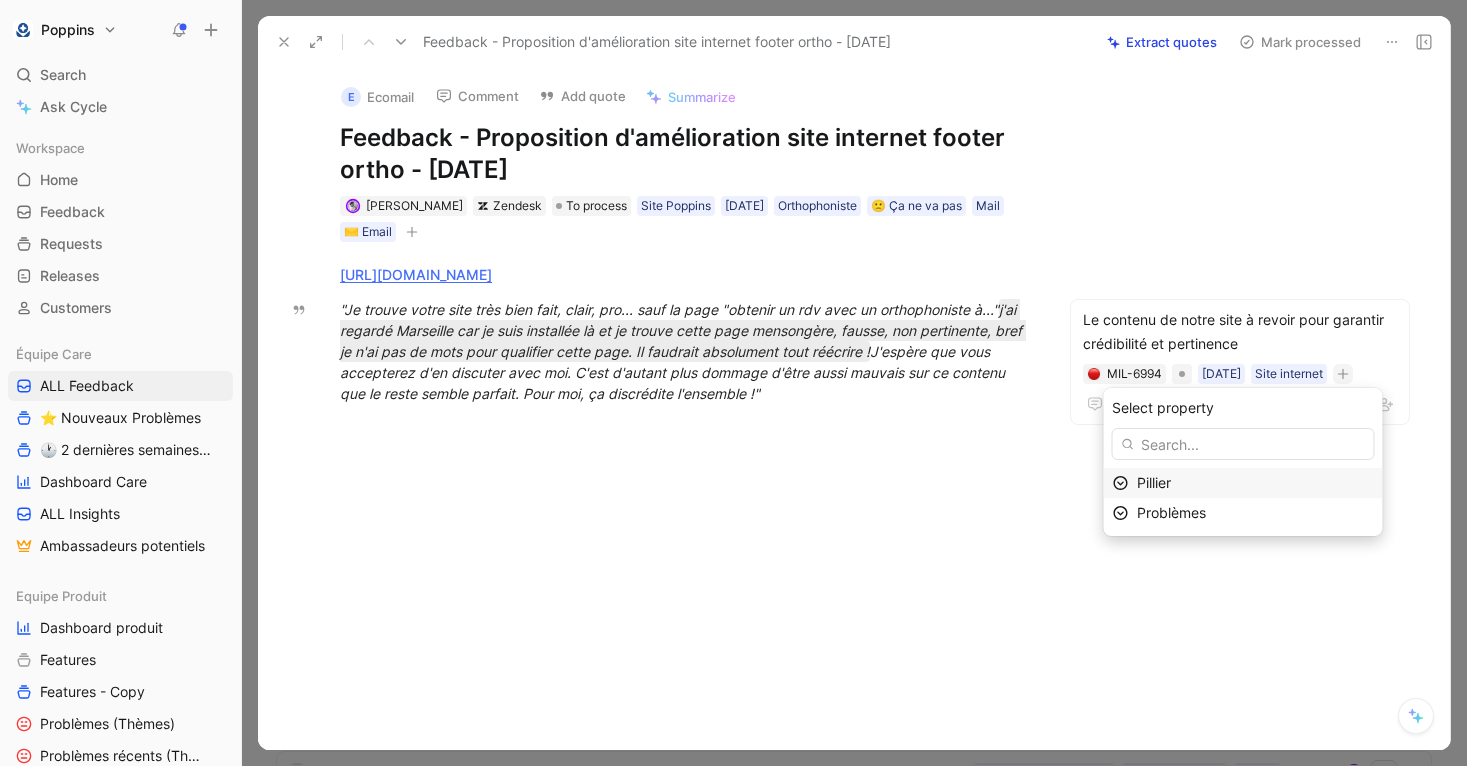 click on "Pillier" at bounding box center (1255, 483) 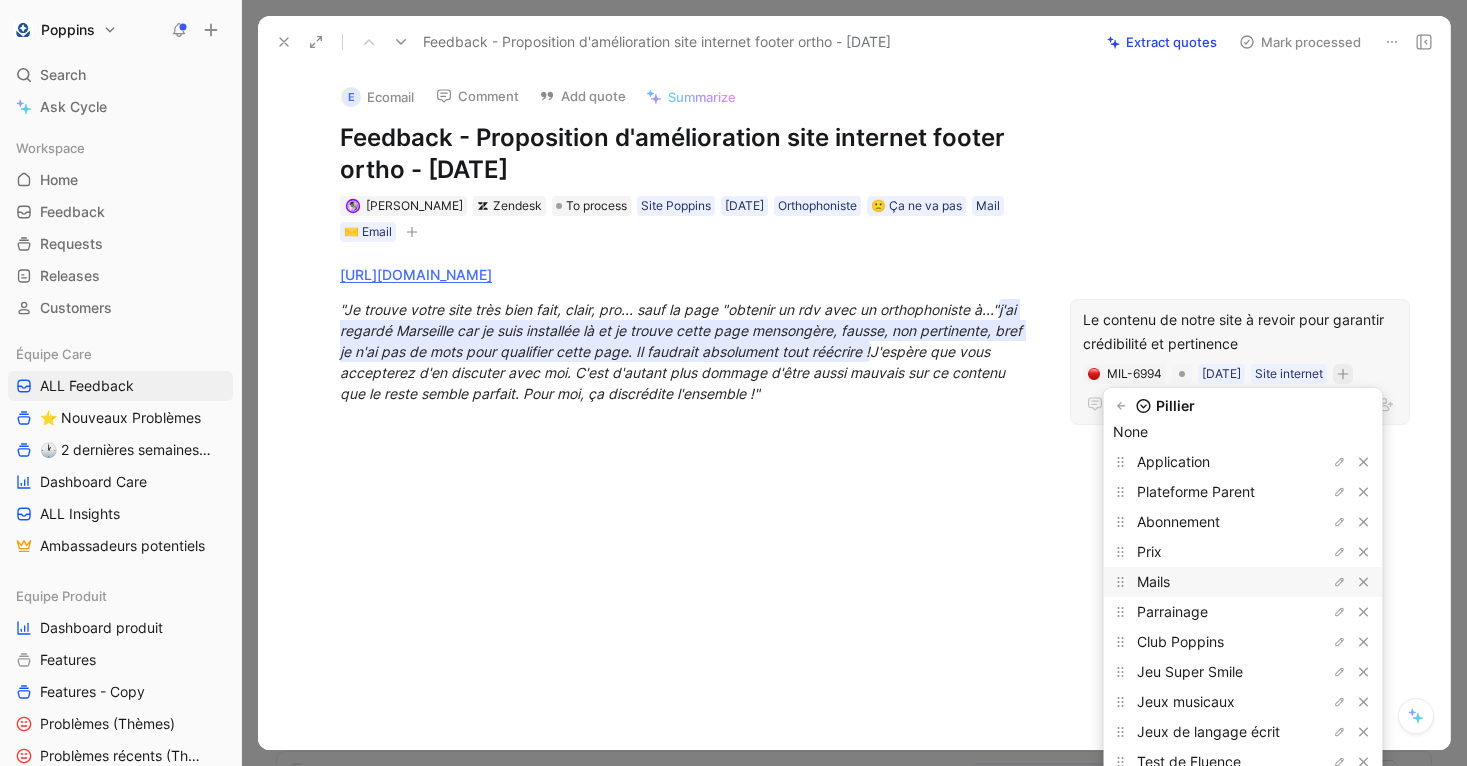 scroll, scrollTop: 128, scrollLeft: 0, axis: vertical 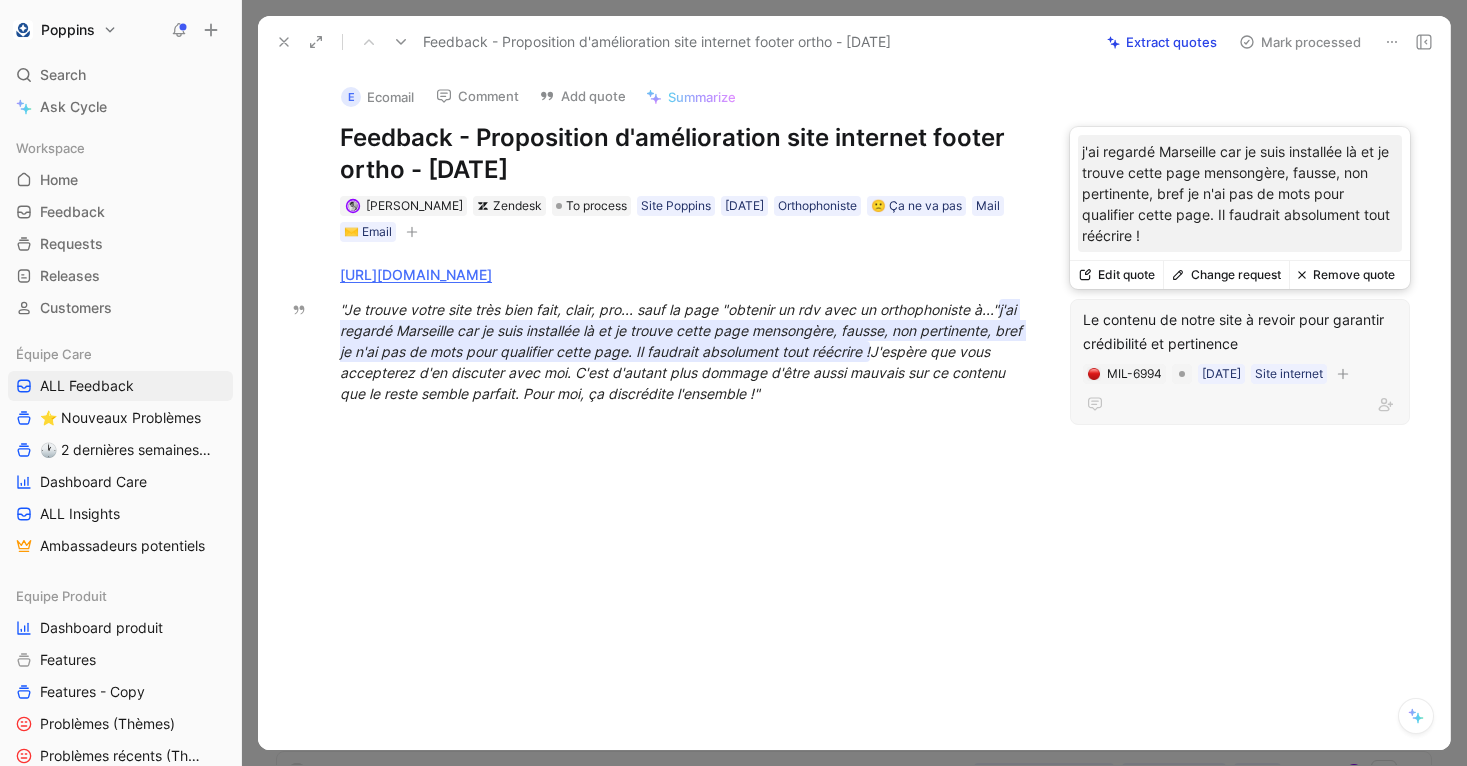 click 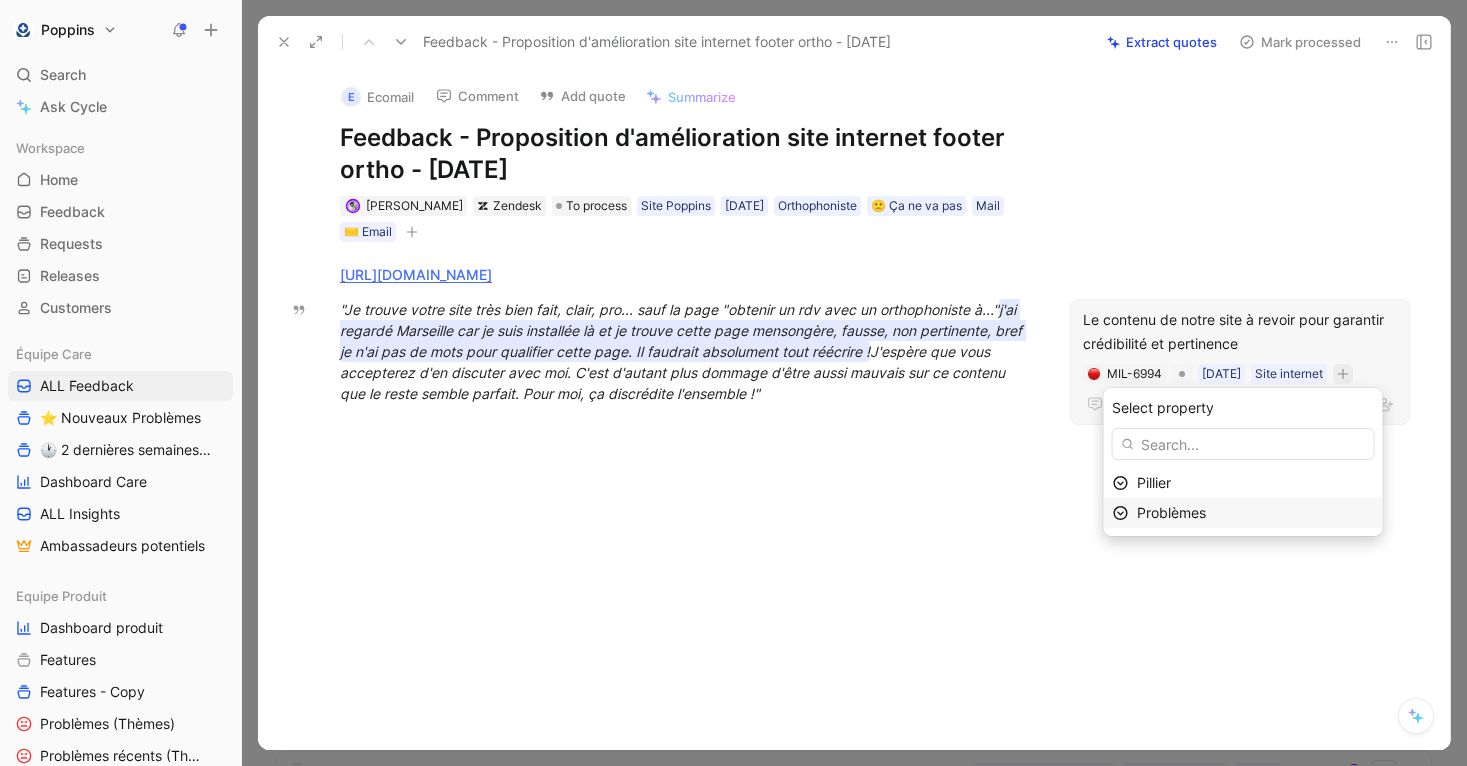 click on "Problèmes" at bounding box center [1255, 513] 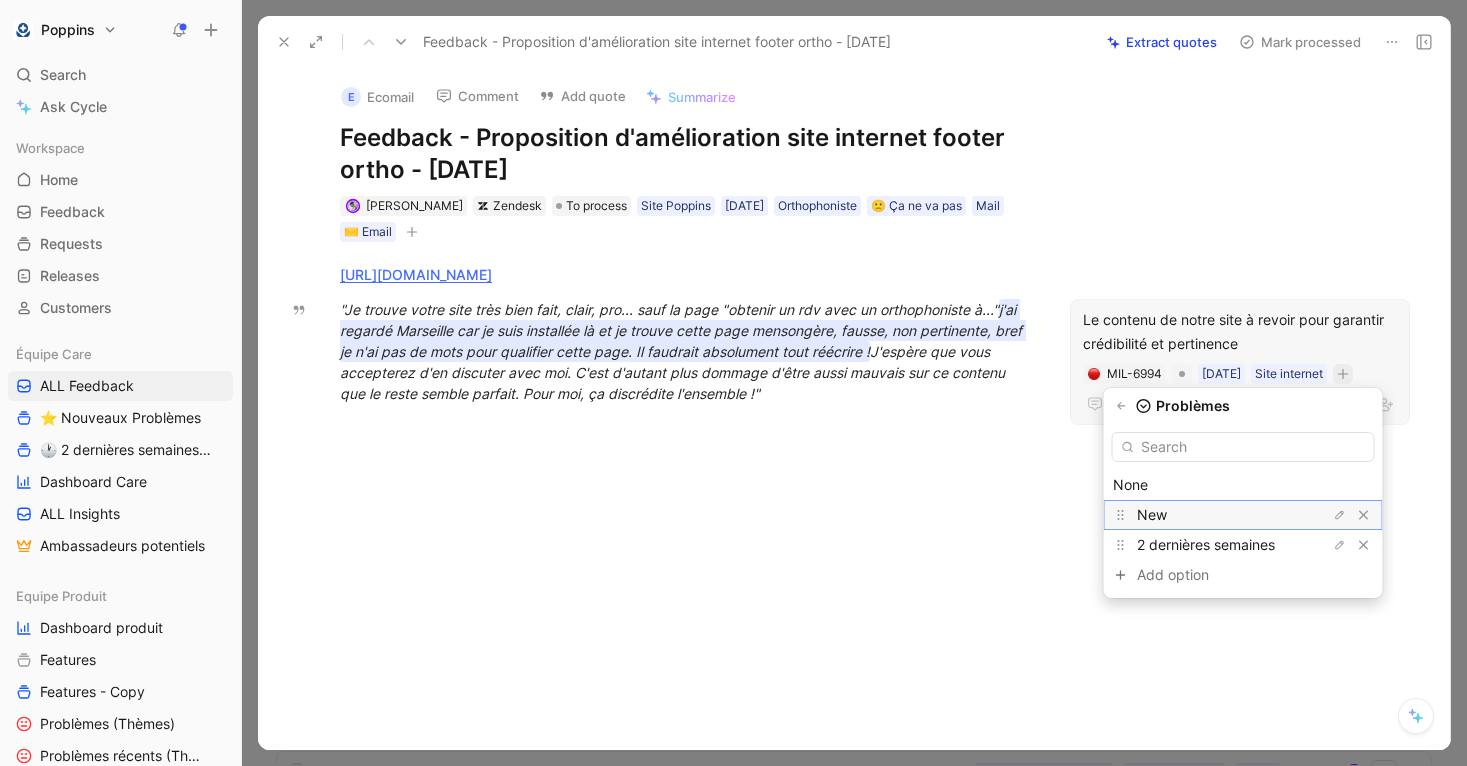 click on "New" at bounding box center [1212, 515] 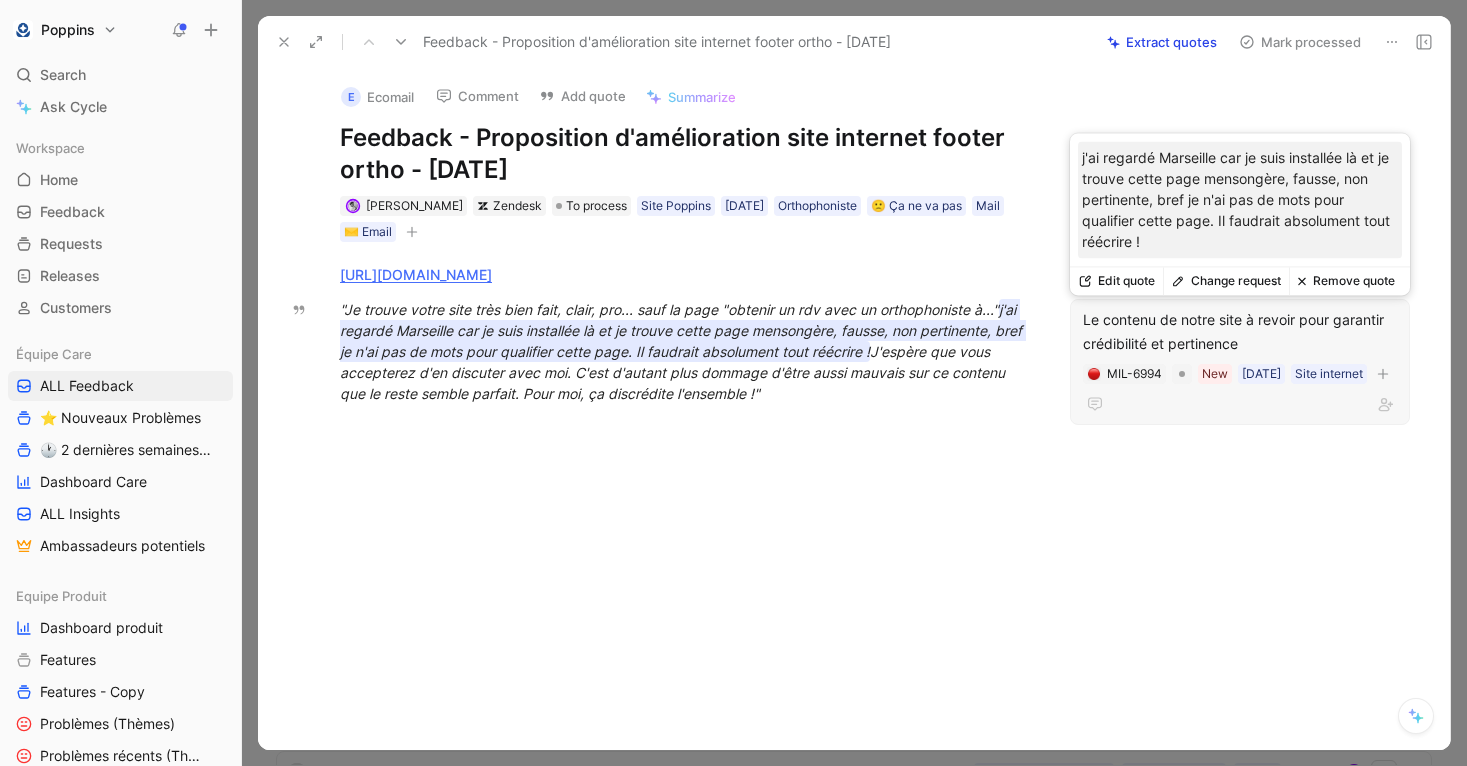 click 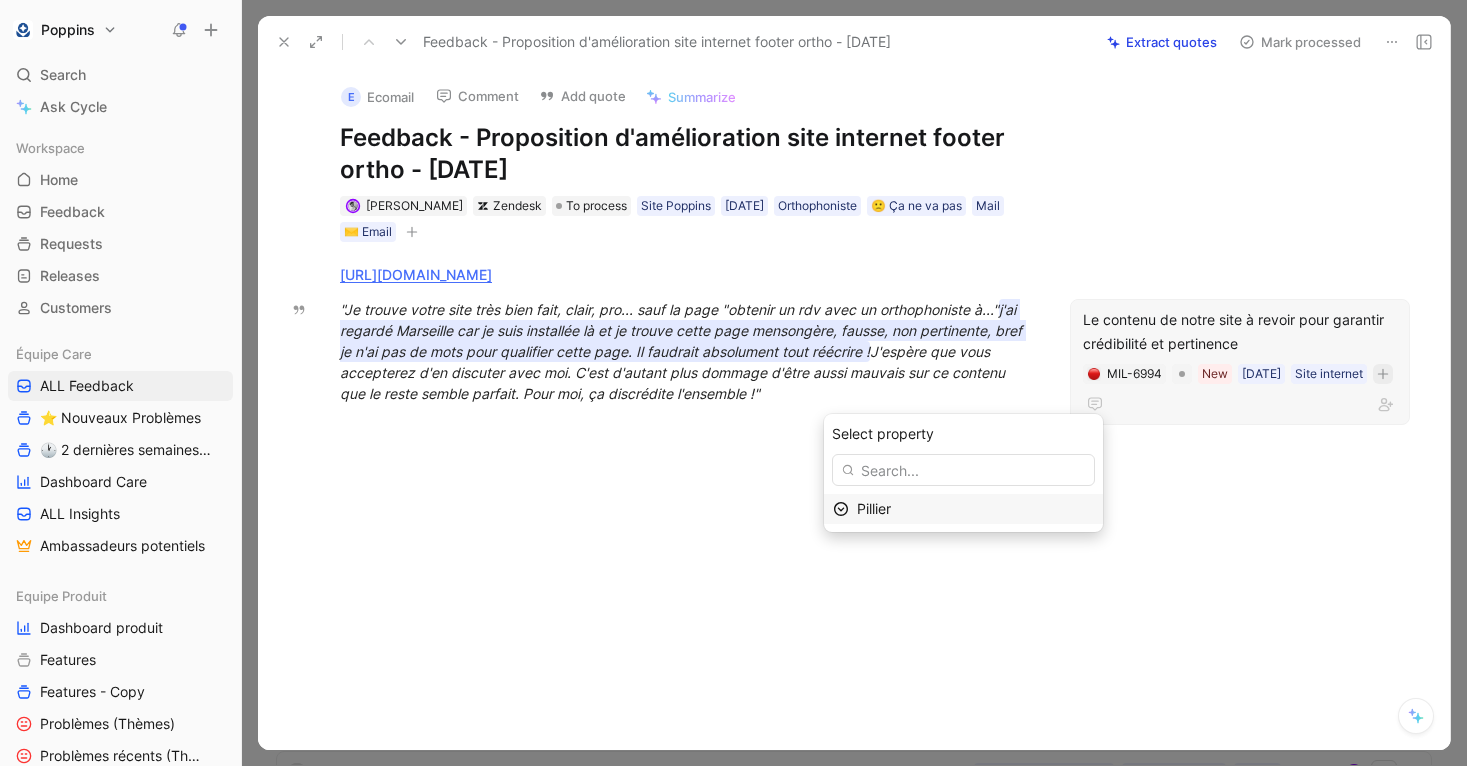 click on "Pillier" at bounding box center (975, 509) 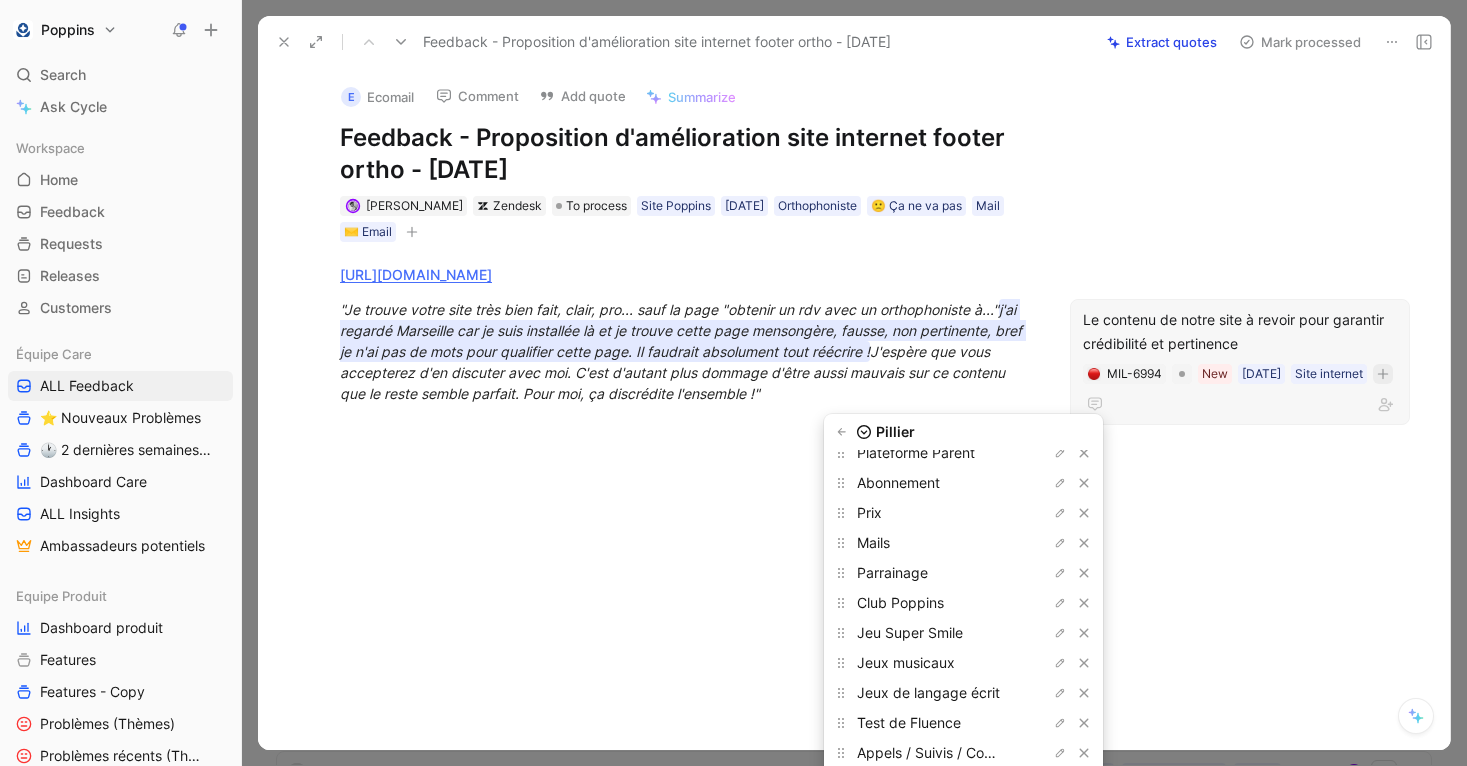 scroll, scrollTop: 128, scrollLeft: 0, axis: vertical 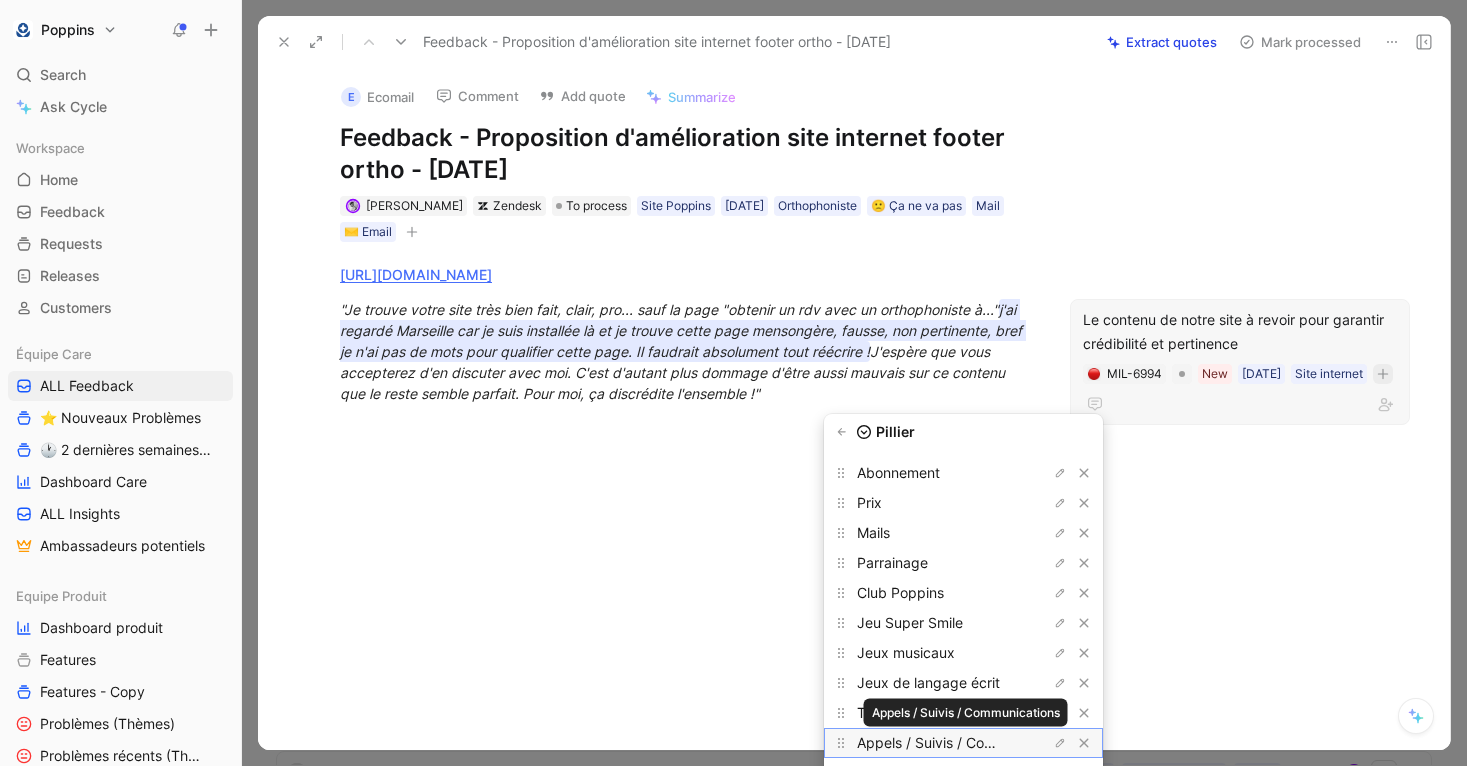 click on "Appels / Suivis / Communications" at bounding box center [965, 742] 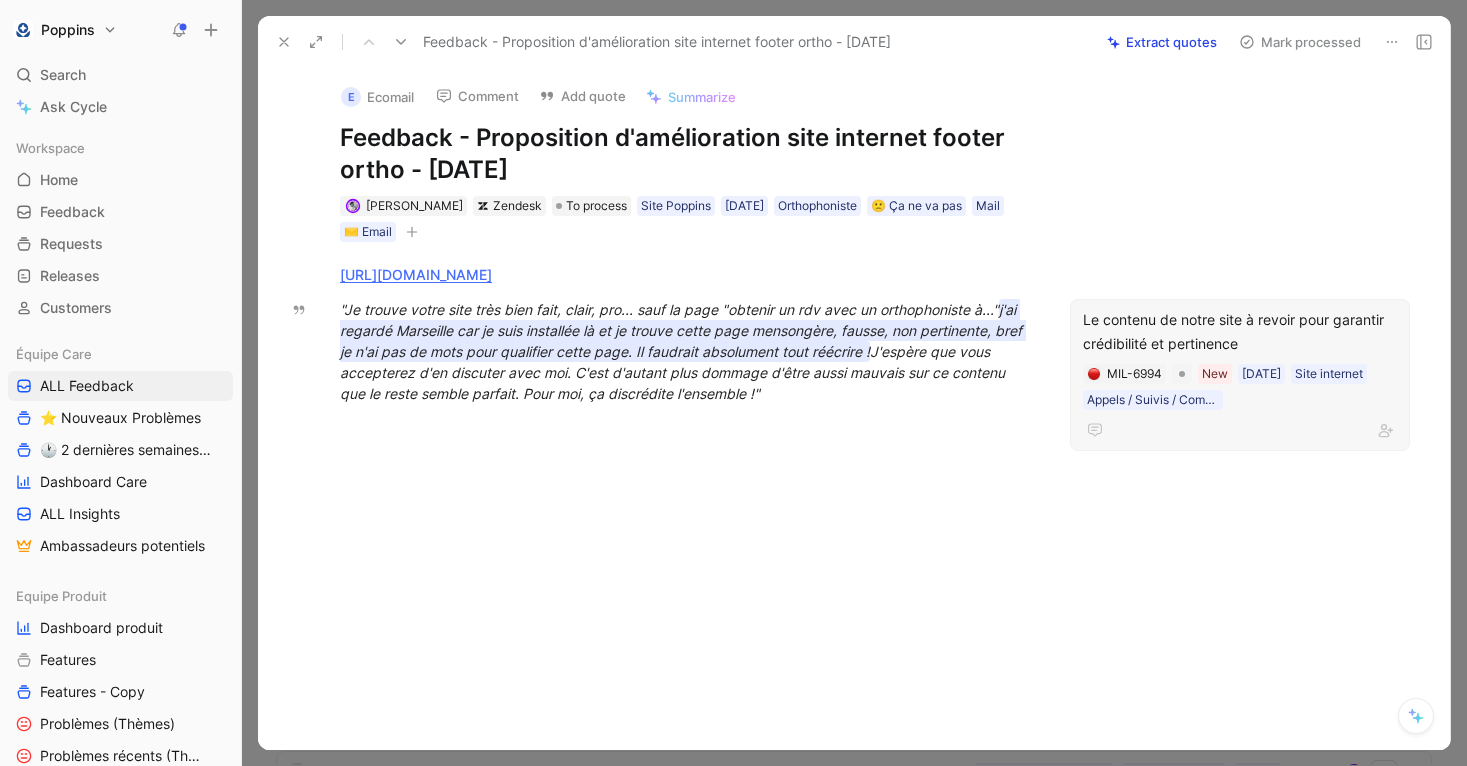 click at bounding box center (1240, 430) 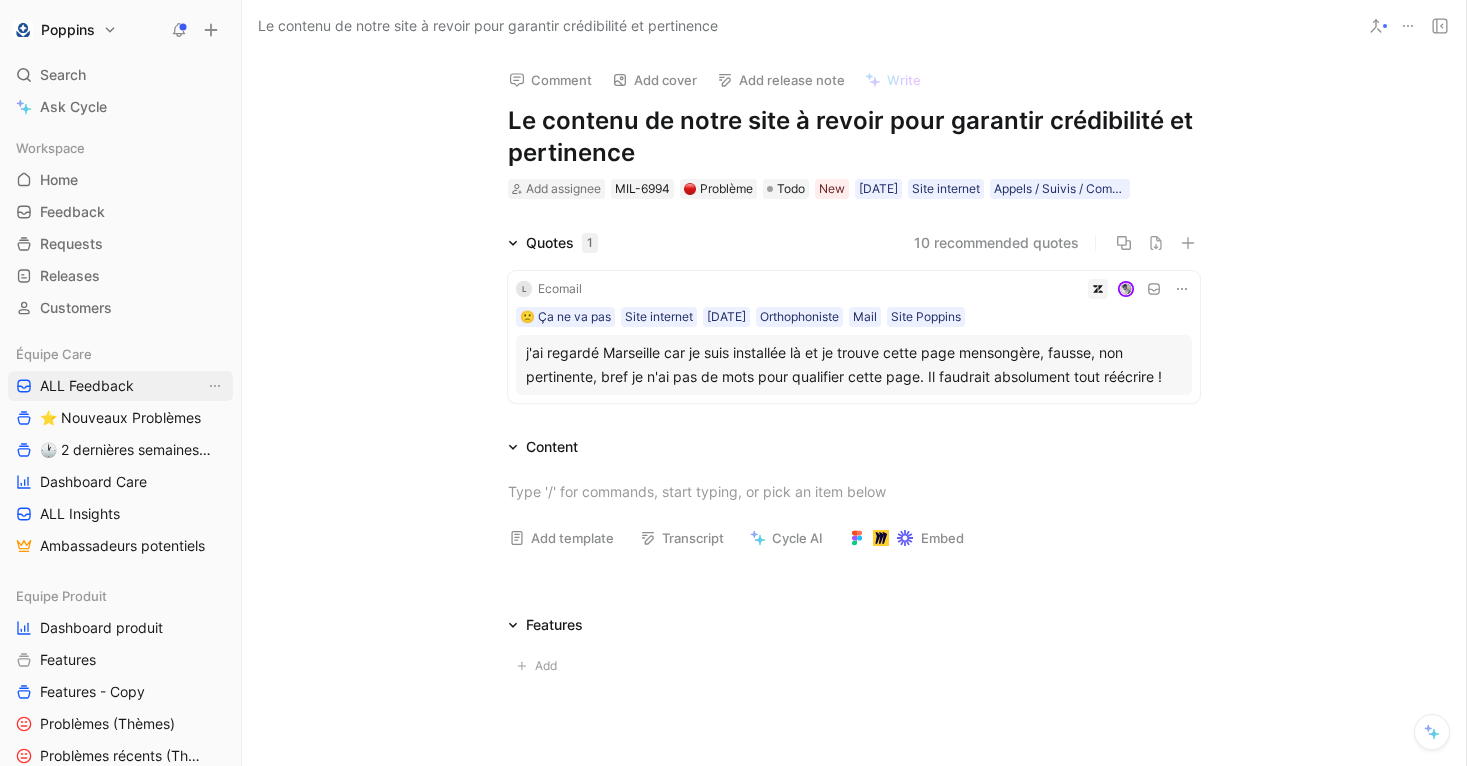 click on "ALL Feedback" at bounding box center [87, 386] 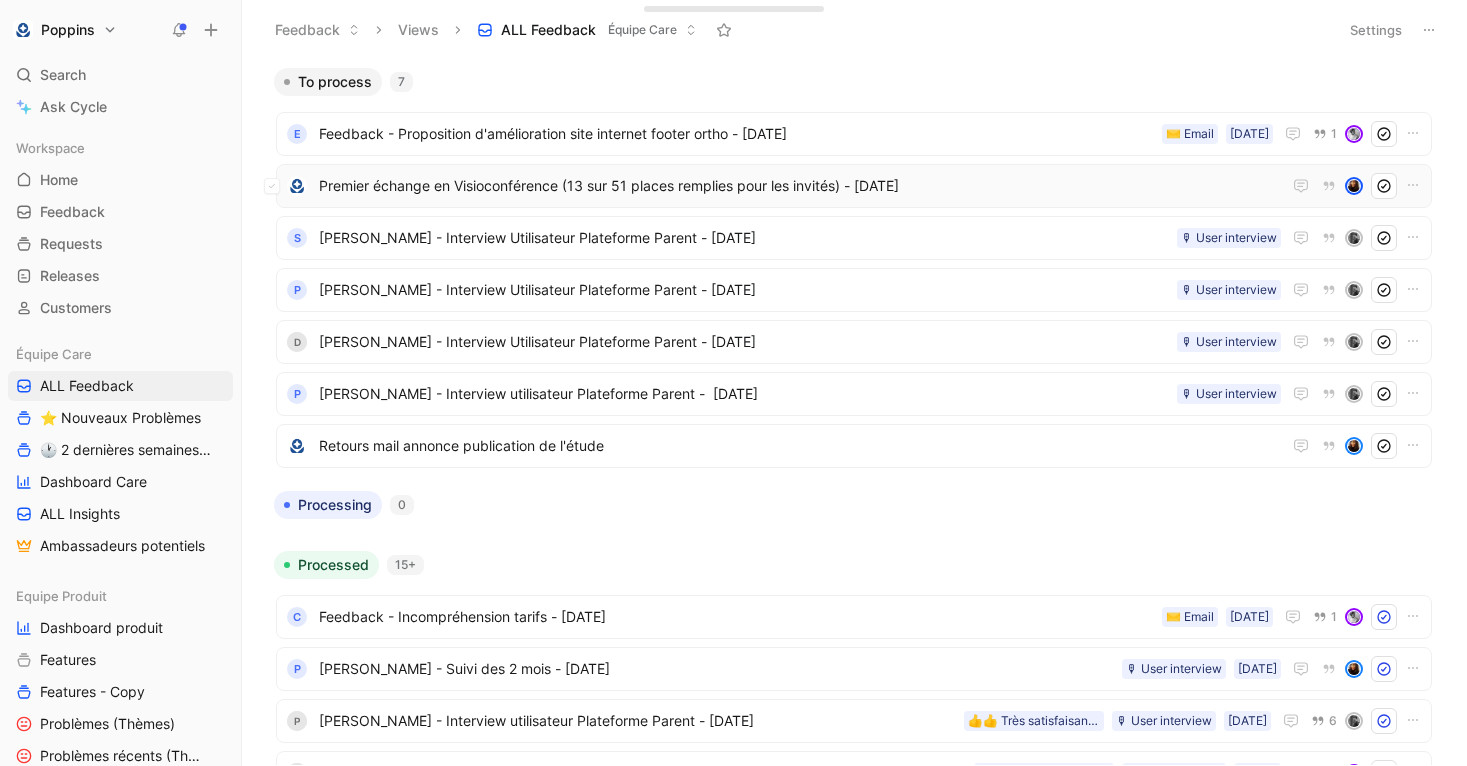 click on "Premier échange en Visioconférence (13 sur 51 places remplies pour les invités) - [DATE]" at bounding box center [800, 186] 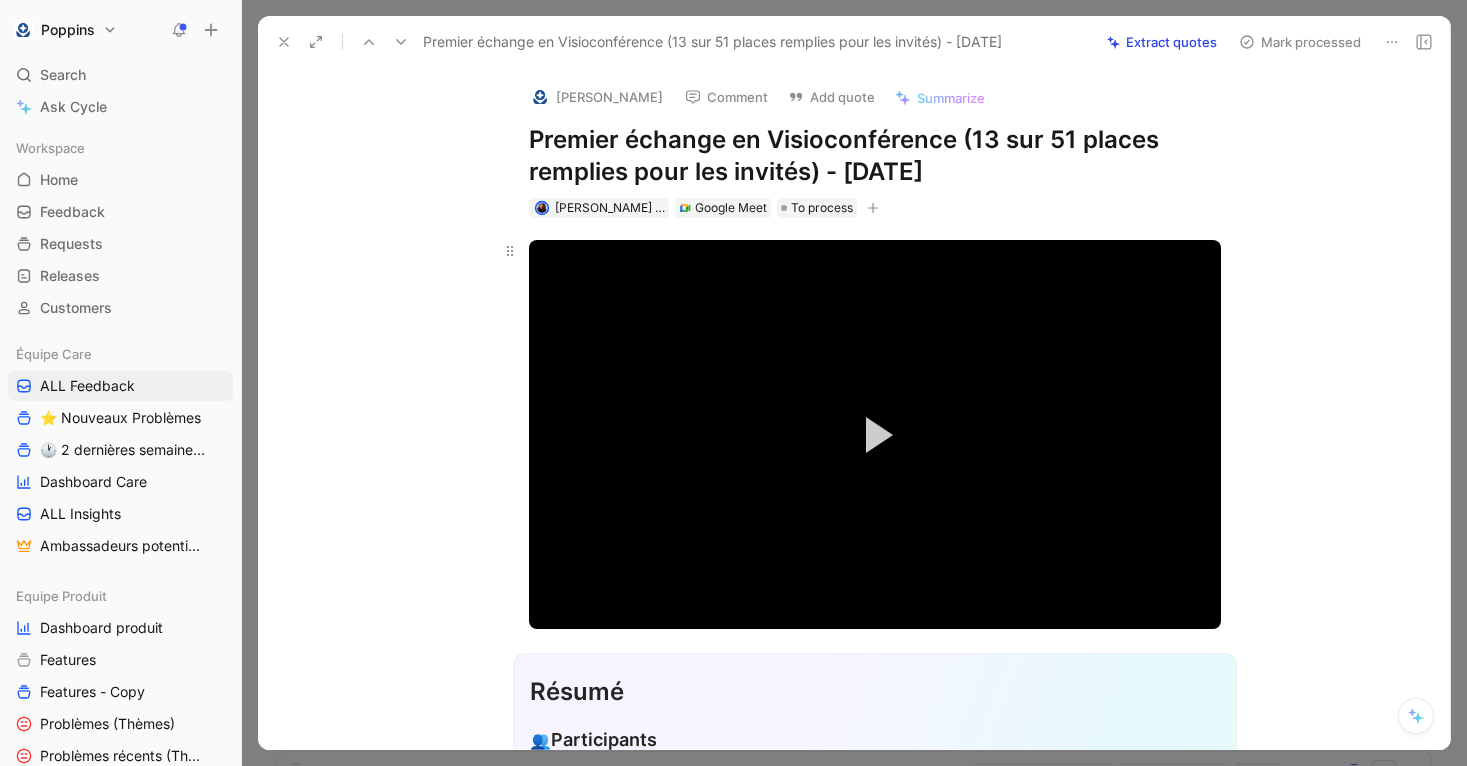 scroll, scrollTop: 80, scrollLeft: 0, axis: vertical 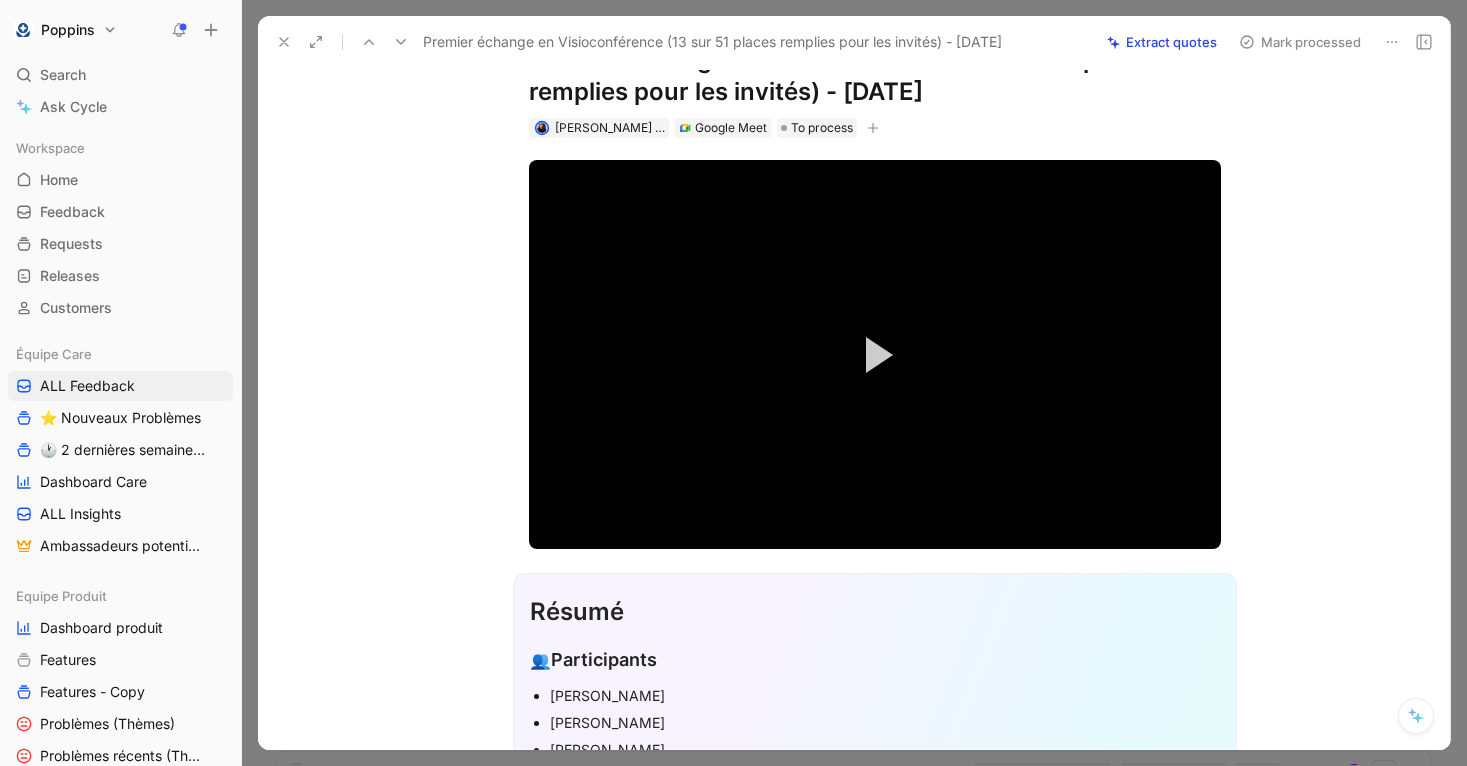 click on "Résumé" at bounding box center [875, 612] 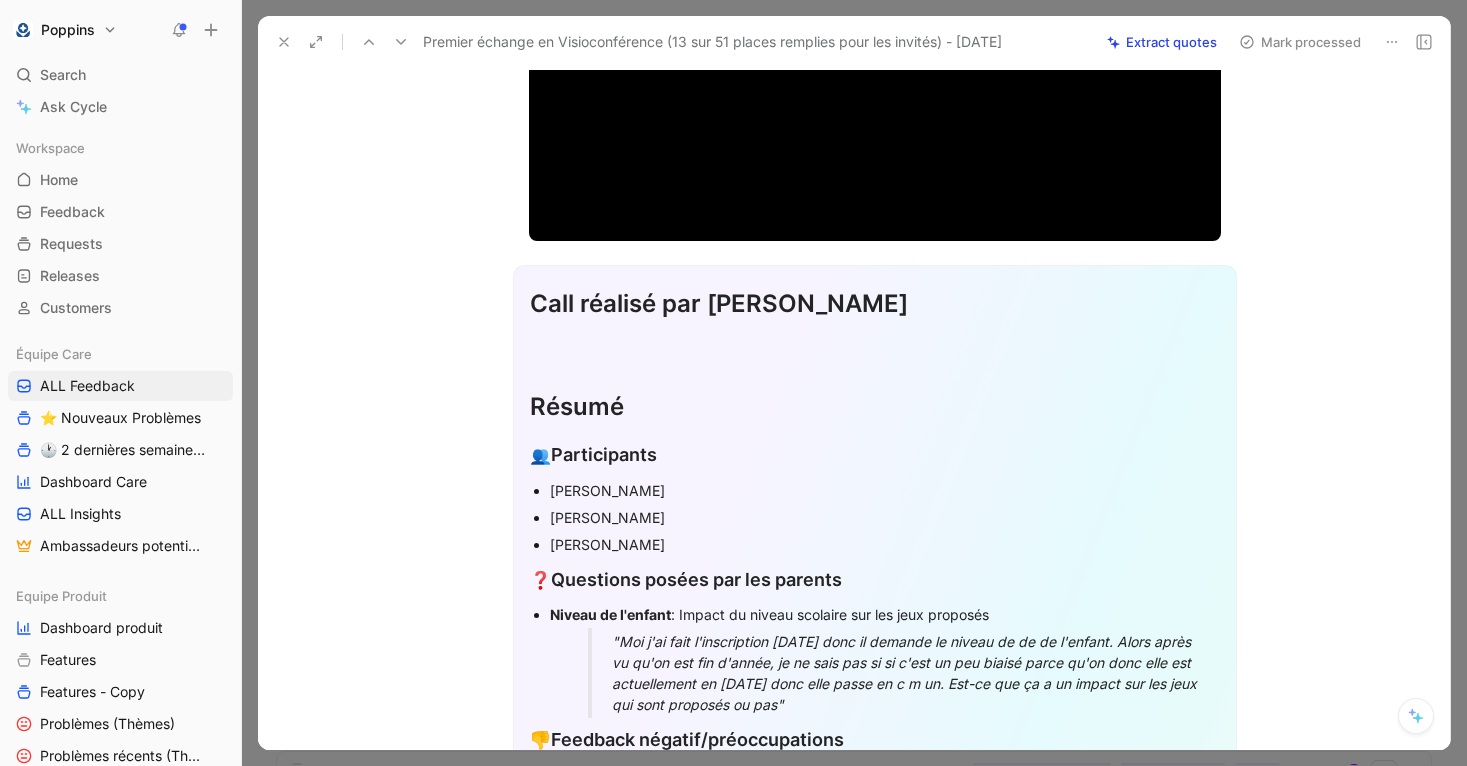 scroll, scrollTop: 0, scrollLeft: 0, axis: both 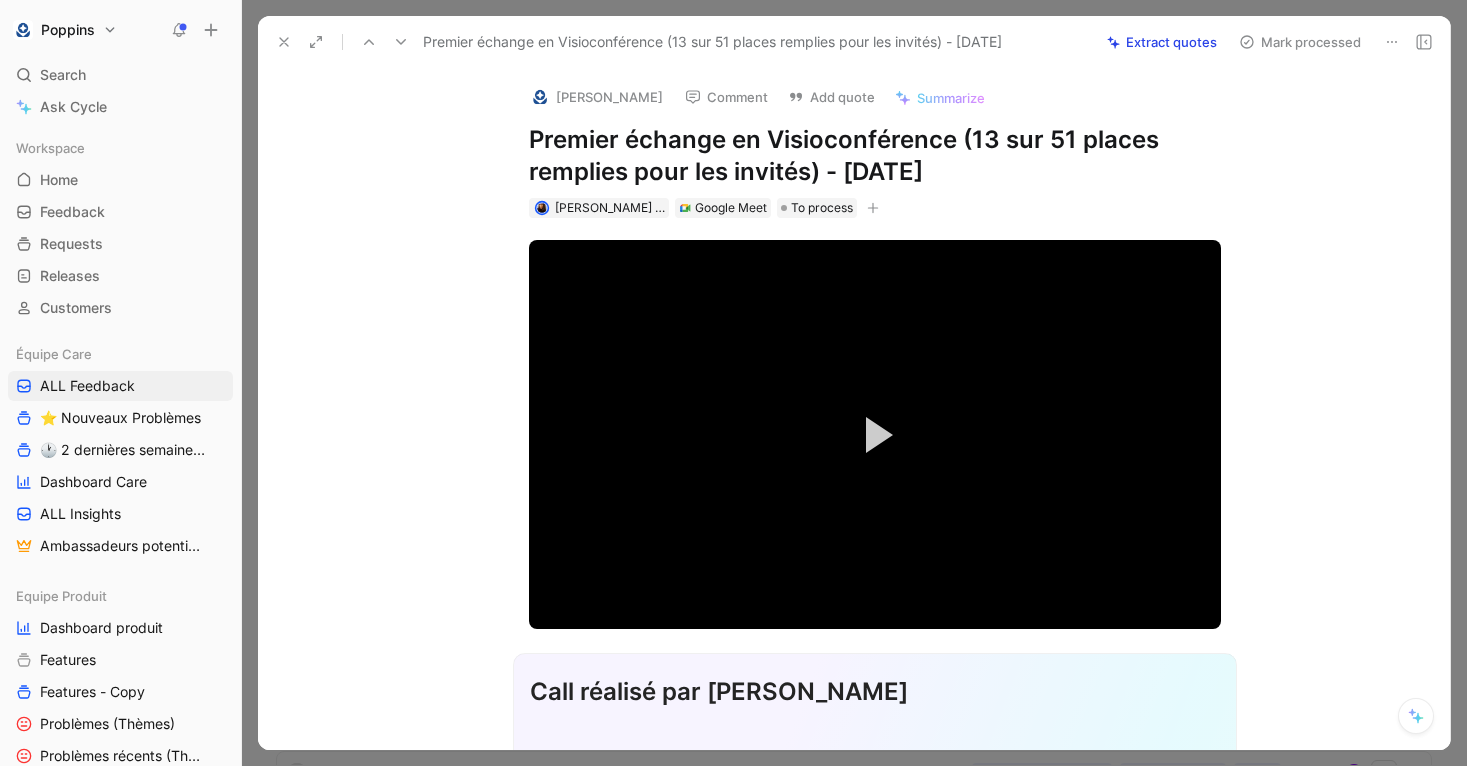 click 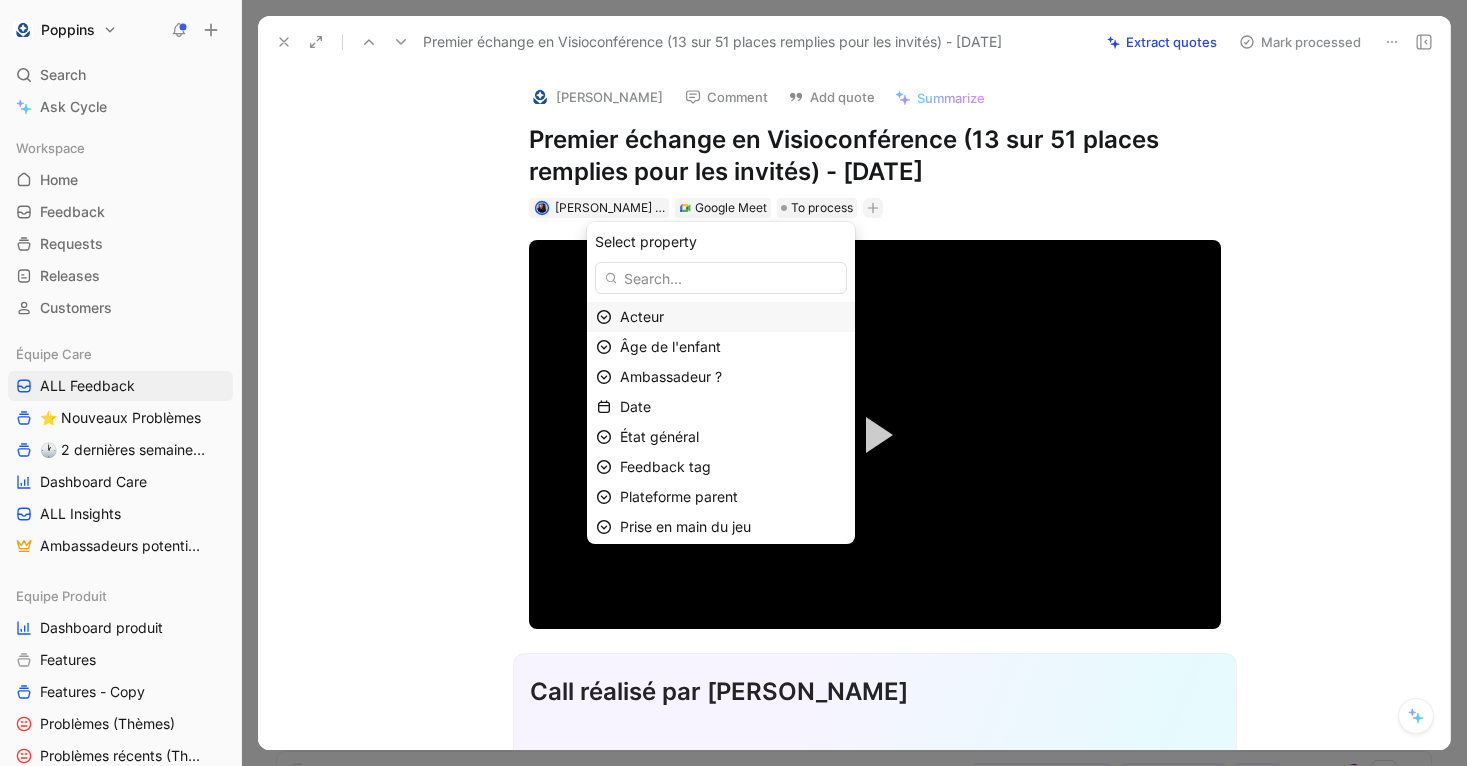 click on "Acteur" at bounding box center (733, 317) 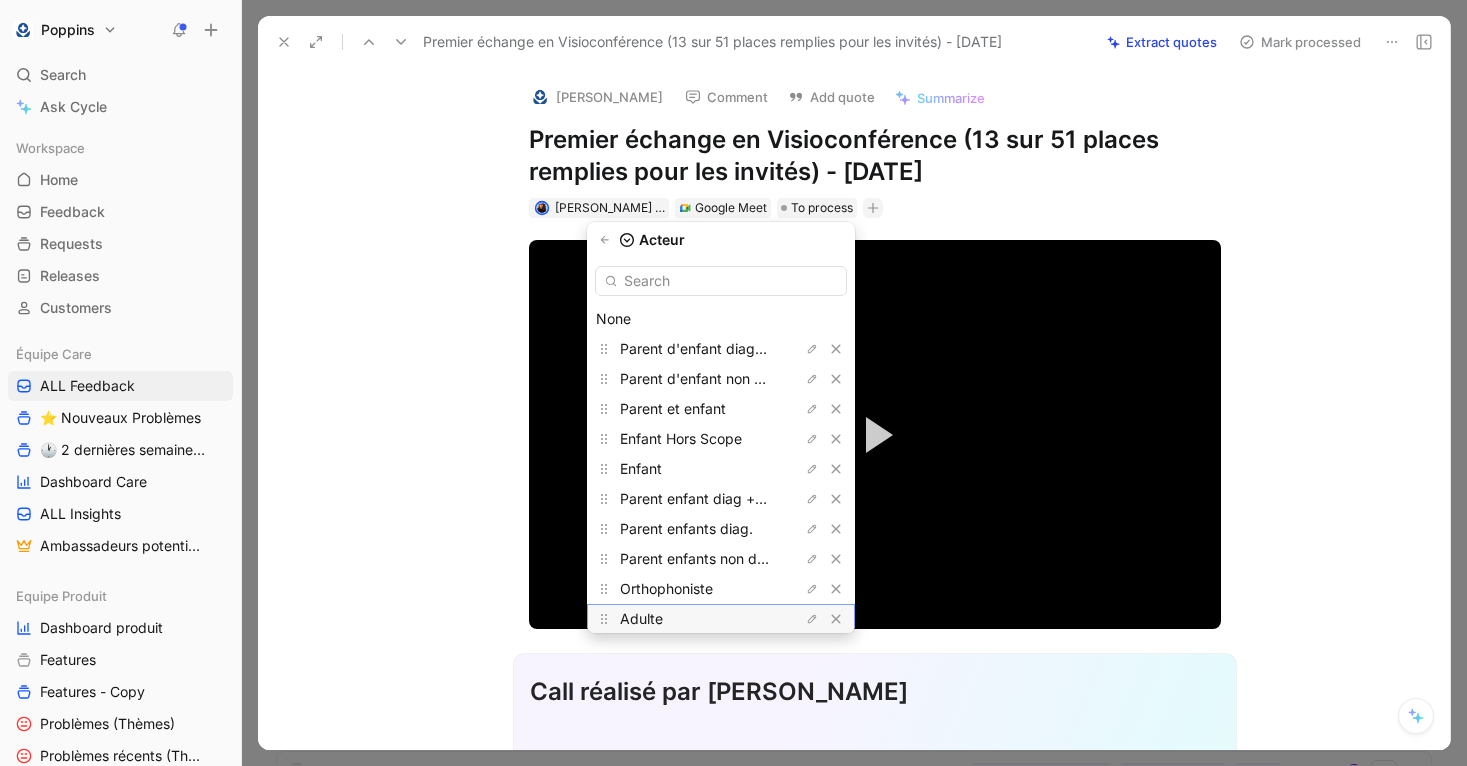 click on "Adulte" at bounding box center [695, 619] 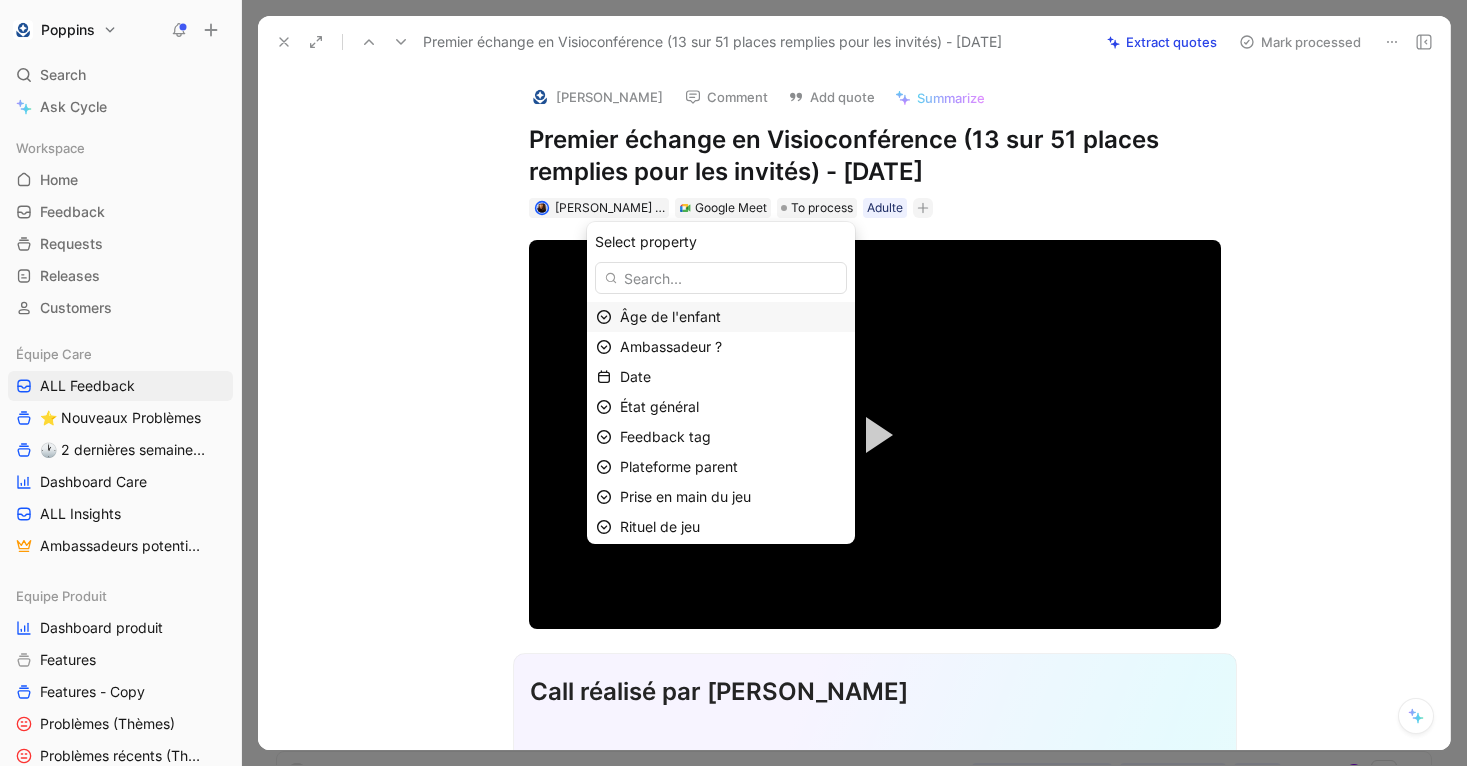 click on "Âge de l'enfant" at bounding box center [670, 316] 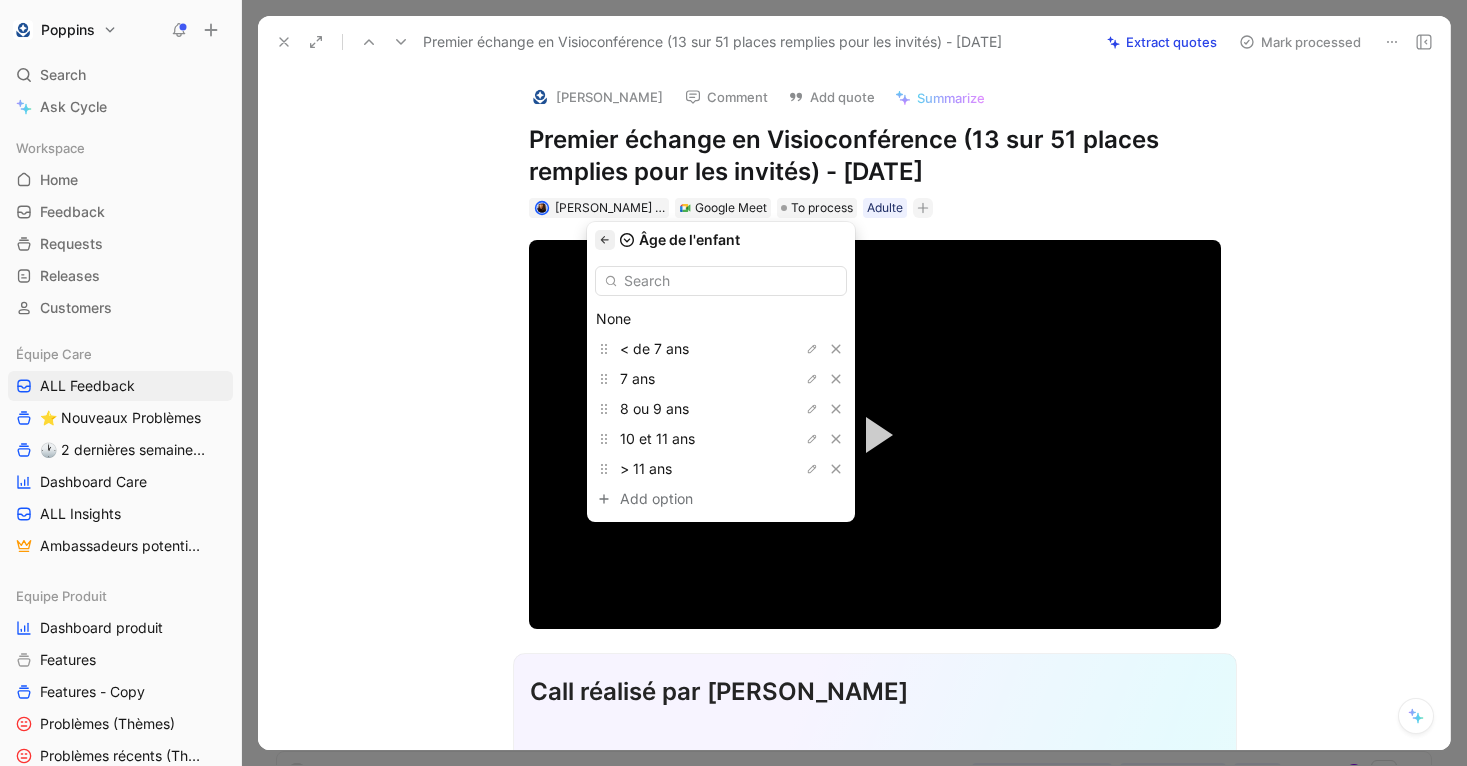click 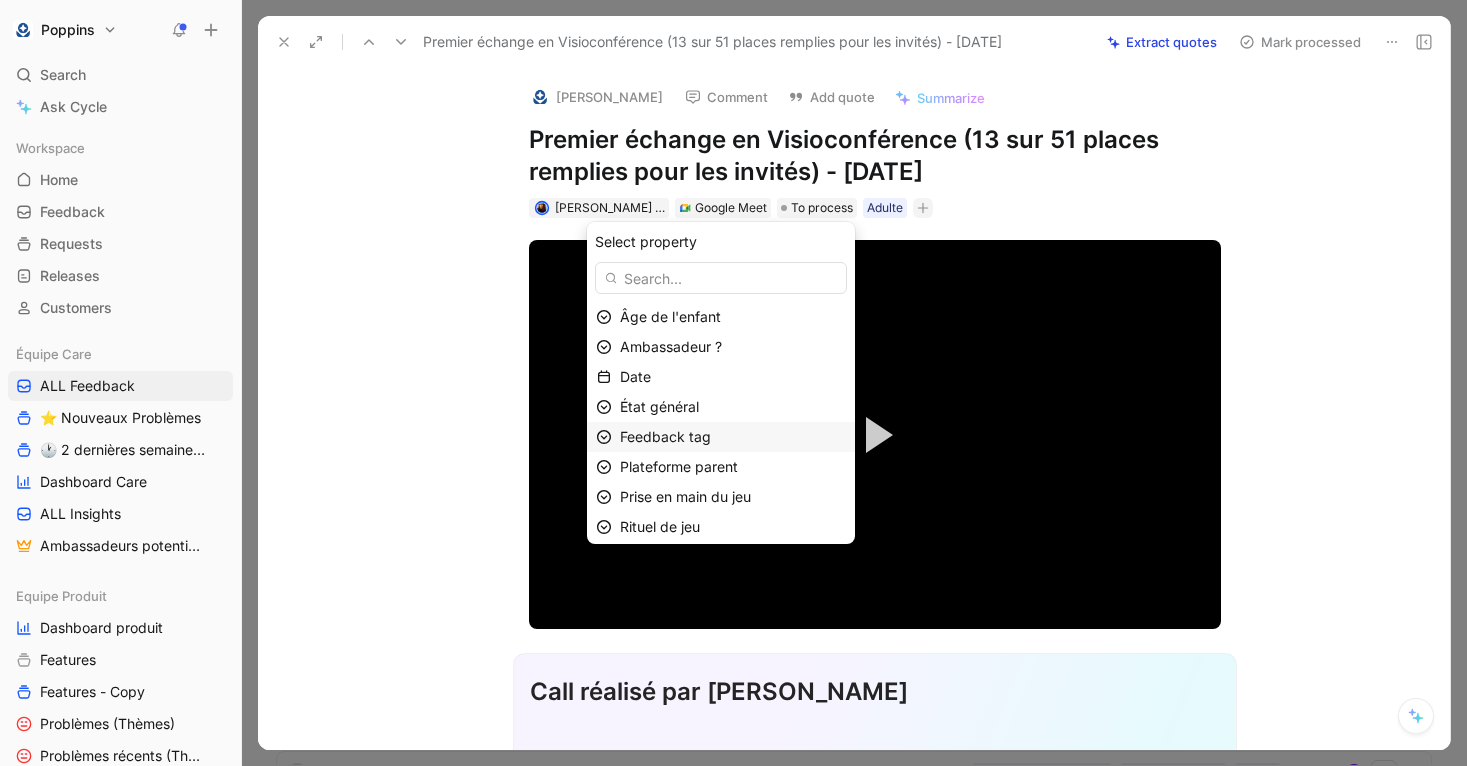 click on "Feedback tag" at bounding box center (665, 436) 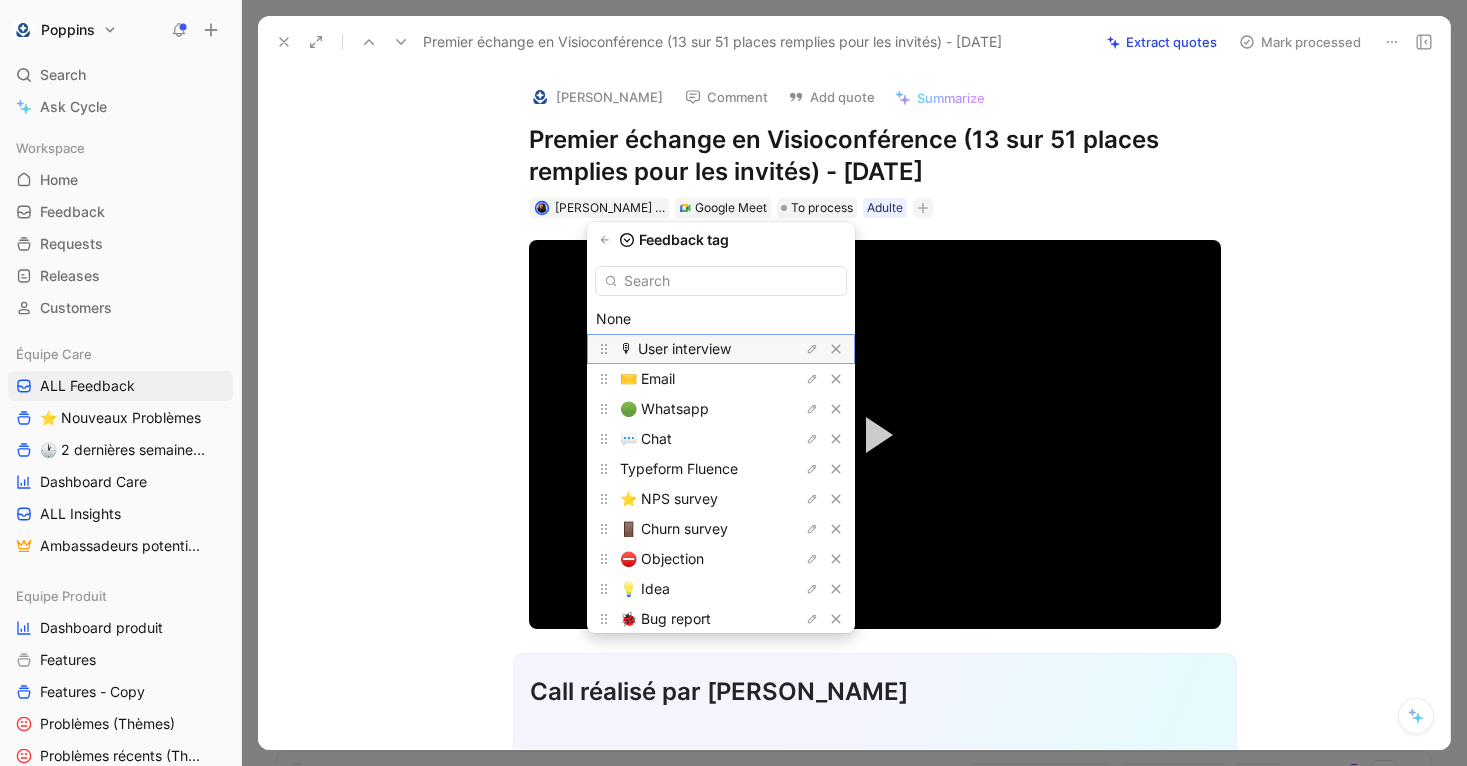 click on "🎙 User interview" at bounding box center (675, 348) 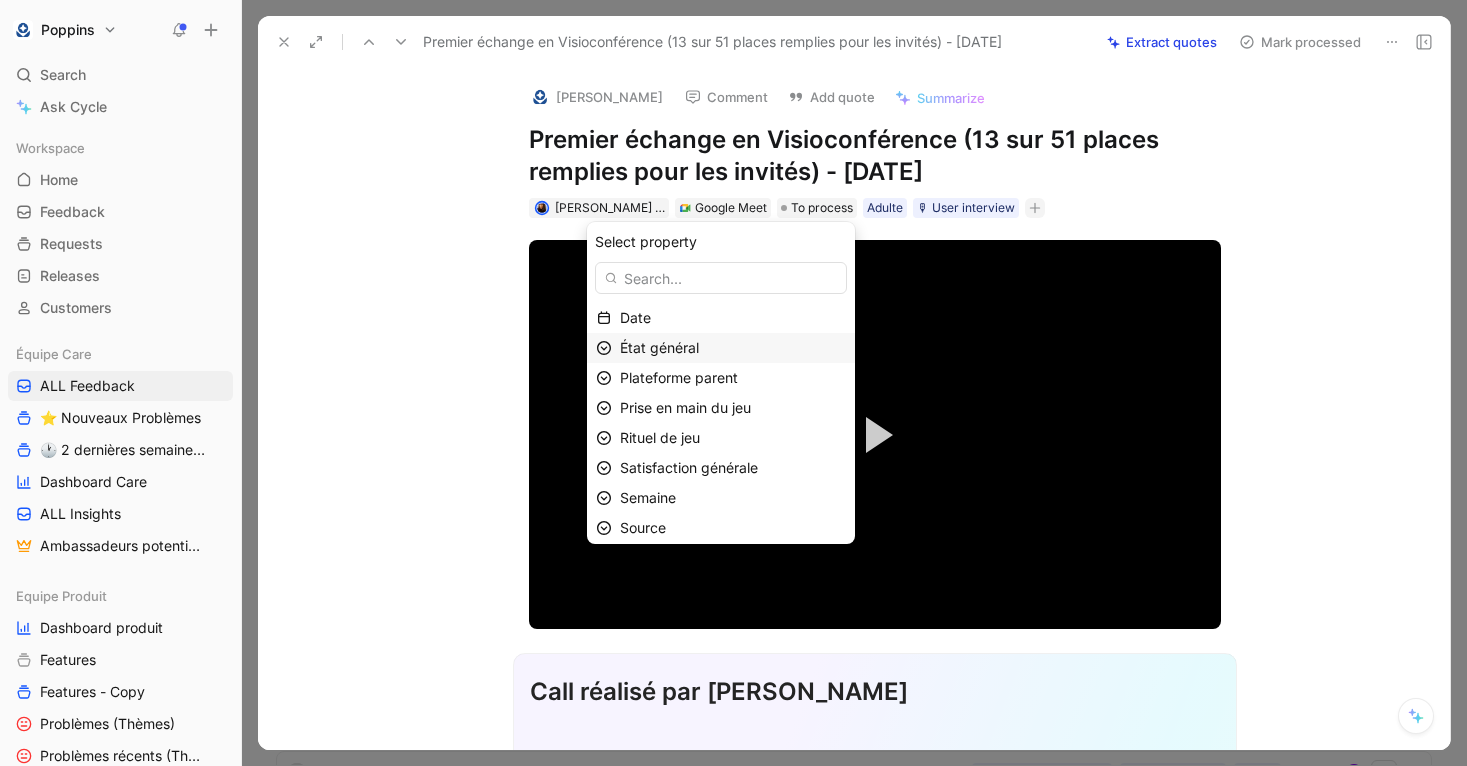 scroll, scrollTop: 95, scrollLeft: 0, axis: vertical 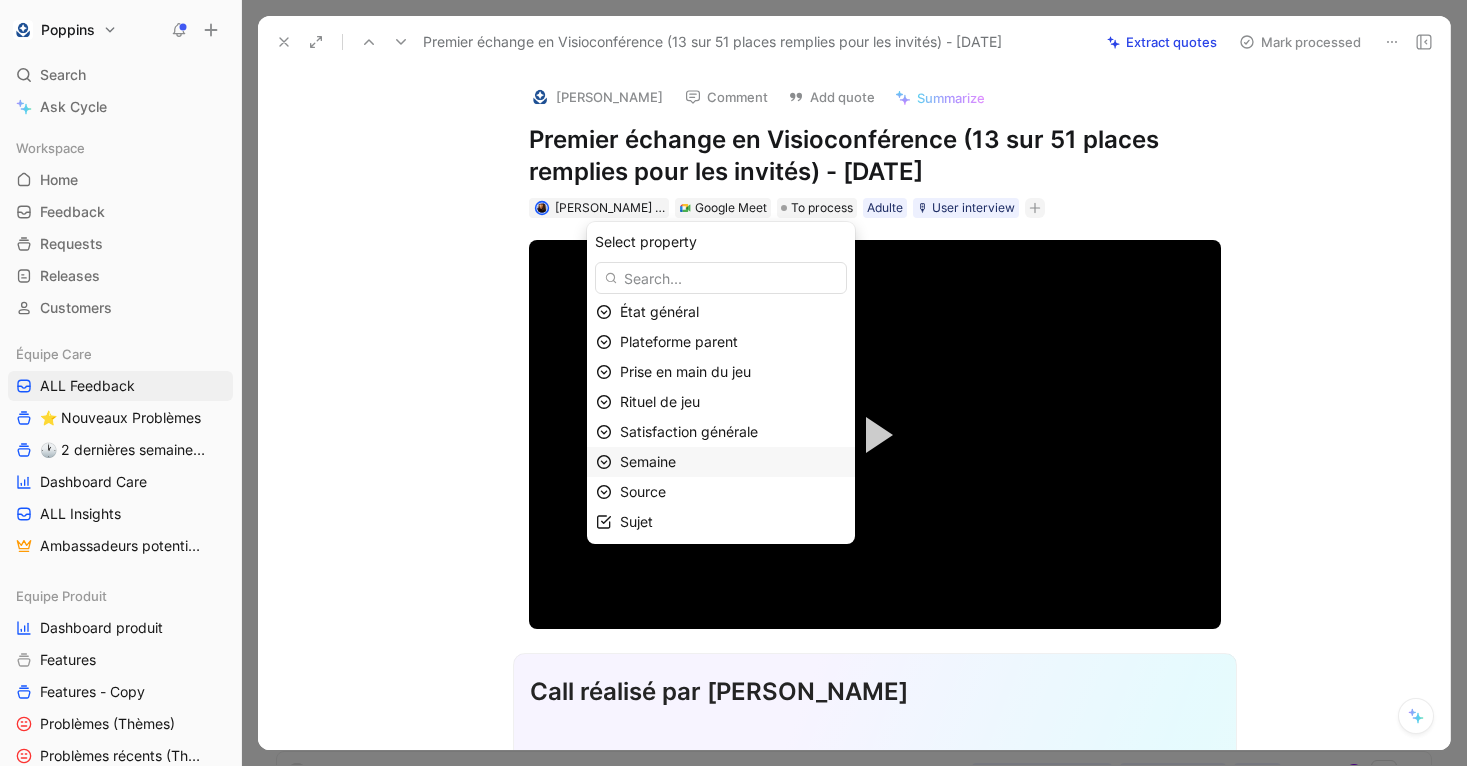 click on "Semaine" at bounding box center [733, 462] 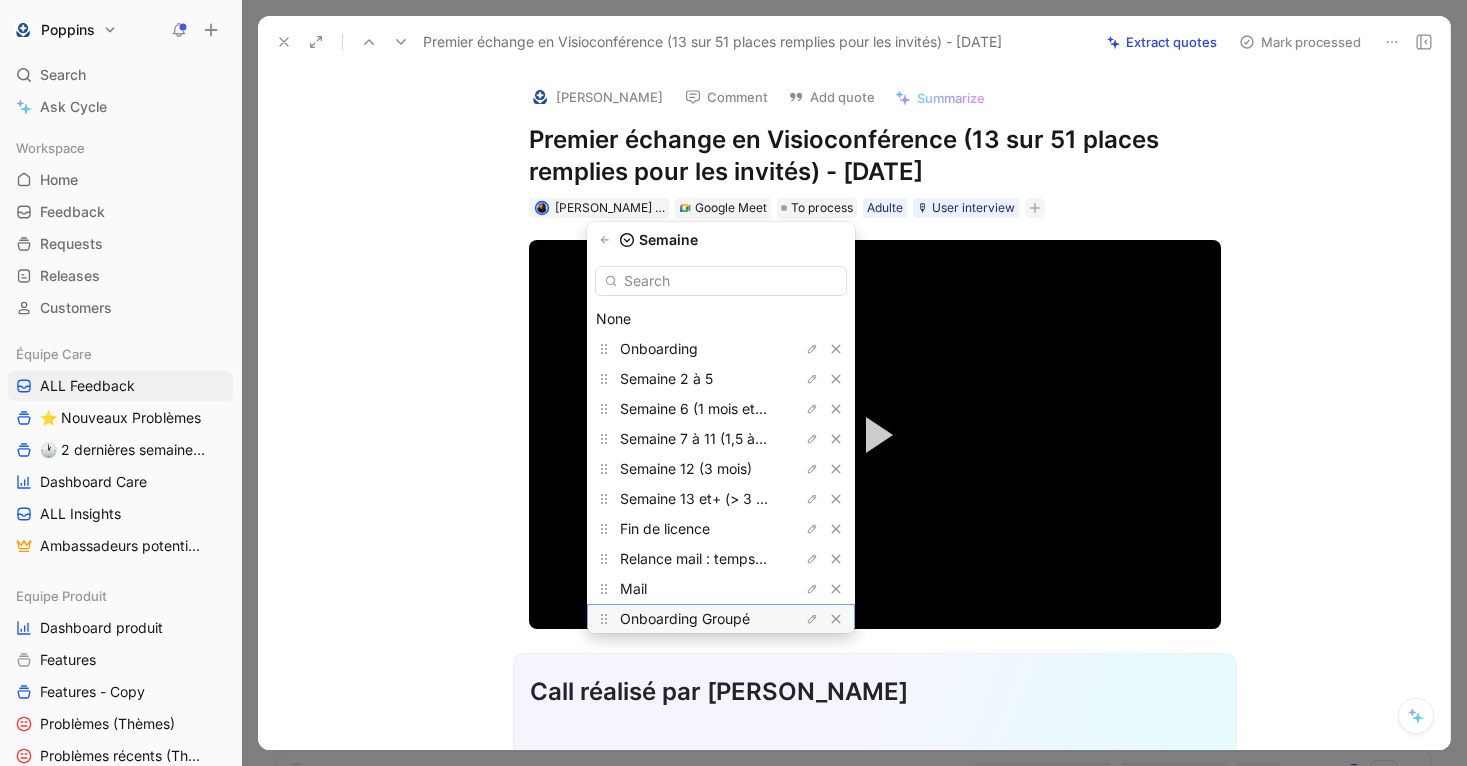 click on "Onboarding Groupé" at bounding box center (685, 618) 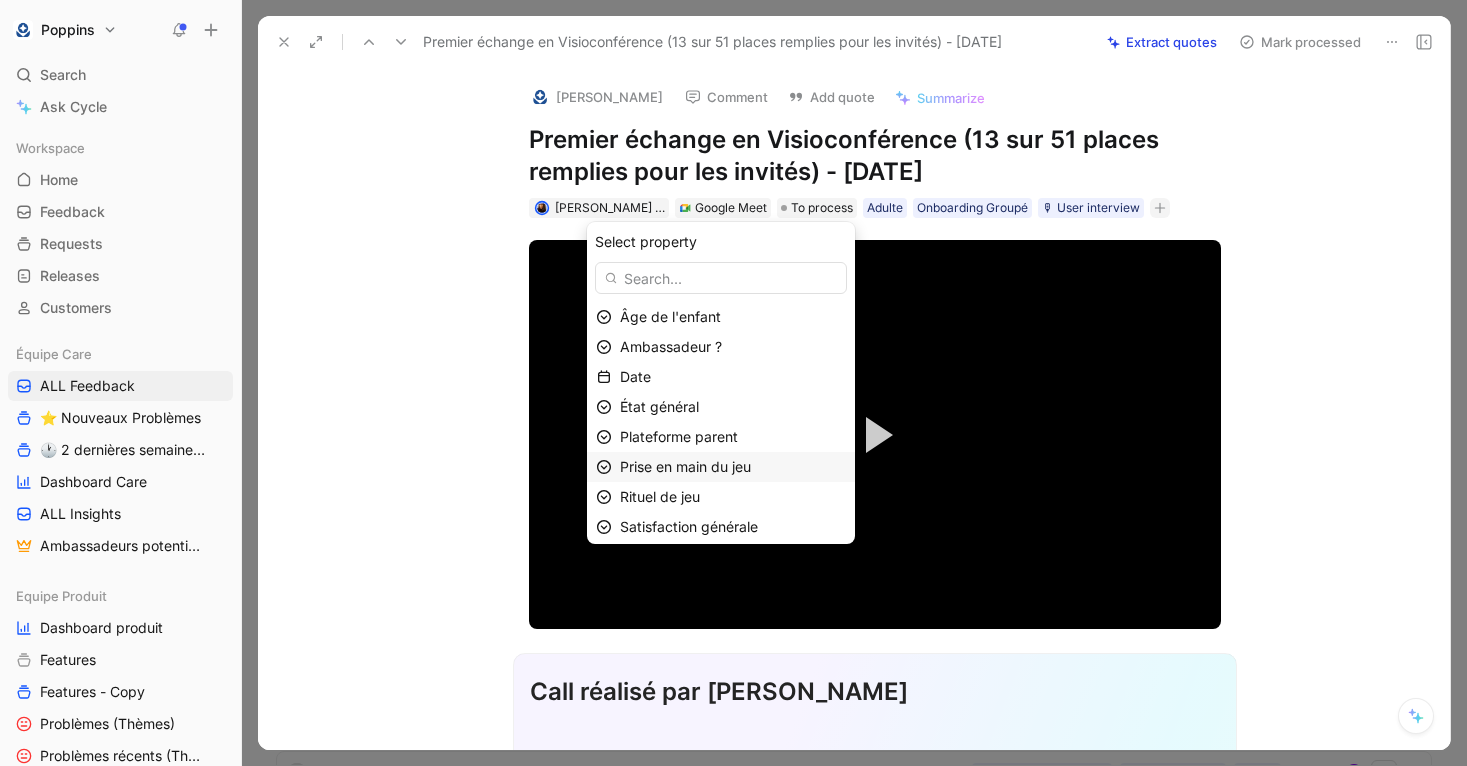 scroll, scrollTop: 65, scrollLeft: 0, axis: vertical 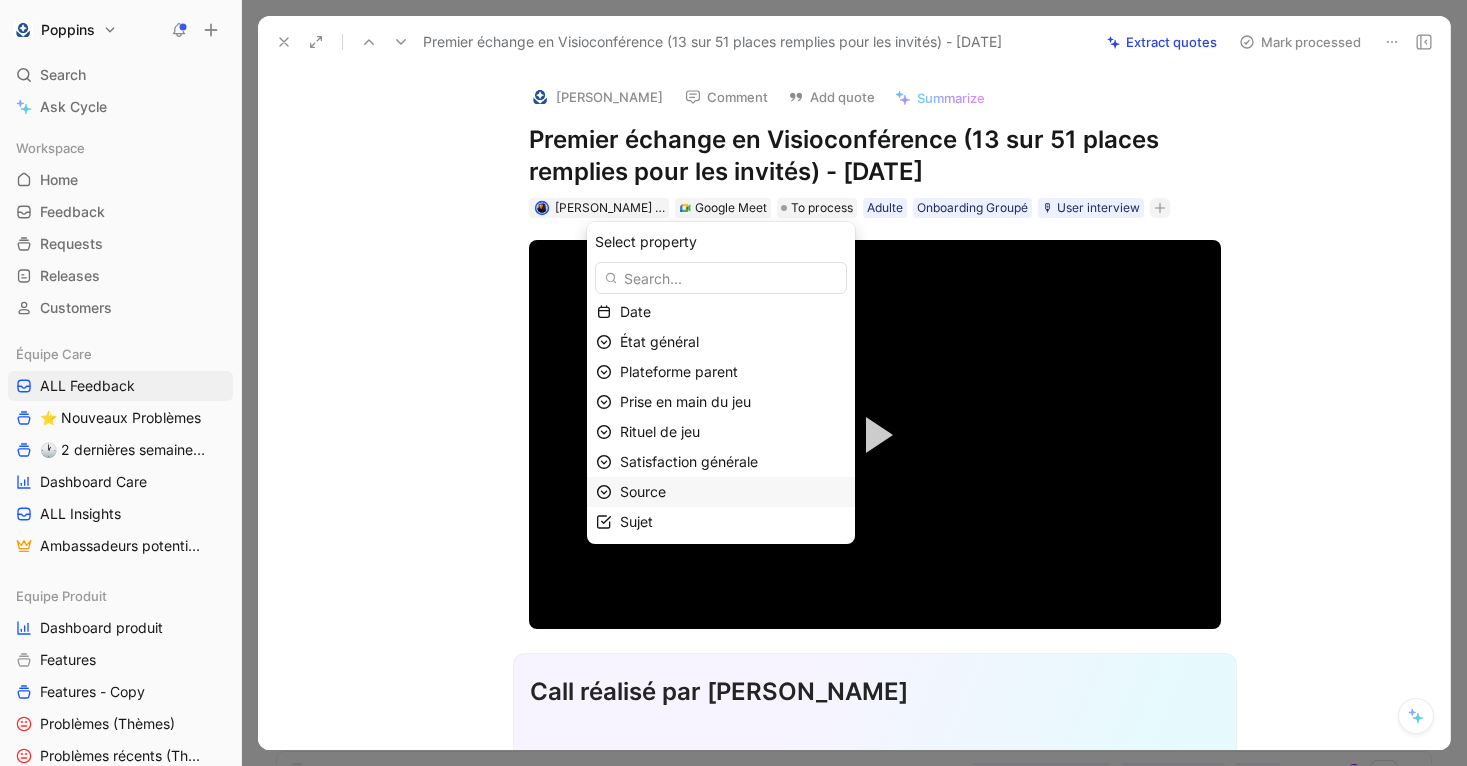 click on "Source" at bounding box center (733, 492) 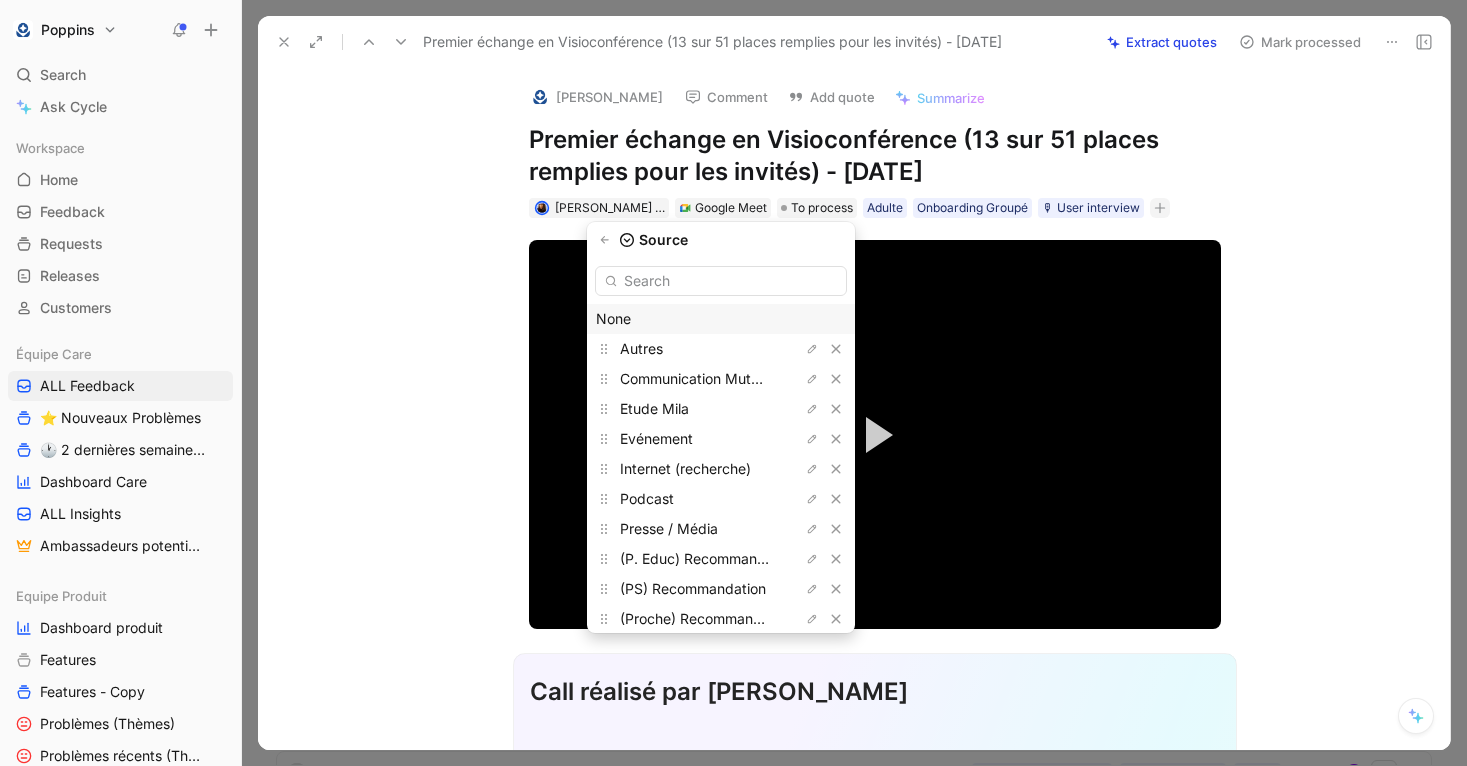 click on "Source" at bounding box center (721, 240) 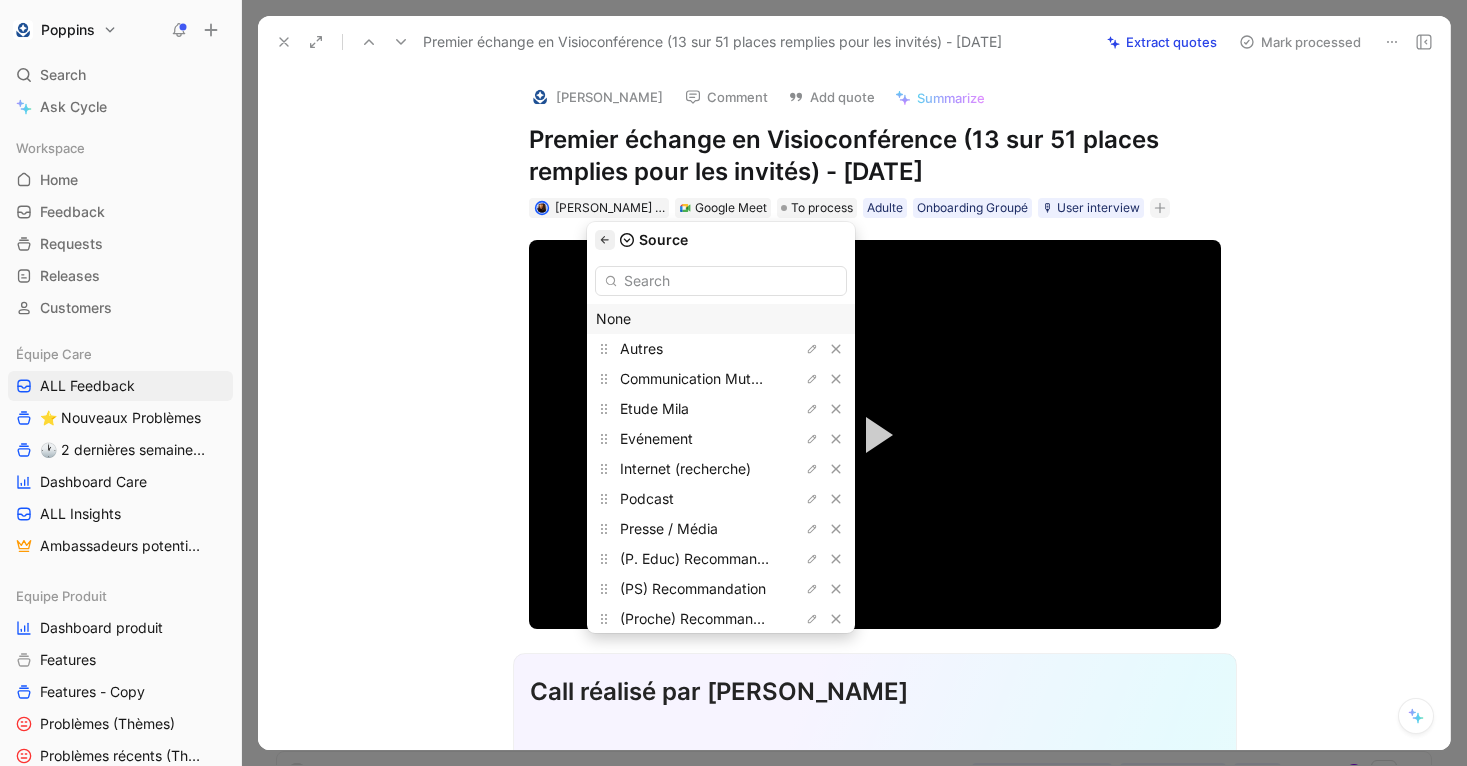 click 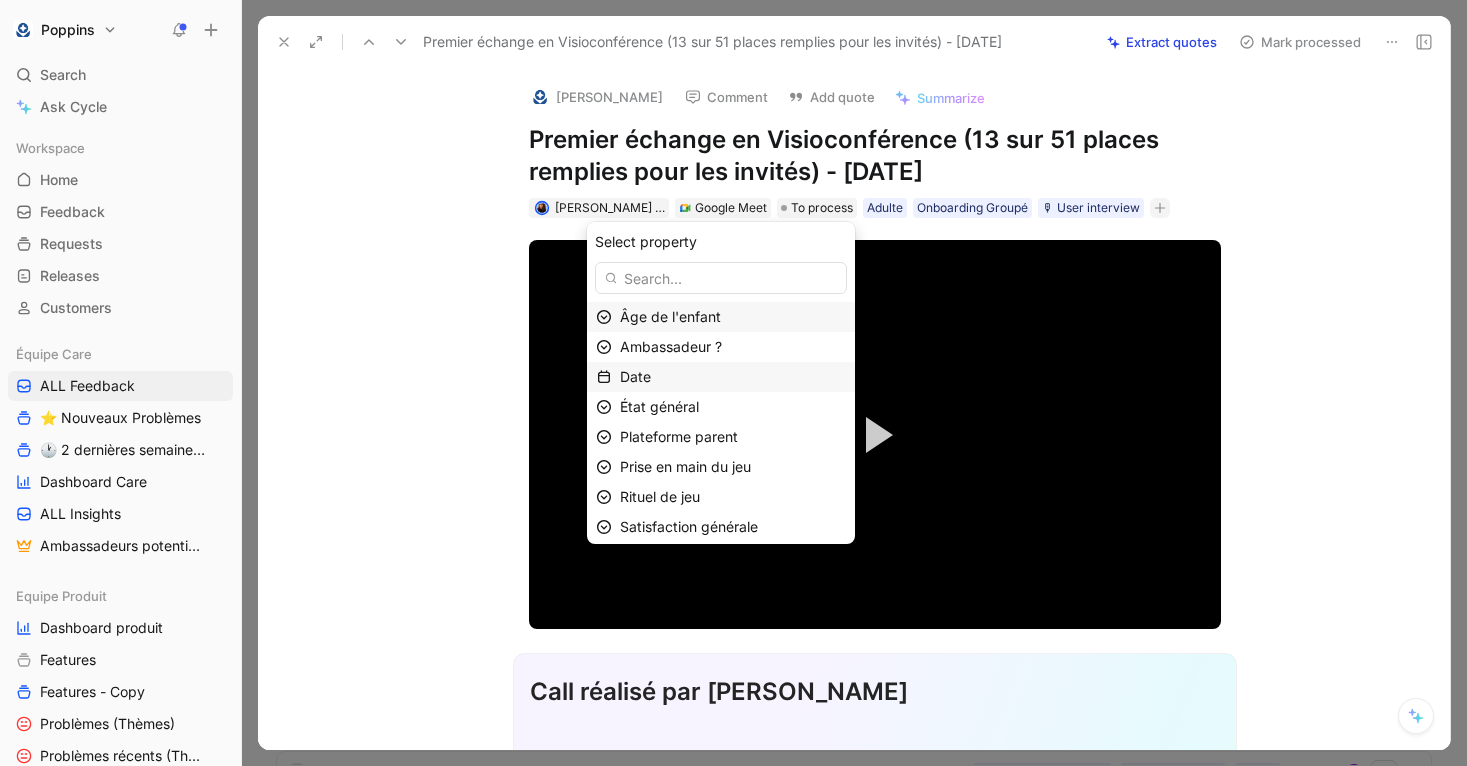 click on "Date" at bounding box center (733, 377) 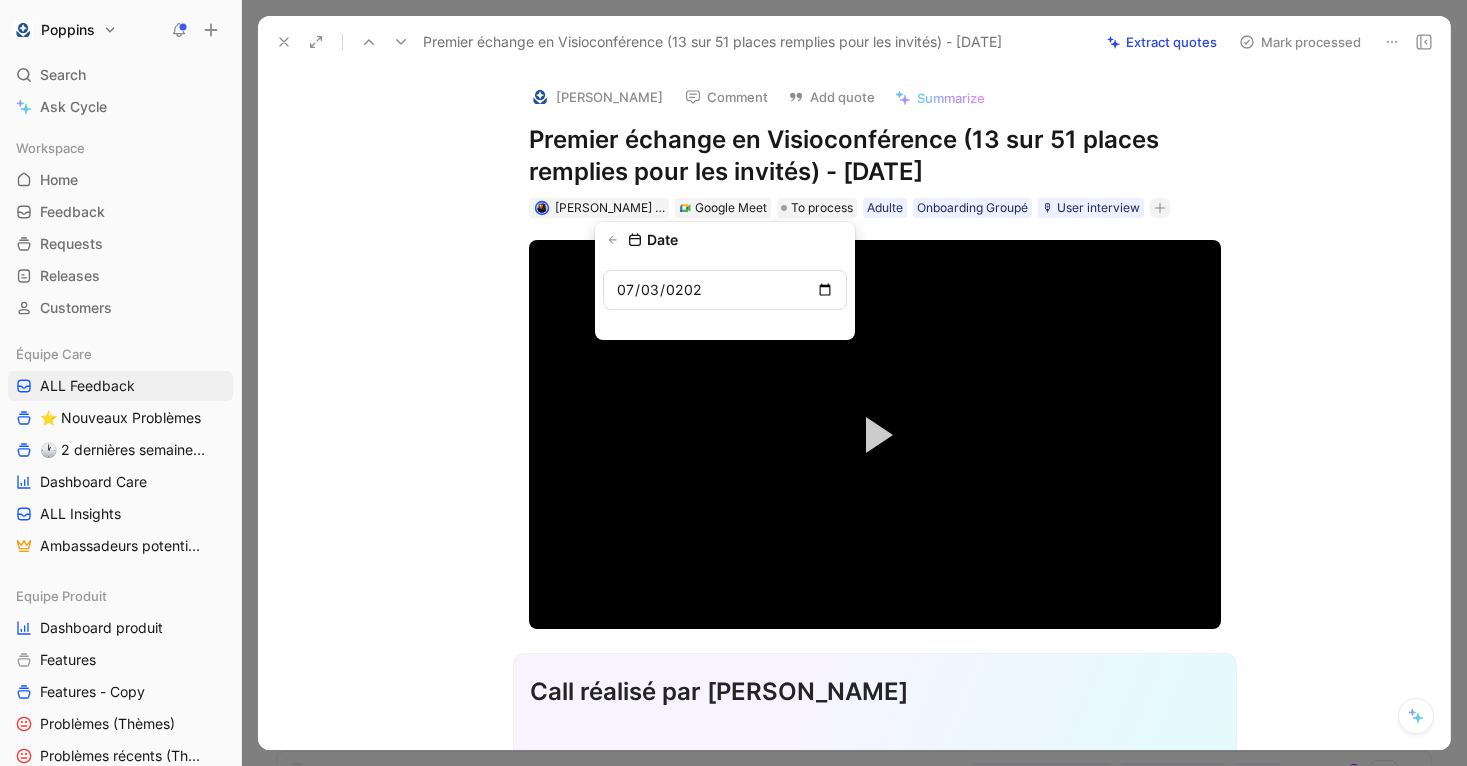 type on "[DATE]" 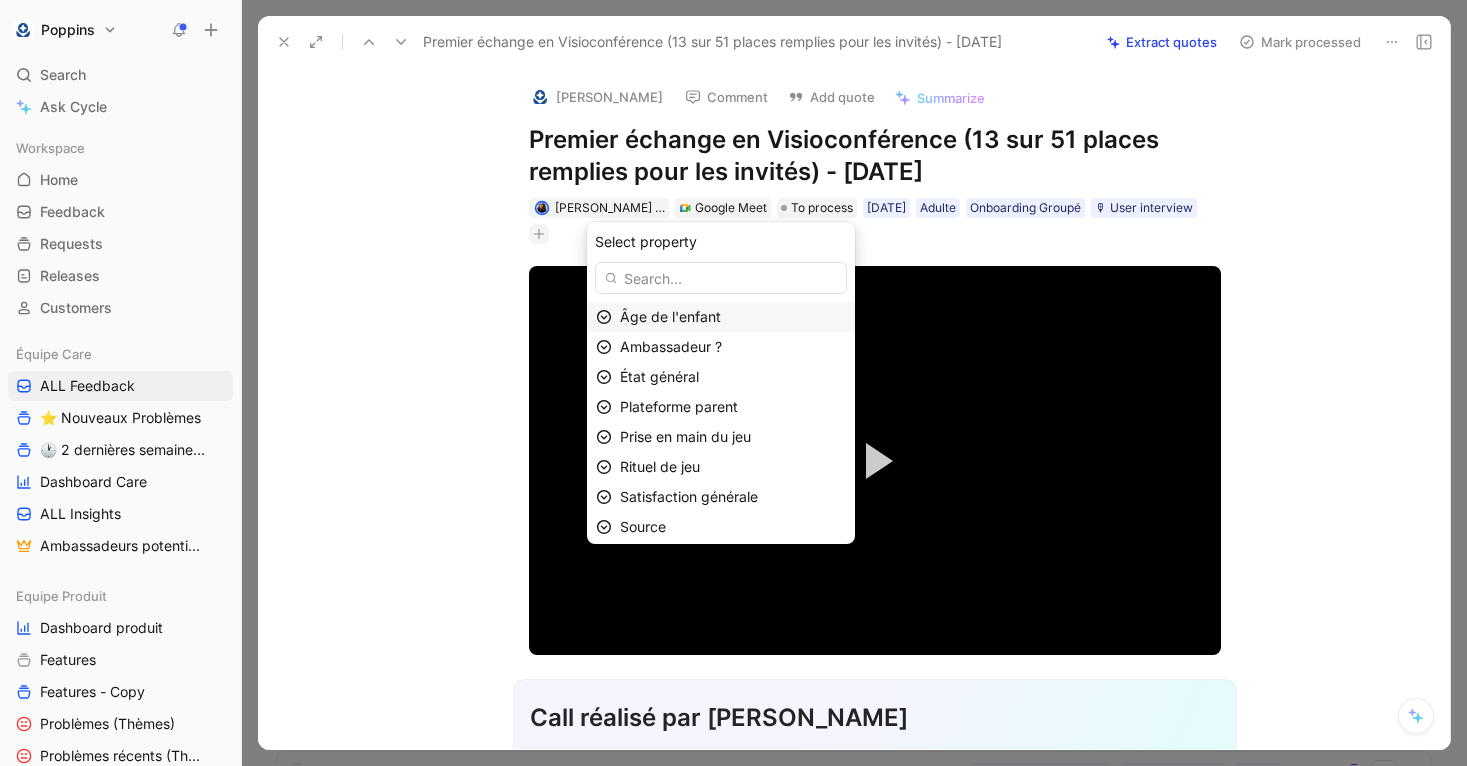 scroll, scrollTop: 35, scrollLeft: 0, axis: vertical 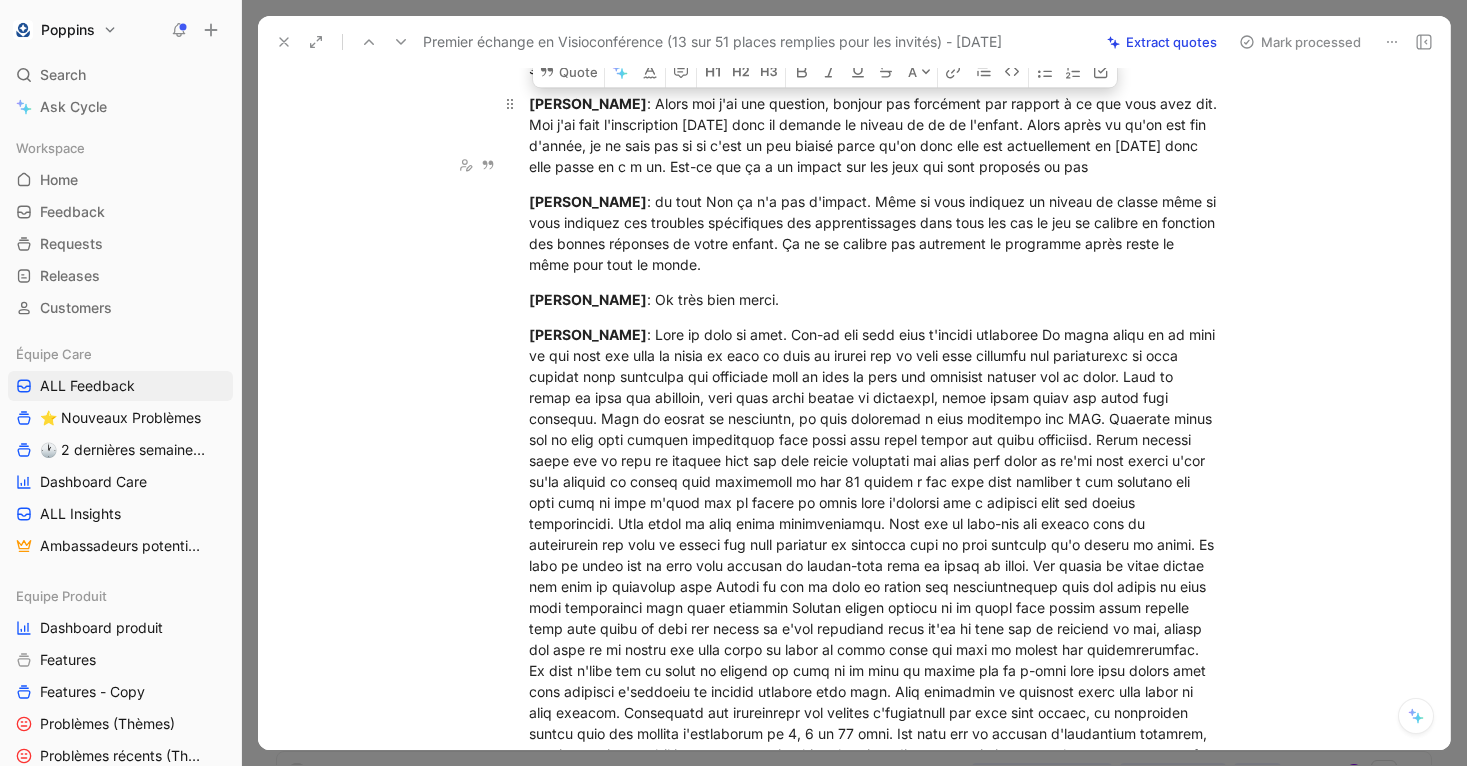 drag, startPoint x: 555, startPoint y: 182, endPoint x: 1103, endPoint y: 225, distance: 549.68445 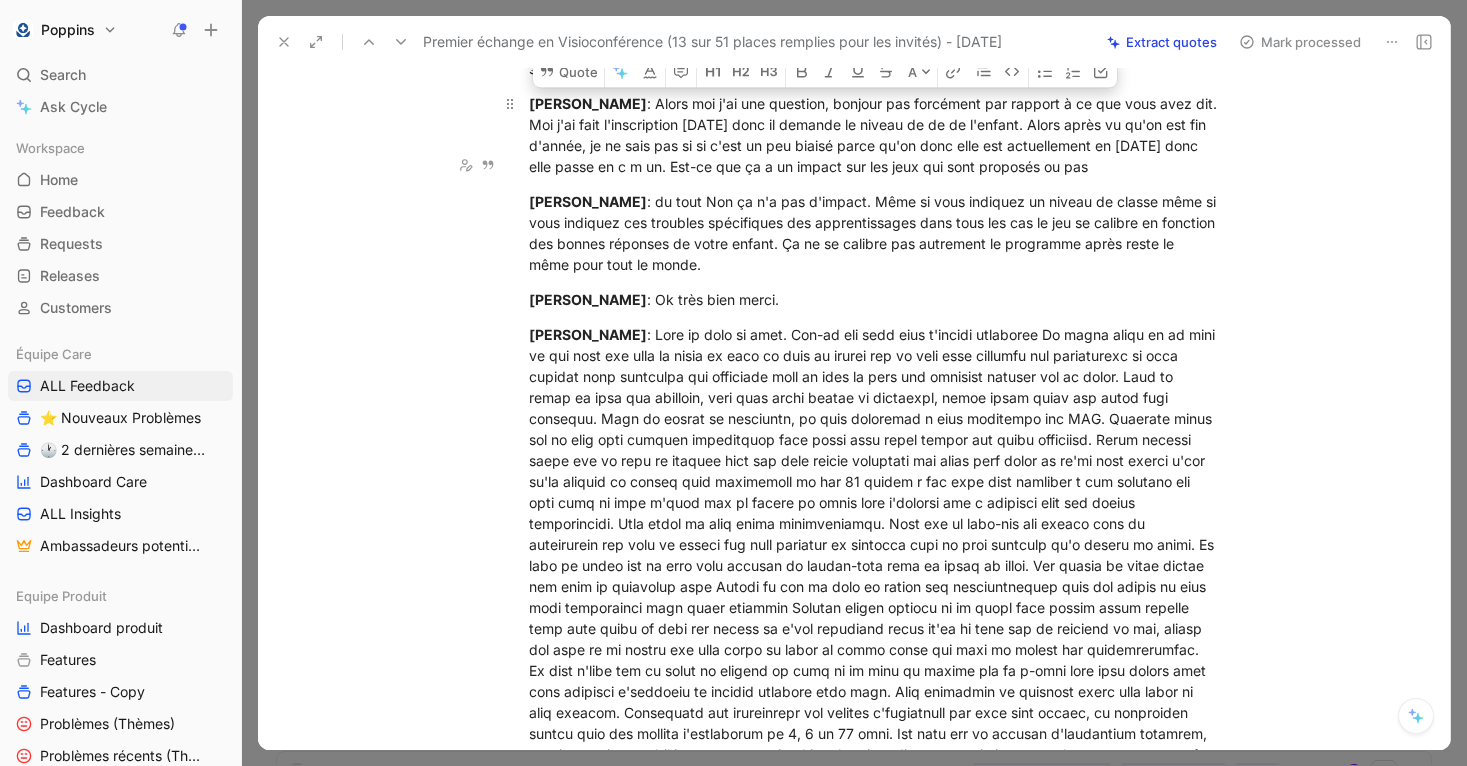 click on "Beatrice Hermida : Alors moi j'ai une question, bonjour pas forcément par rapport à ce que vous avez dit. Moi j'ai fait l'inscription hier donc il demande le niveau de de de l'enfant. Alors après vu qu'on est fin d'année, je ne sais pas si si c'est un peu biaisé parce qu'on donc elle est actuellement en c e 2 donc elle passe en c m un. Est-ce que ça a un impact sur les jeux qui sont proposés ou pas" at bounding box center [875, 135] 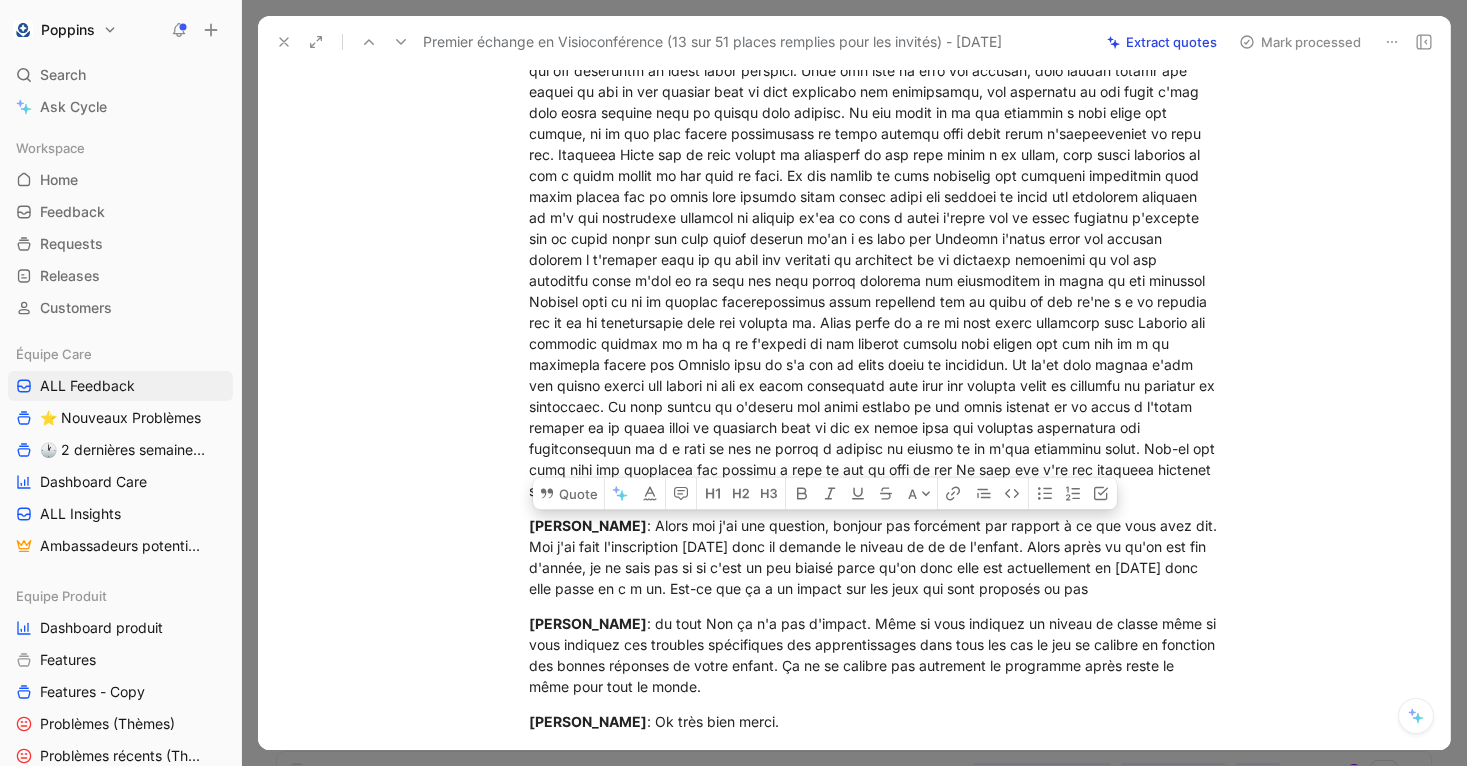 scroll, scrollTop: 5859, scrollLeft: 0, axis: vertical 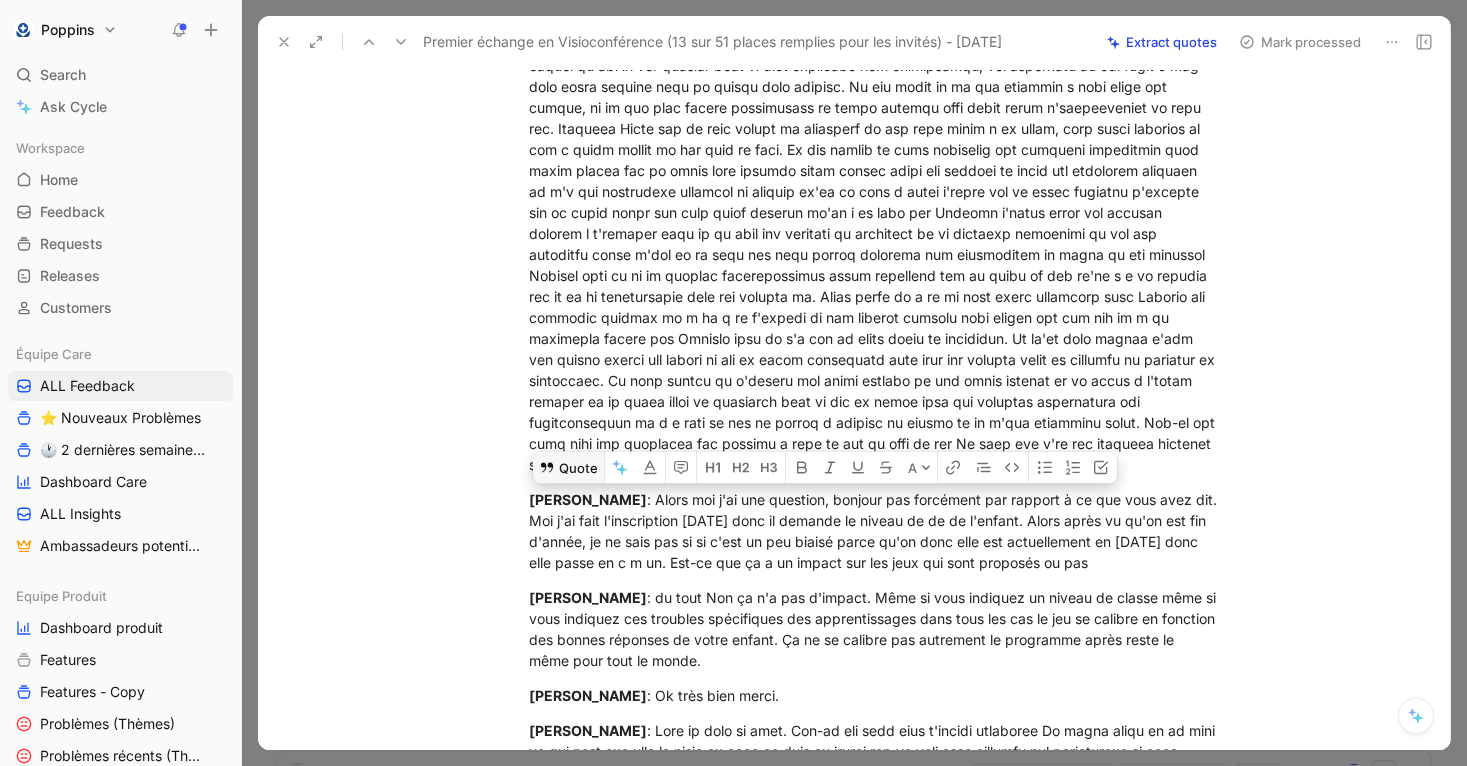 click on "Quote" at bounding box center (568, 467) 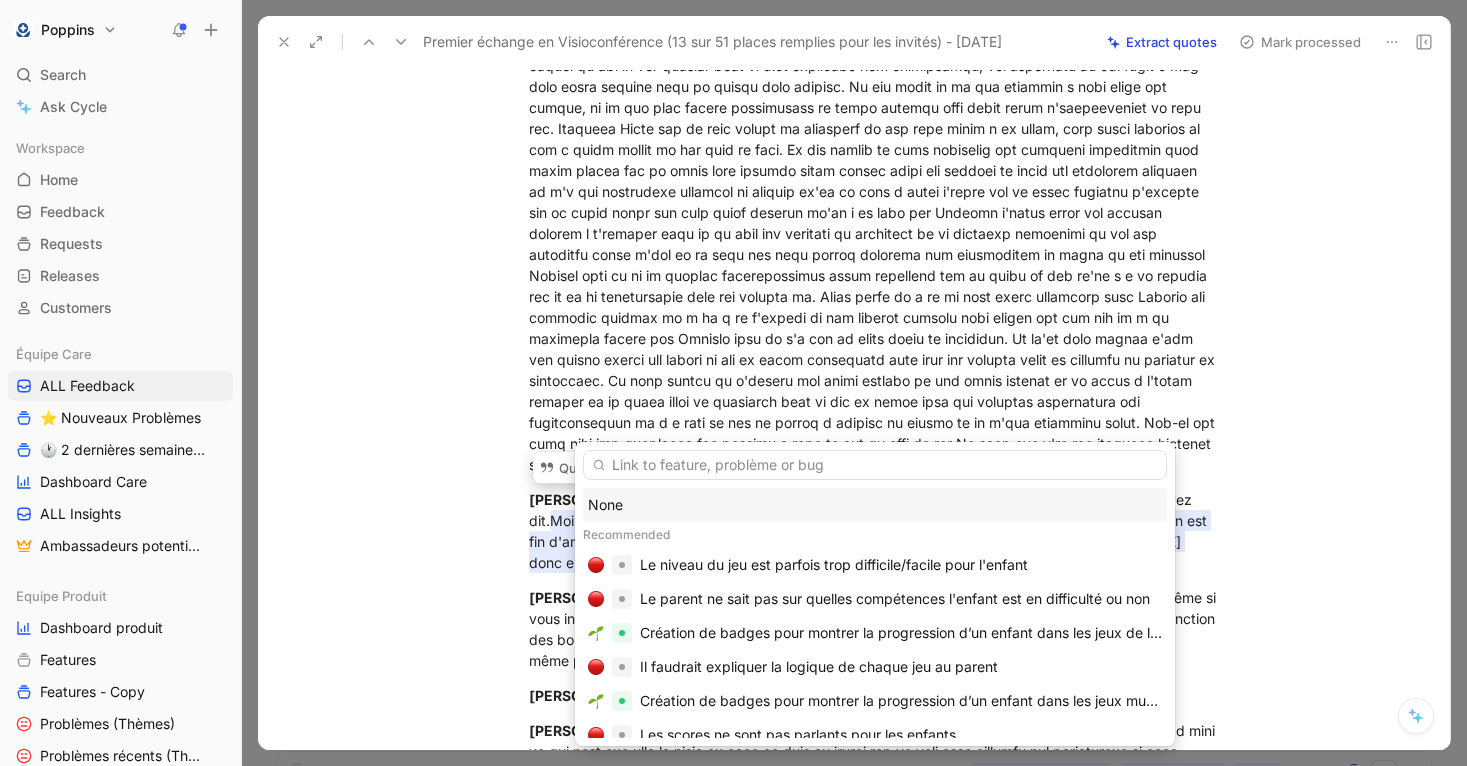 click on "None" at bounding box center [875, 505] 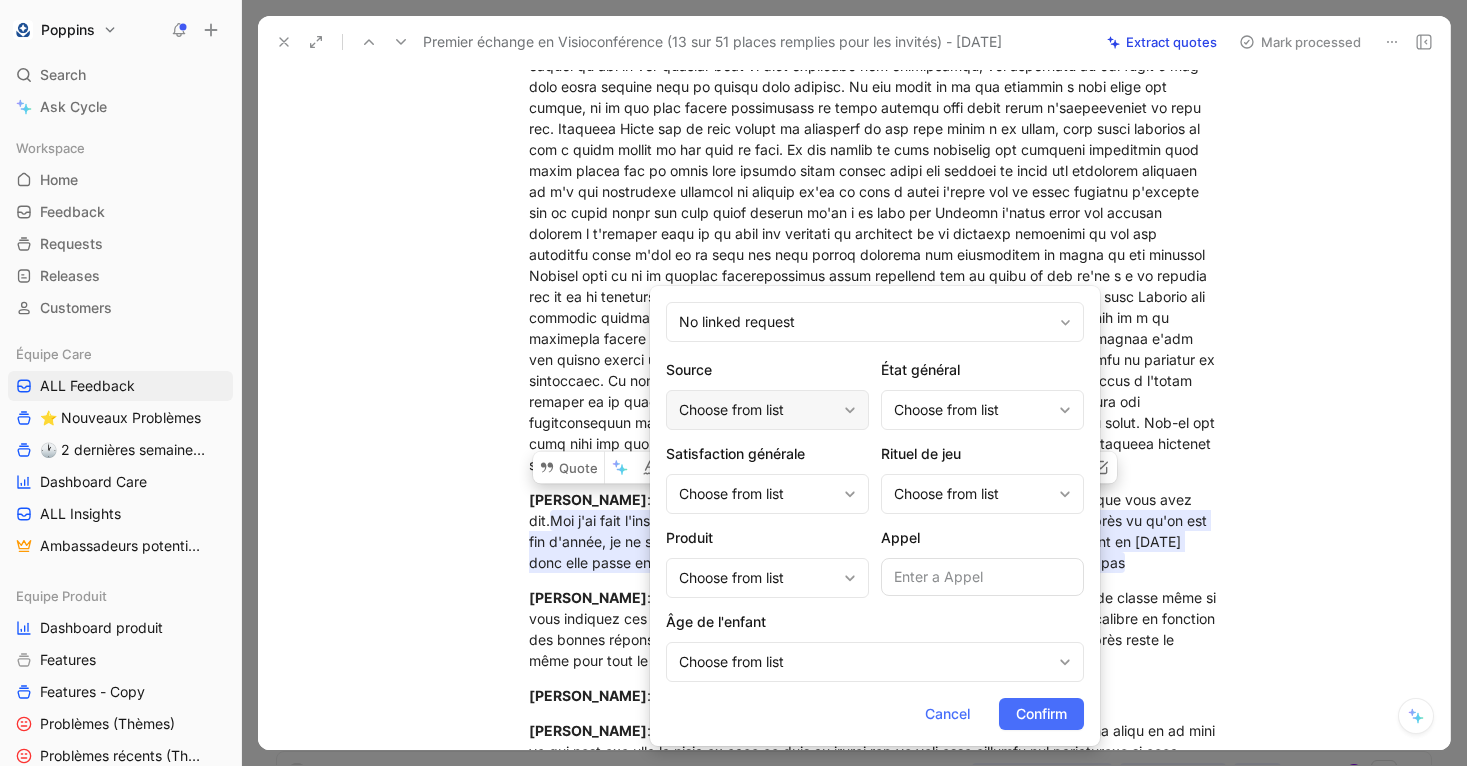 click on "Choose from list" at bounding box center [757, 410] 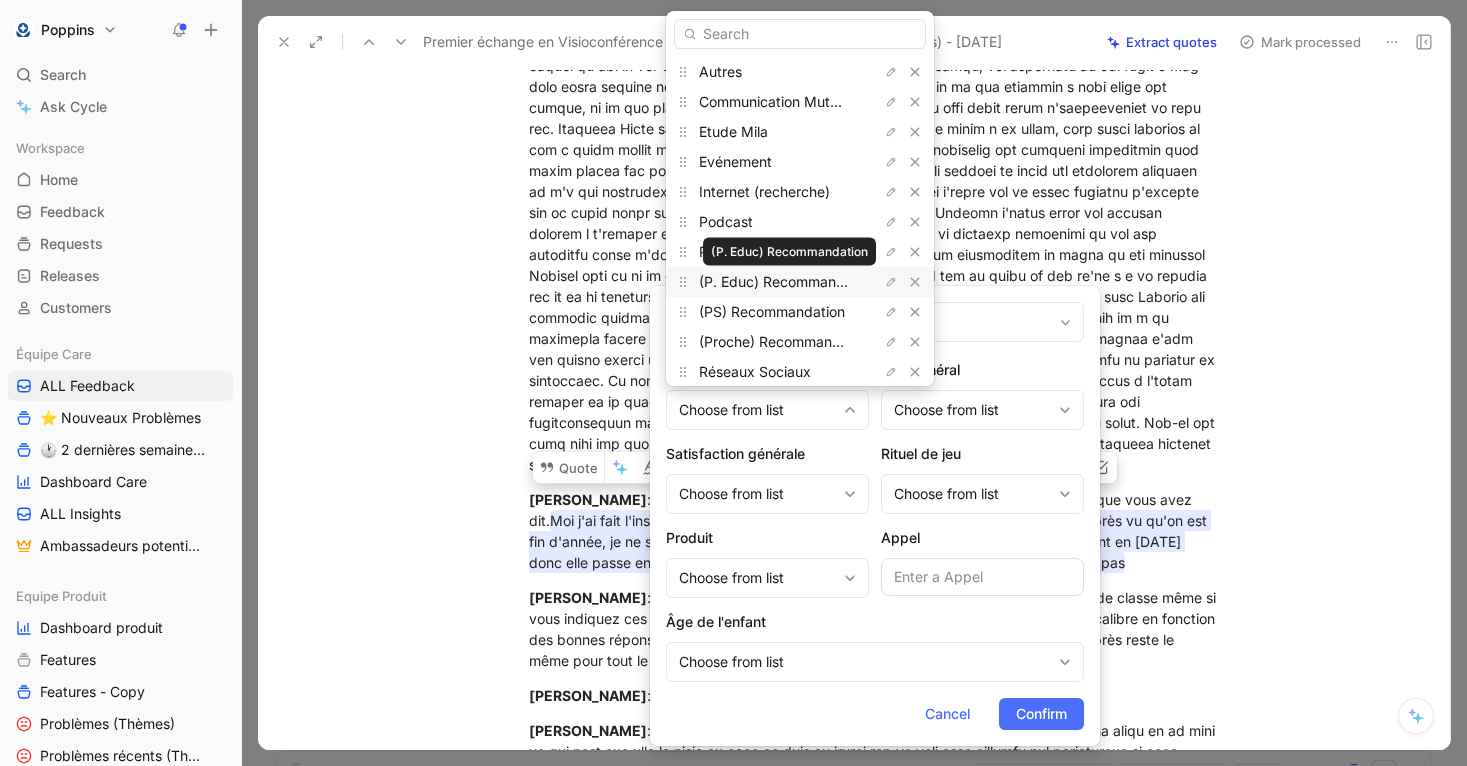 scroll, scrollTop: 38, scrollLeft: 0, axis: vertical 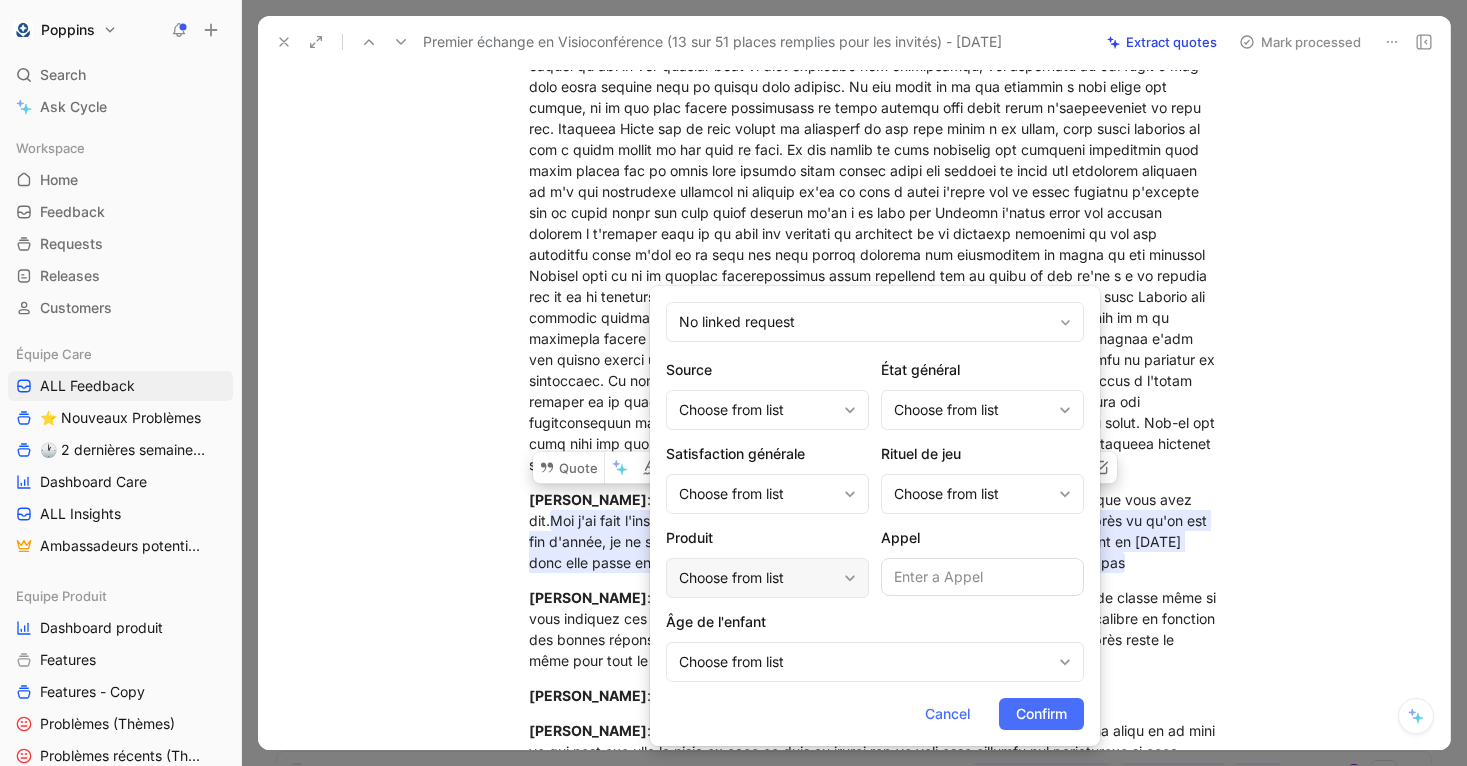 click on "Choose from list" at bounding box center [757, 578] 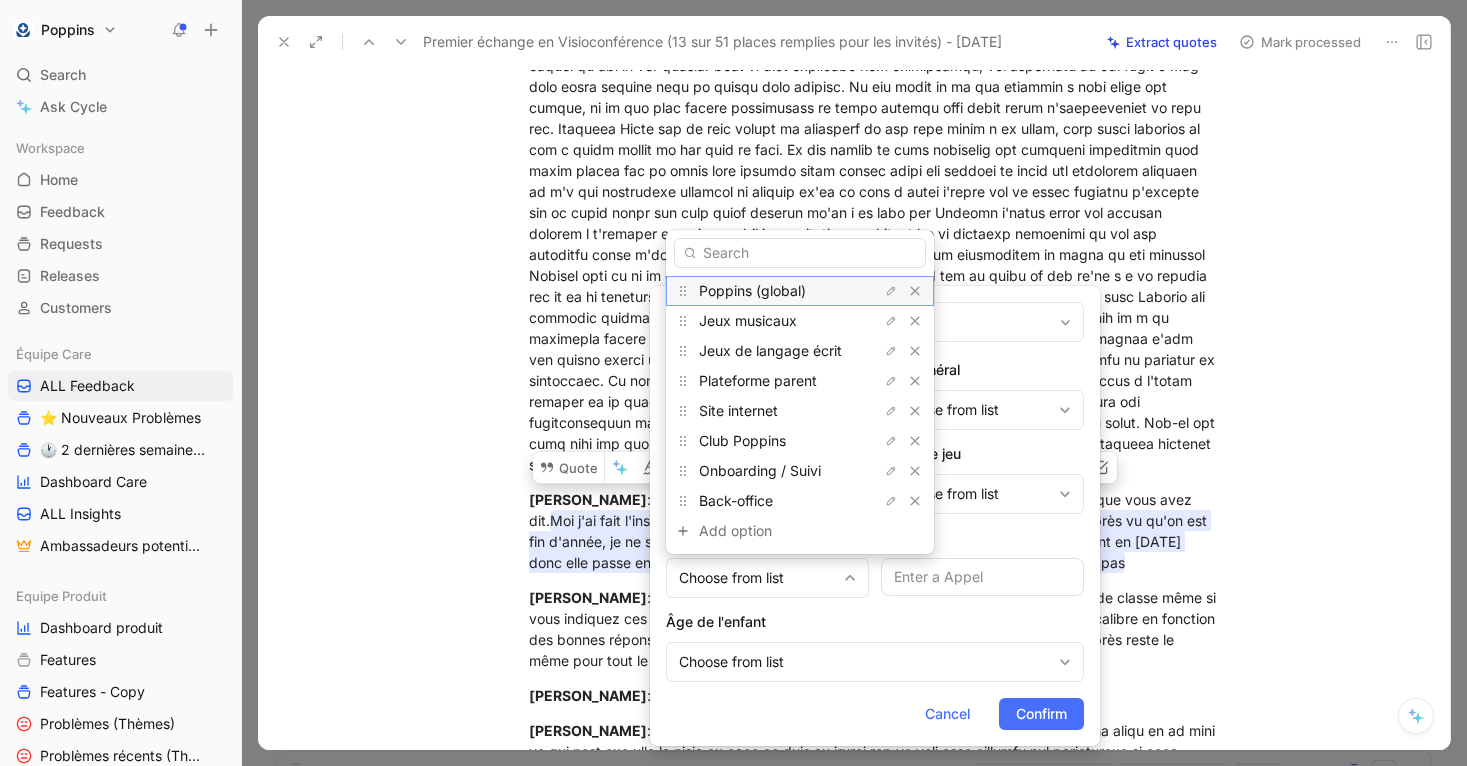 click on "Poppins (global)" at bounding box center (752, 290) 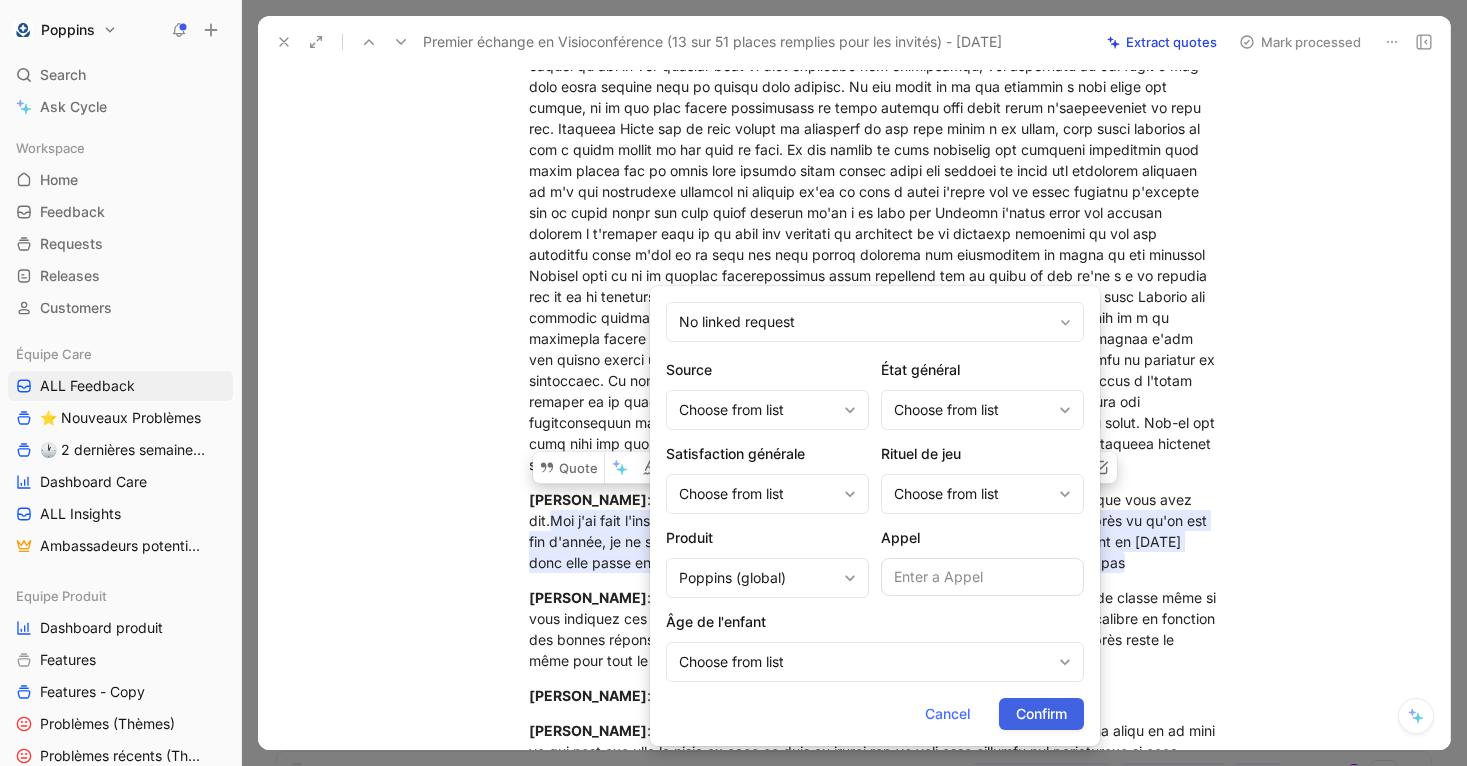 click on "Confirm" at bounding box center (1041, 714) 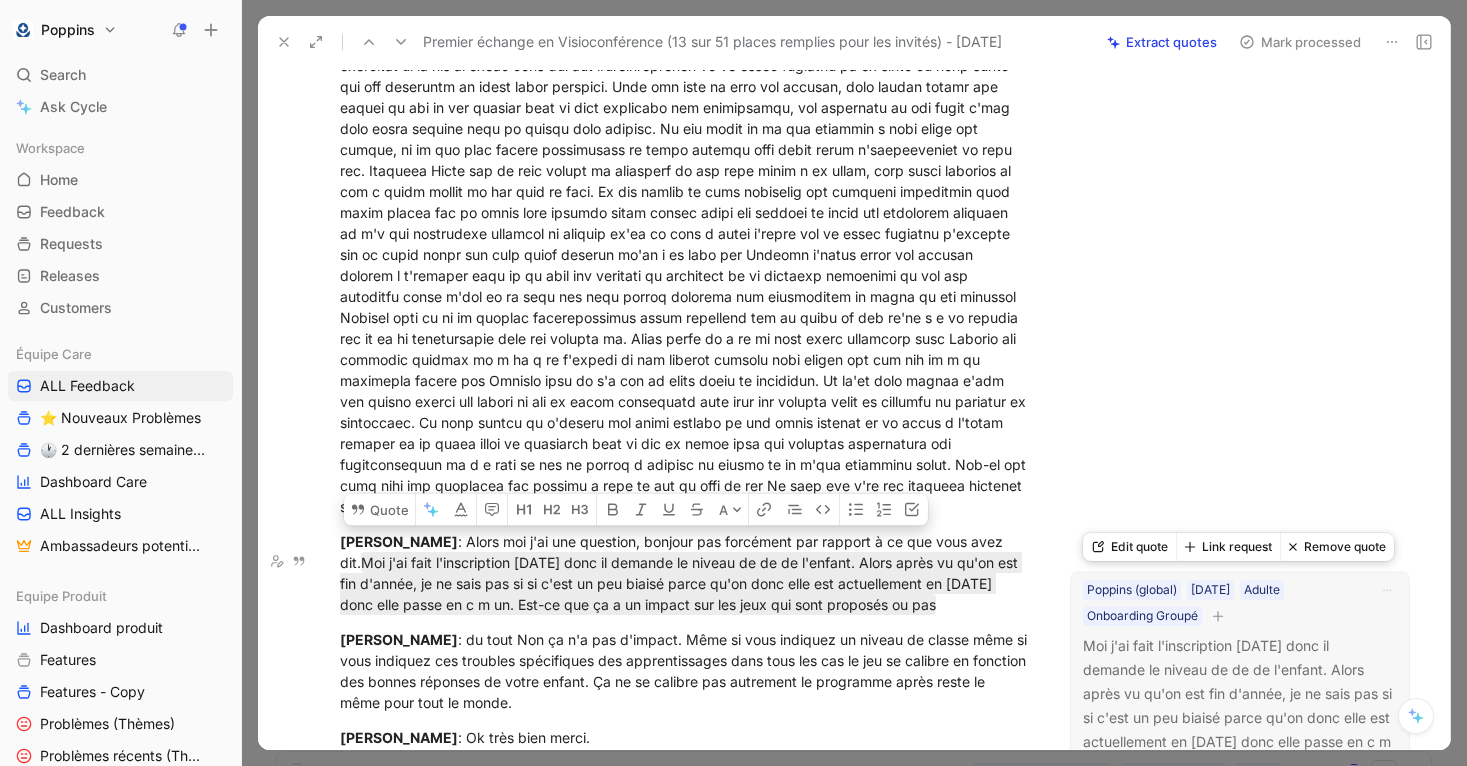 click 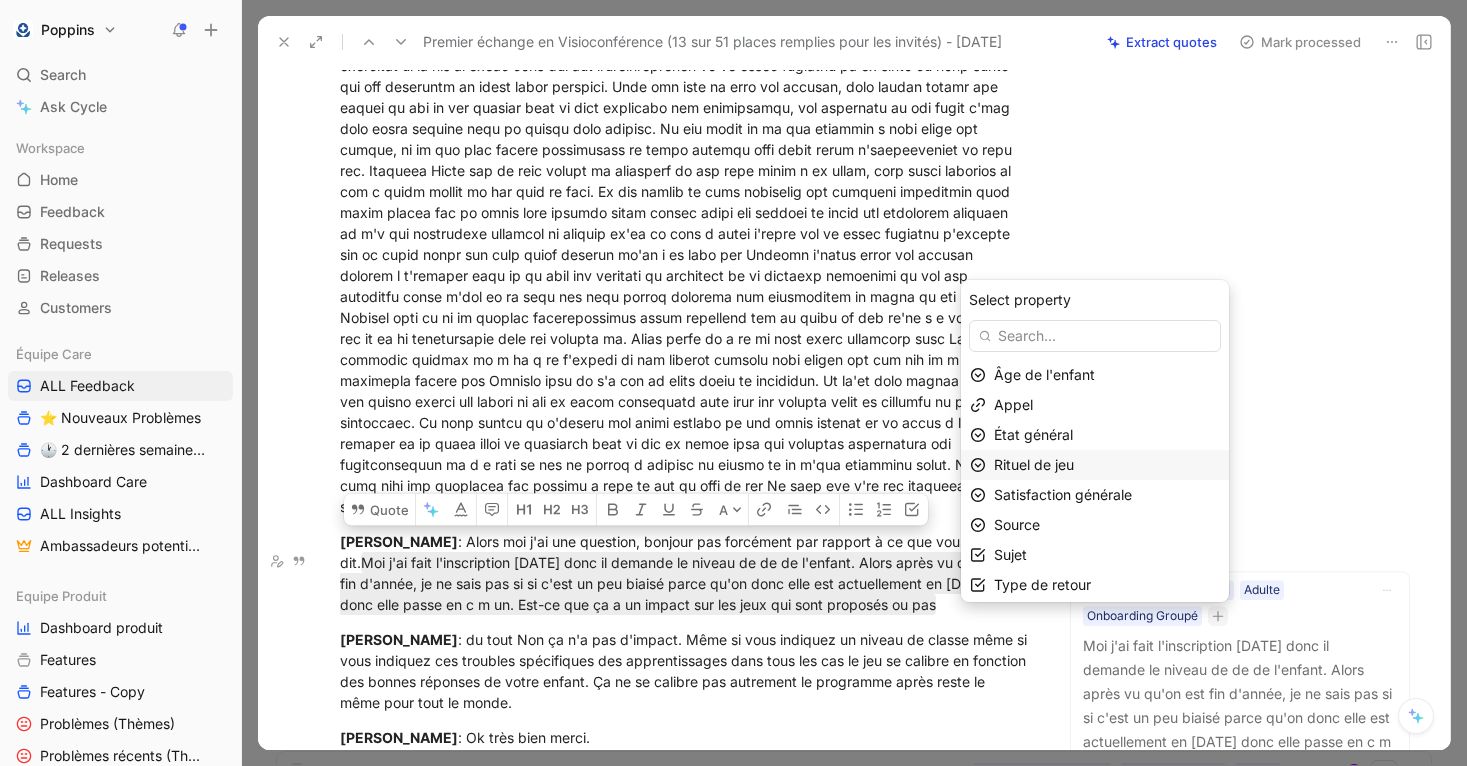 scroll, scrollTop: 5, scrollLeft: 0, axis: vertical 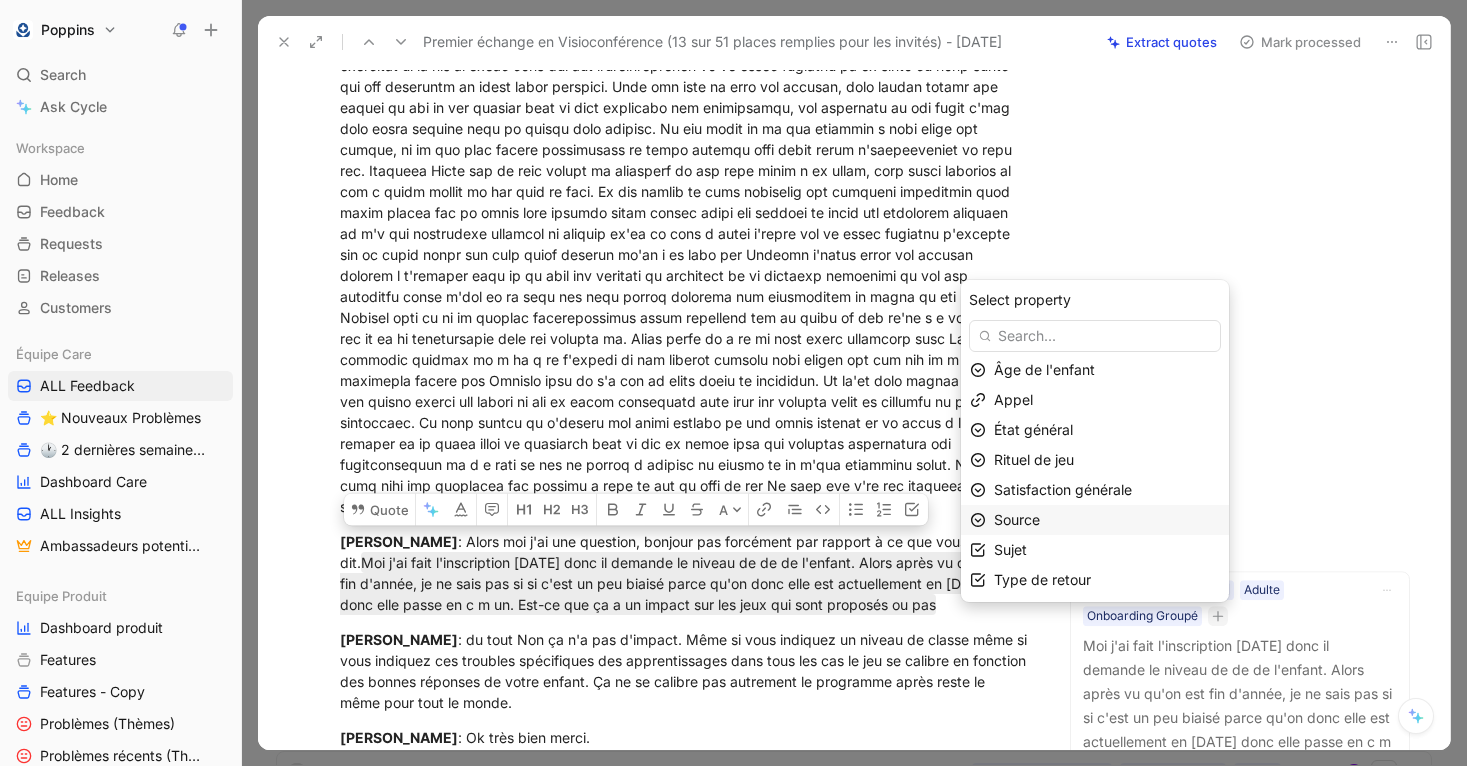click on "Source" at bounding box center [1017, 519] 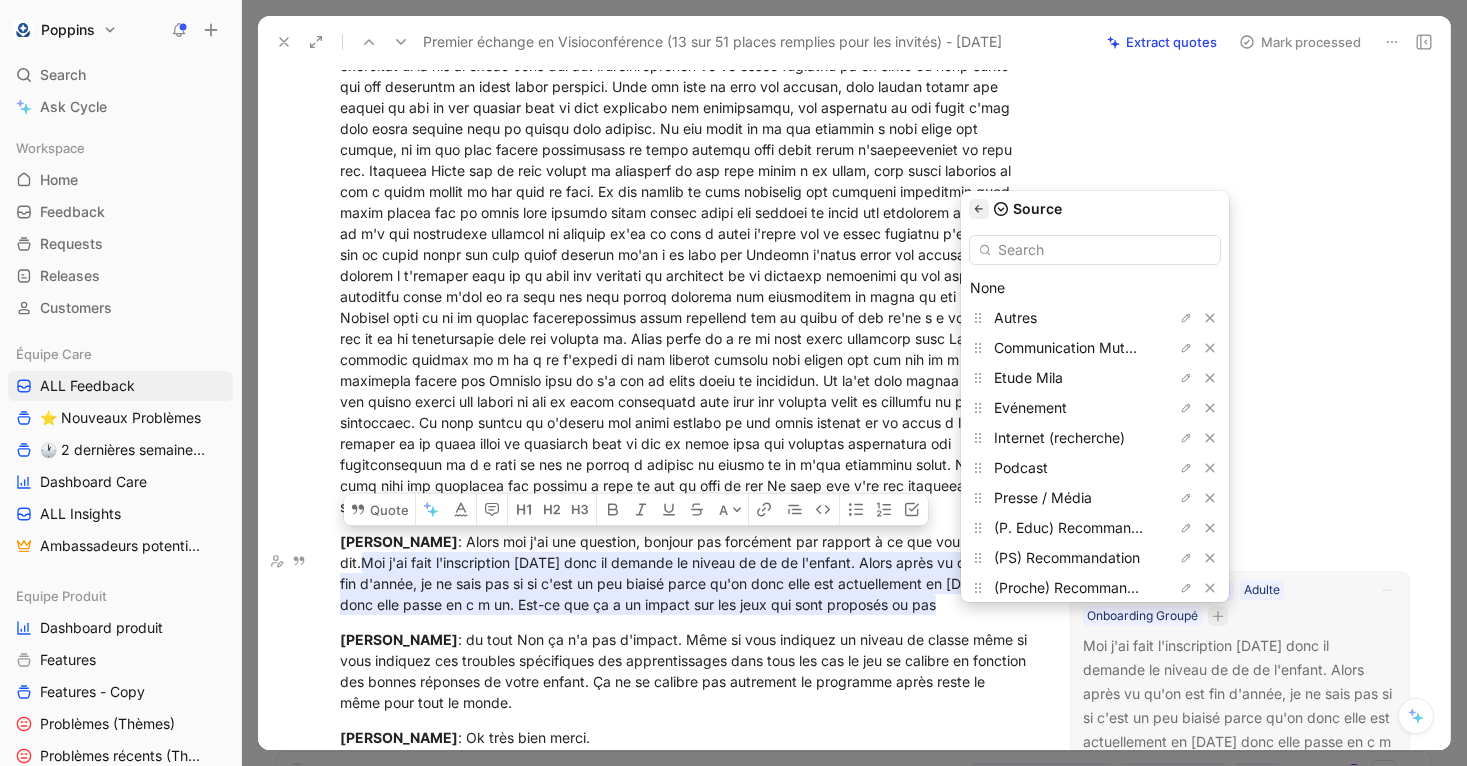 click 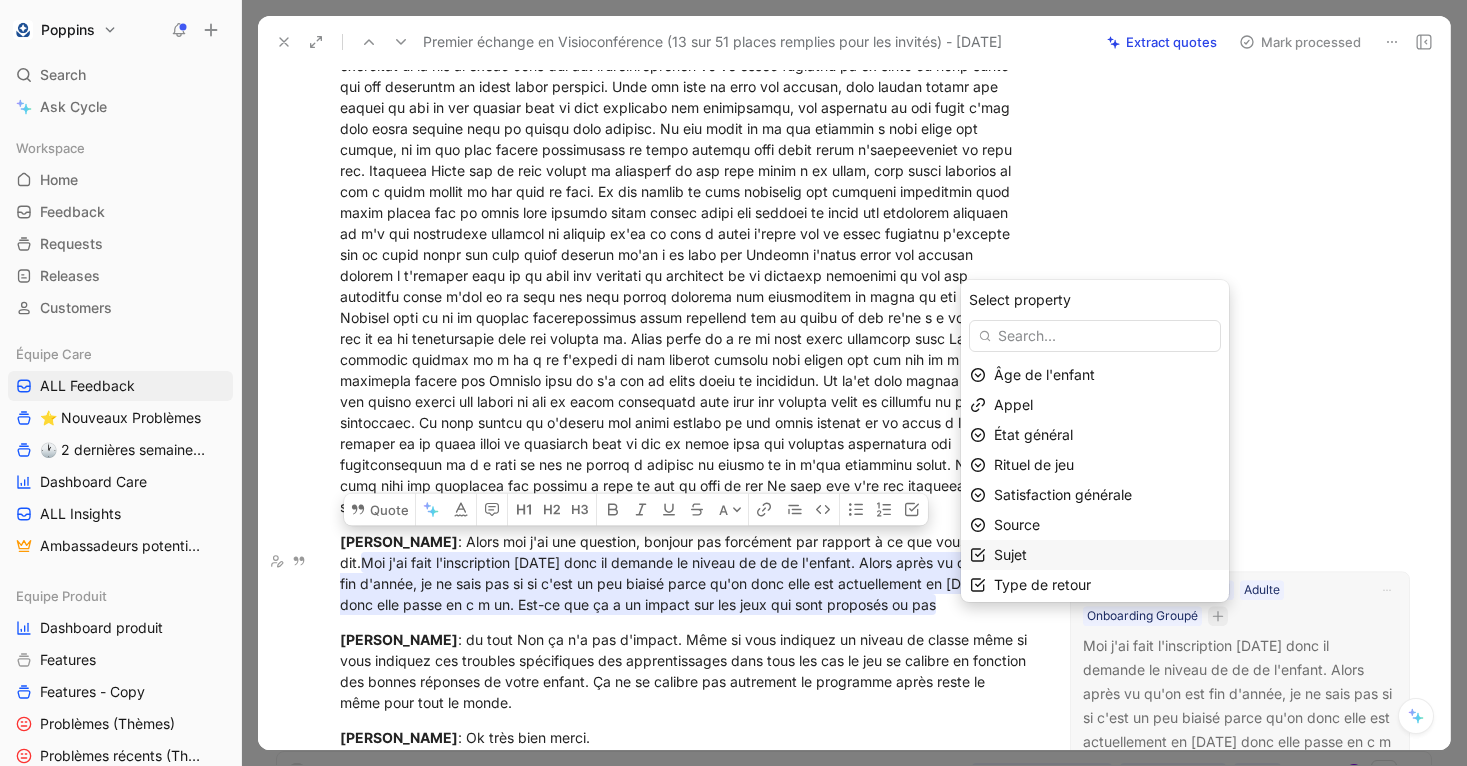 click on "Sujet" at bounding box center [1107, 555] 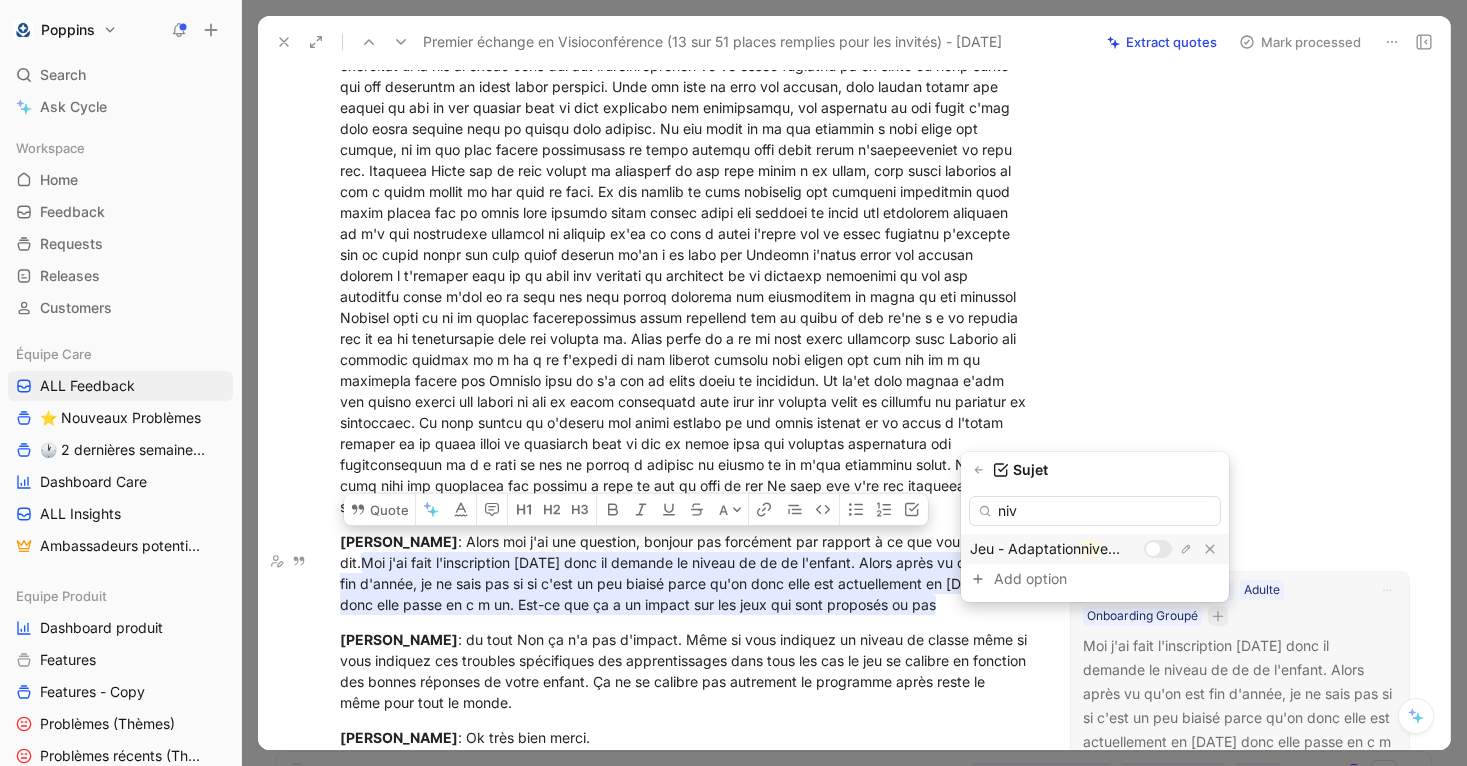 type on "niv" 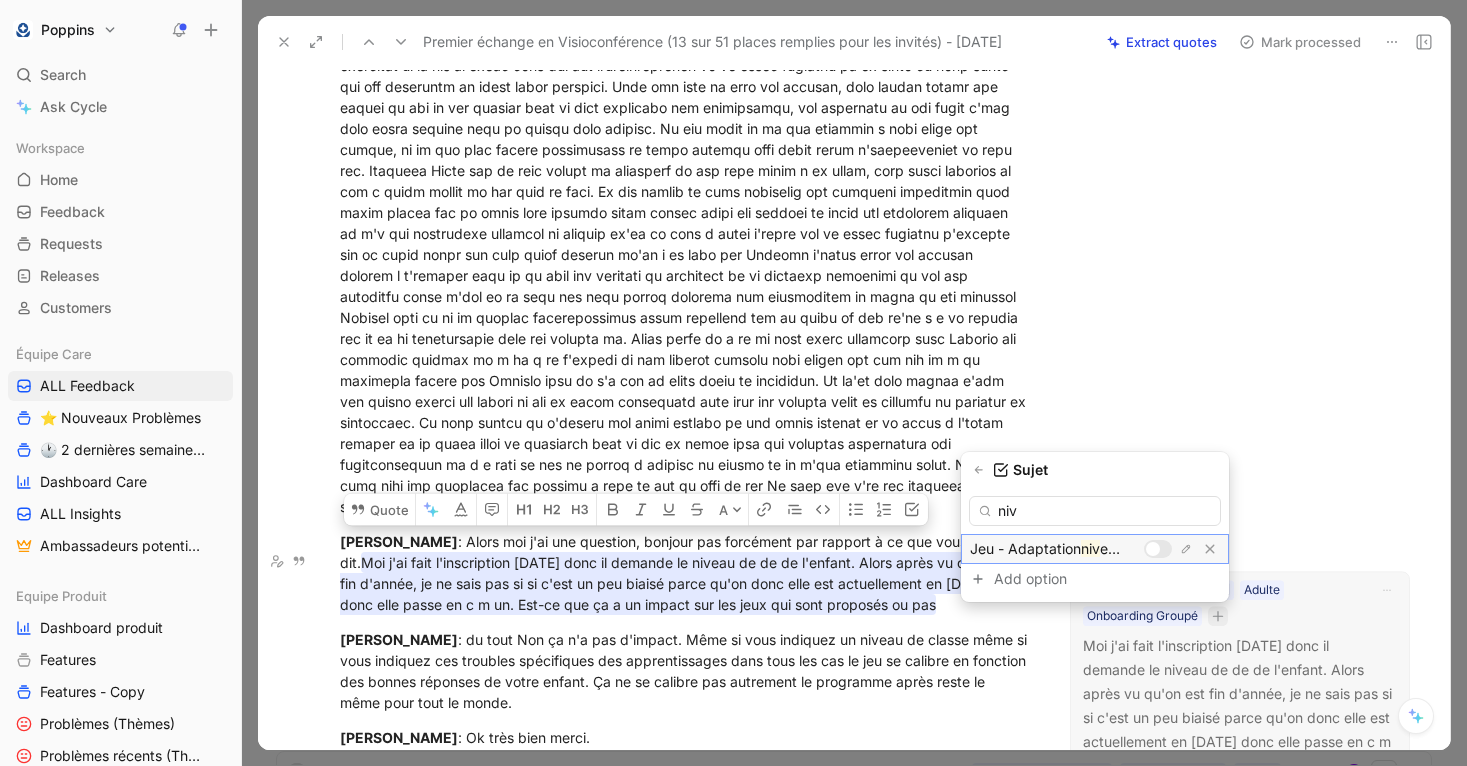 click at bounding box center (1153, 549) 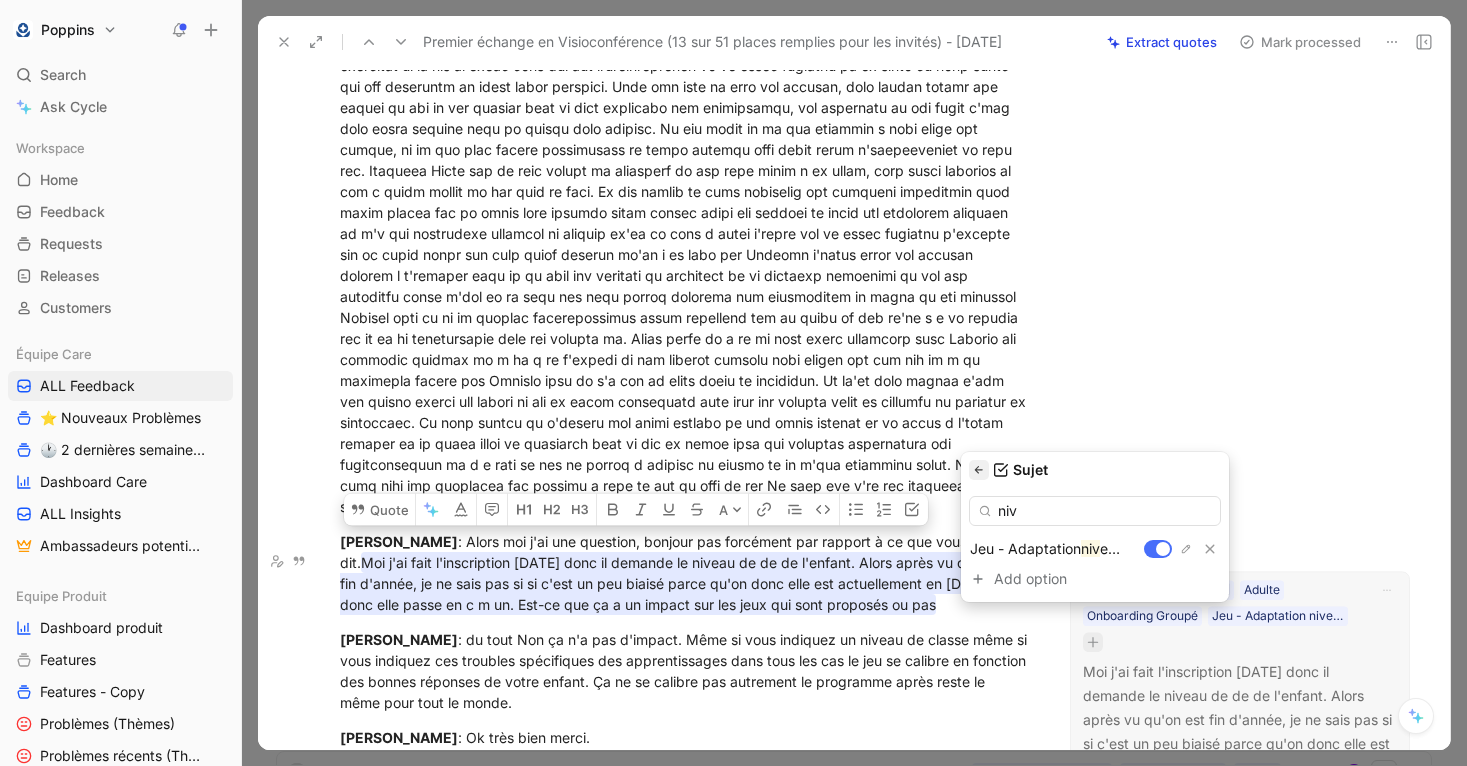 click 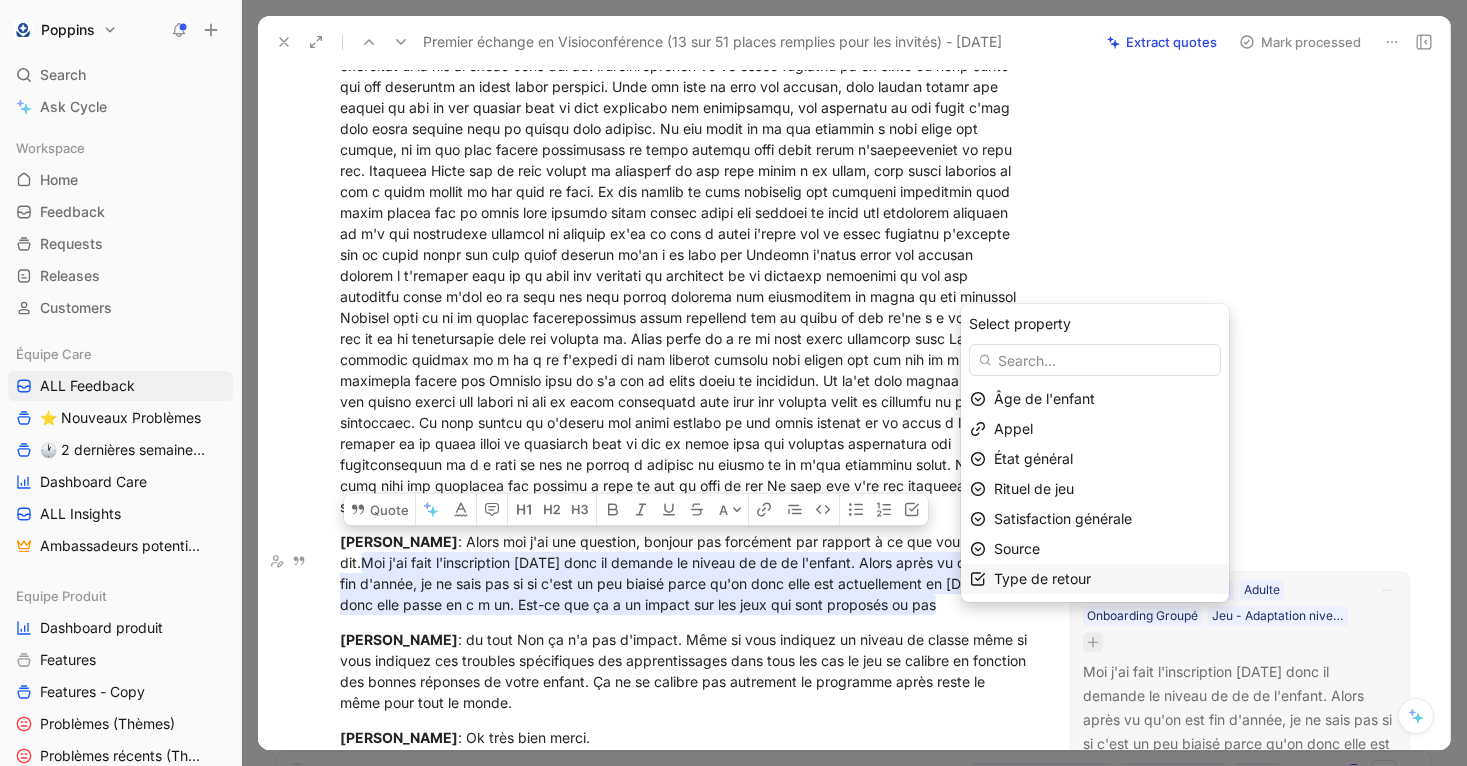 click on "Type de retour" at bounding box center (1042, 578) 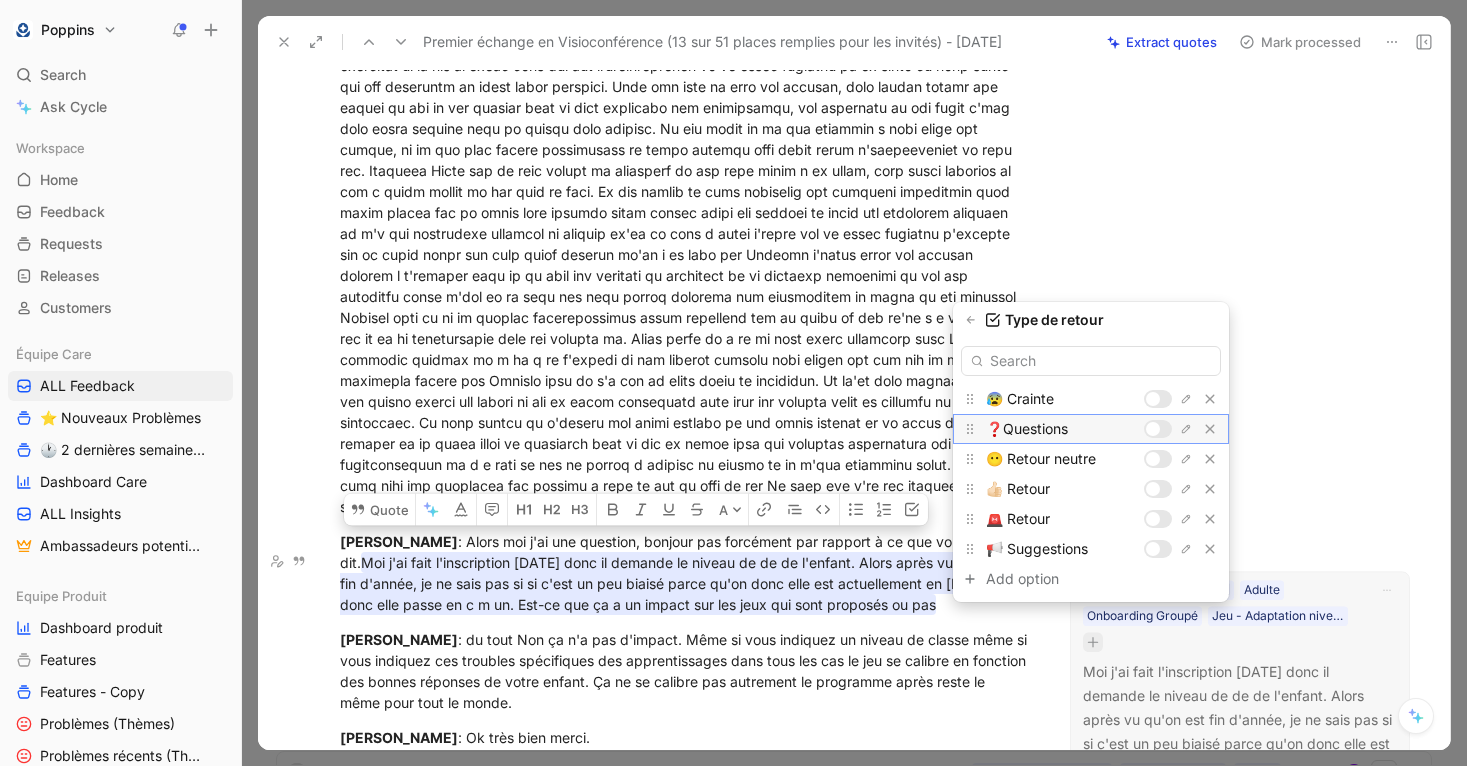 click at bounding box center [1153, 429] 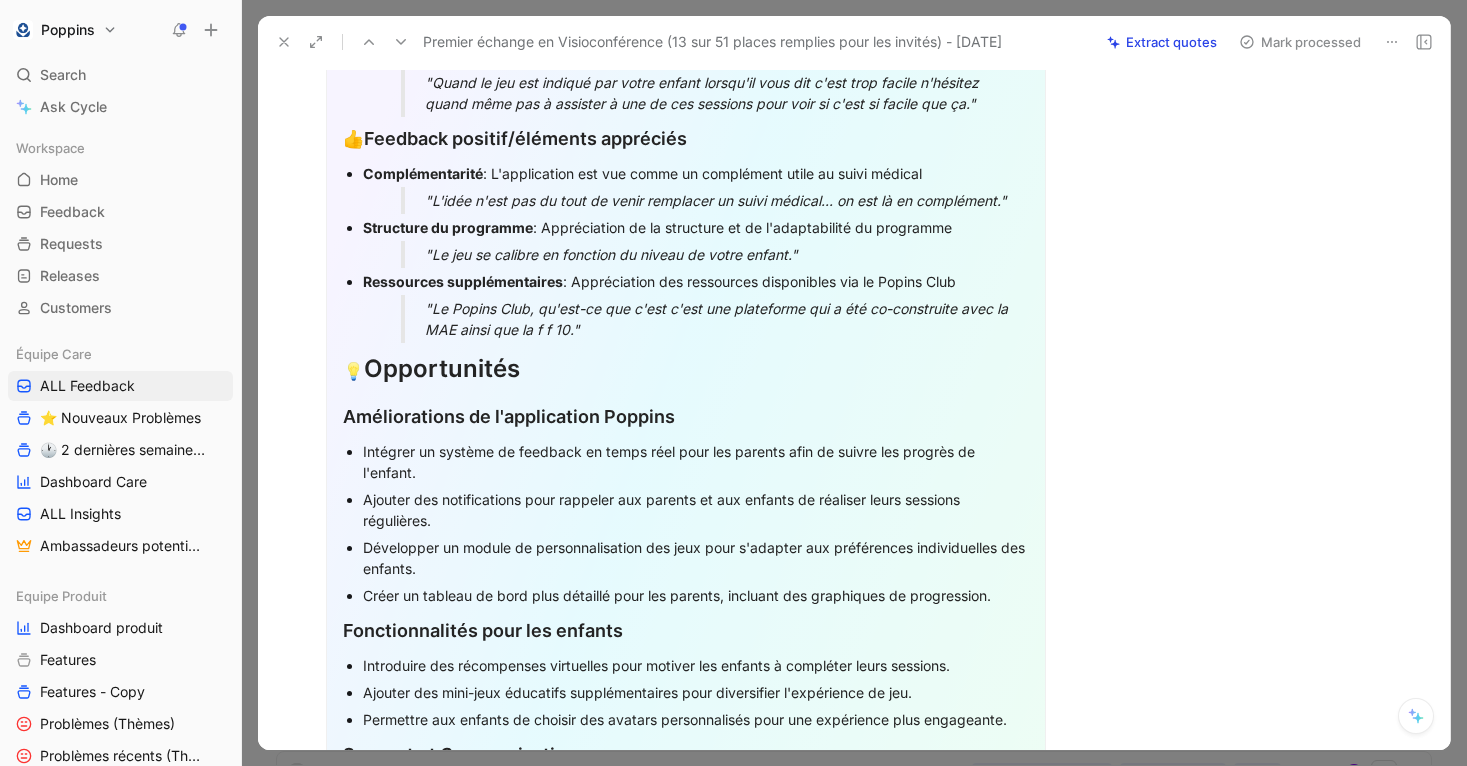 scroll, scrollTop: 0, scrollLeft: 0, axis: both 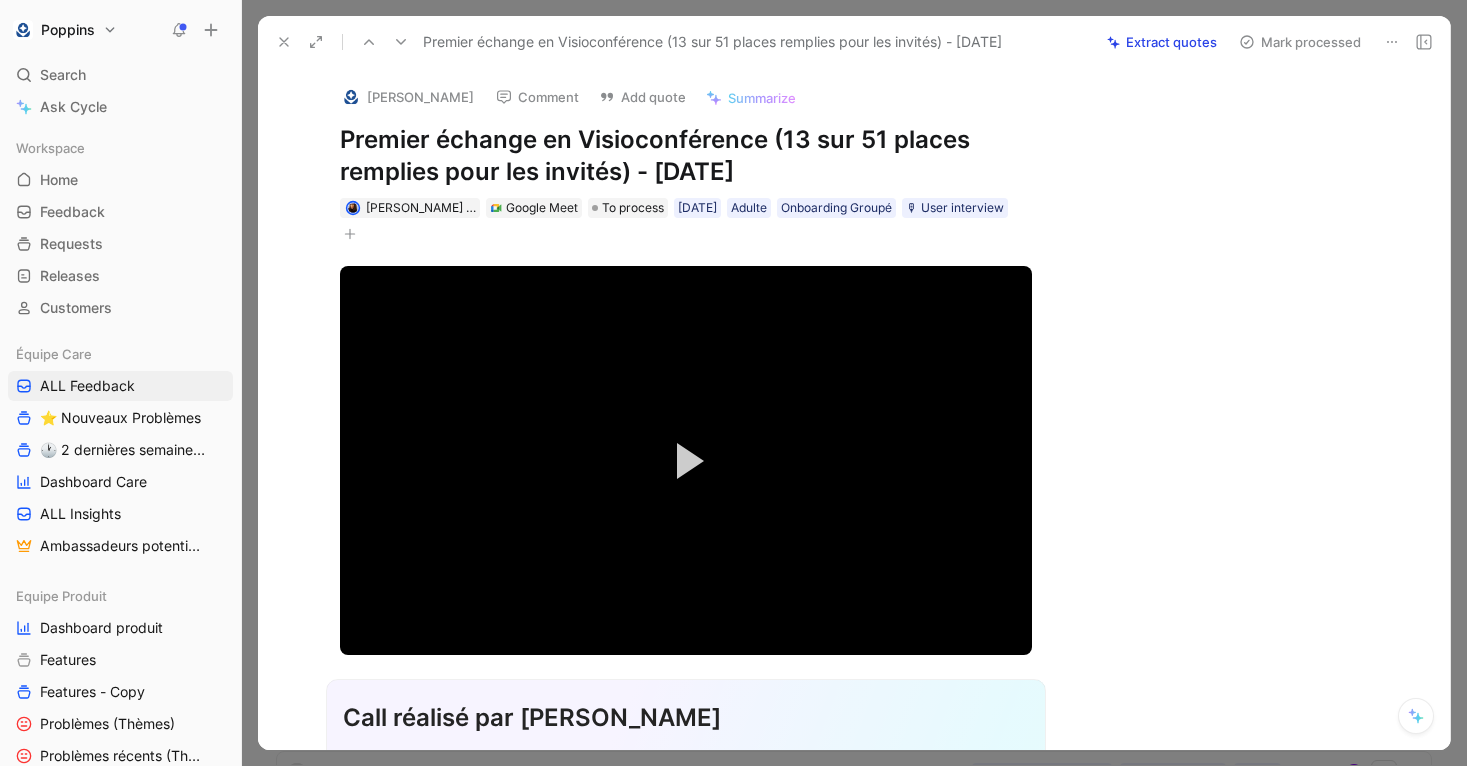 click on "Sylvie  LE MAT Google Meet To process 03/07/2025 Adulte Onboarding Groupé 🎙 User interview" at bounding box center [686, 221] 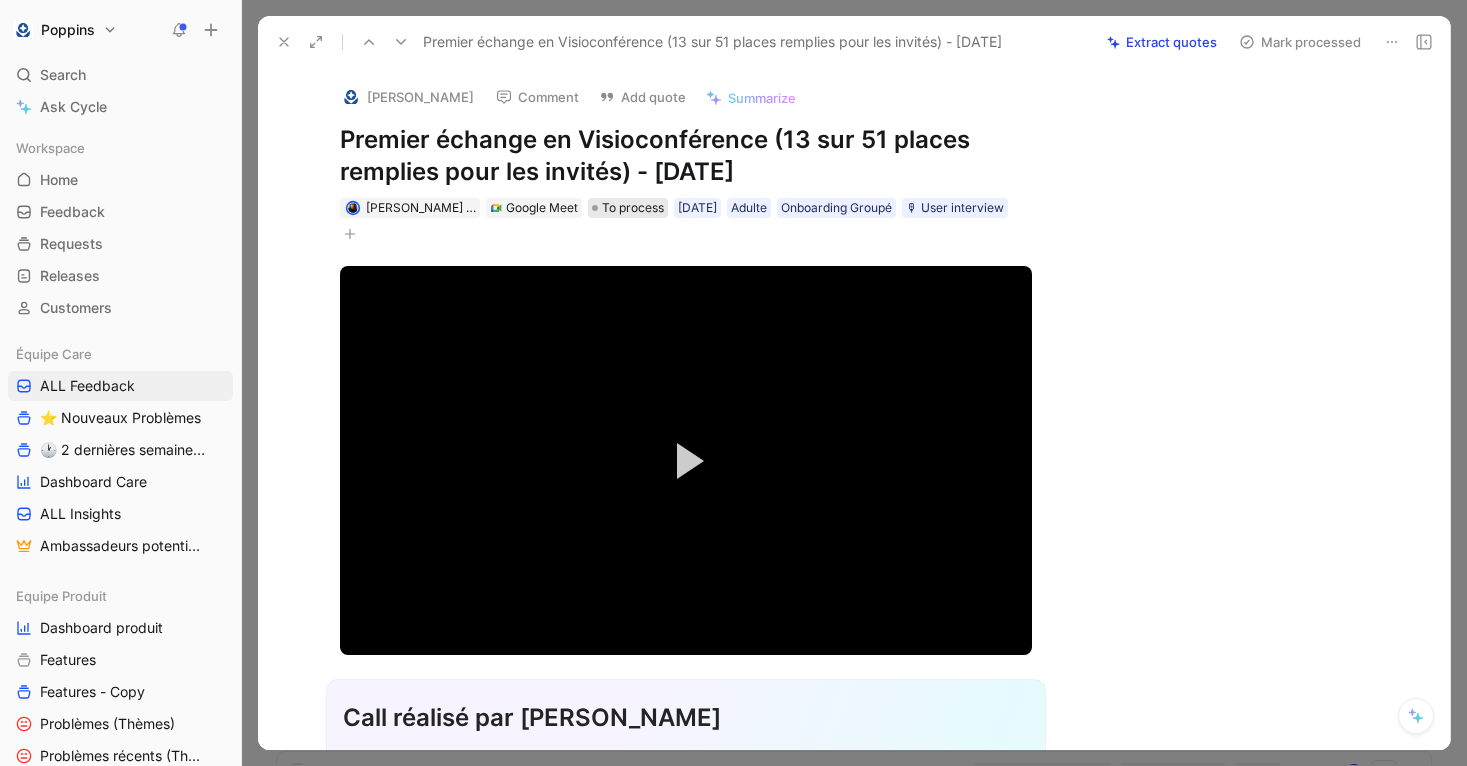 click on "To process" at bounding box center [633, 208] 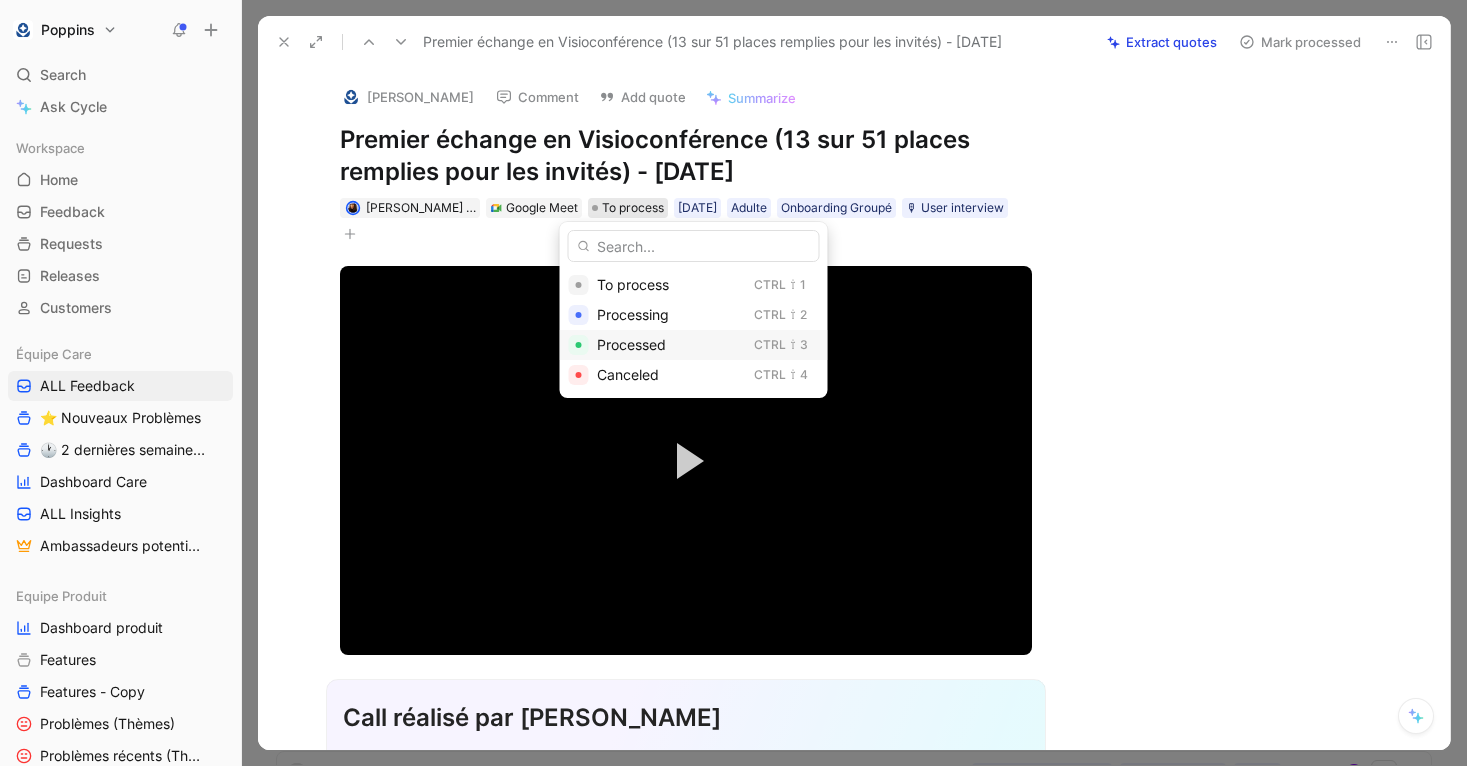 click on "Processed" at bounding box center [631, 344] 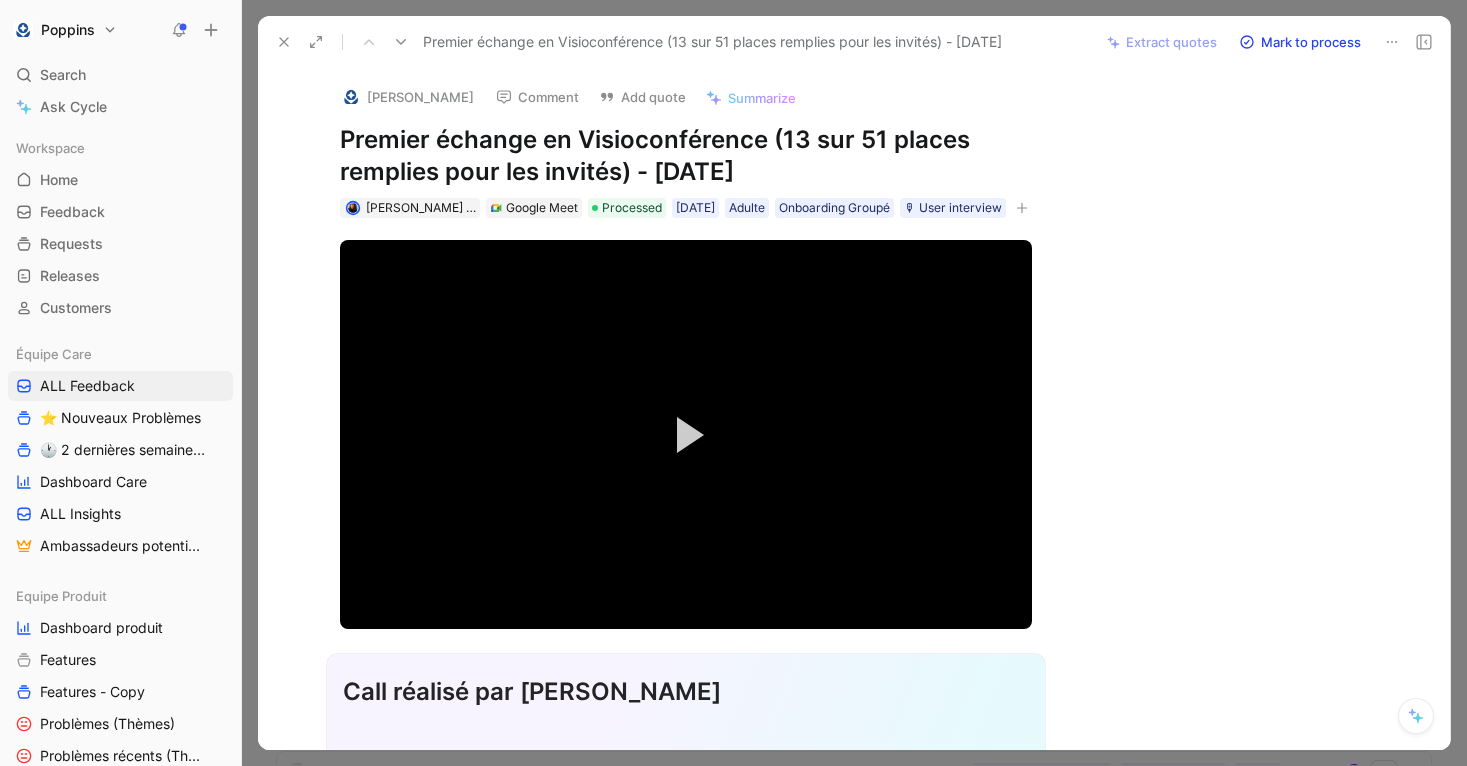click on "Premier échange en Visioconférence (13 sur 51 places remplies pour les invités) - [DATE]" at bounding box center (686, 156) 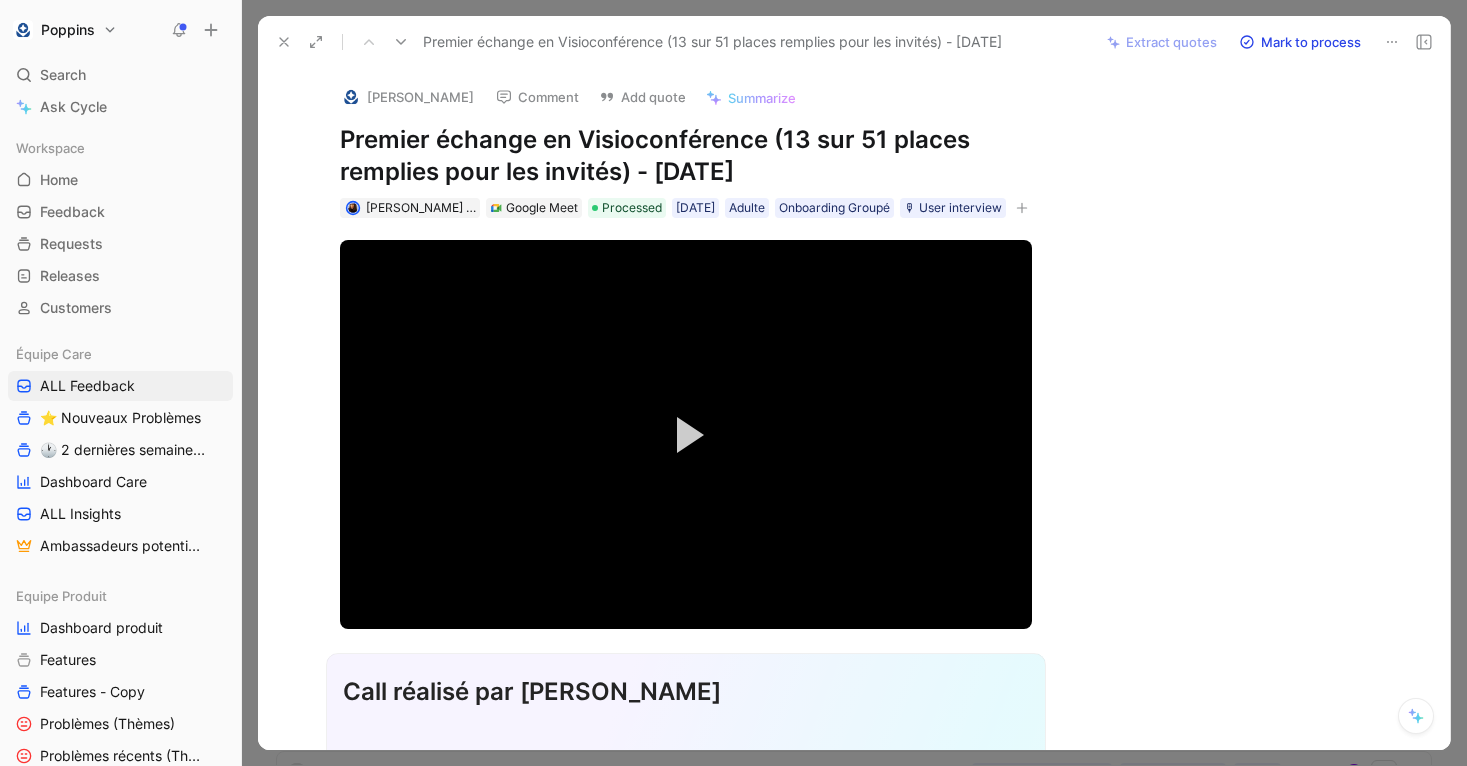 click 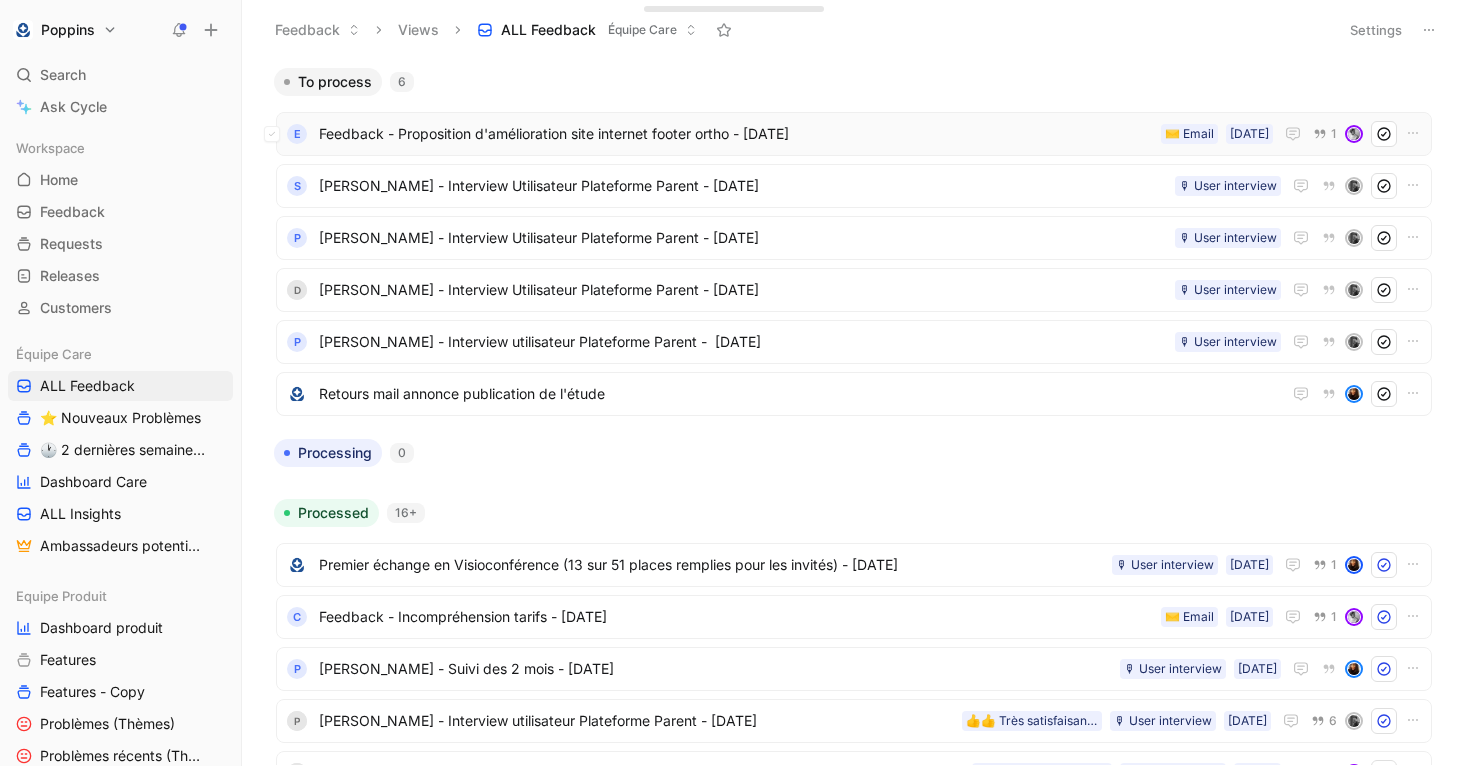 click on "Feedback - Proposition d'amélioration site internet footer ortho - [DATE]" at bounding box center [736, 134] 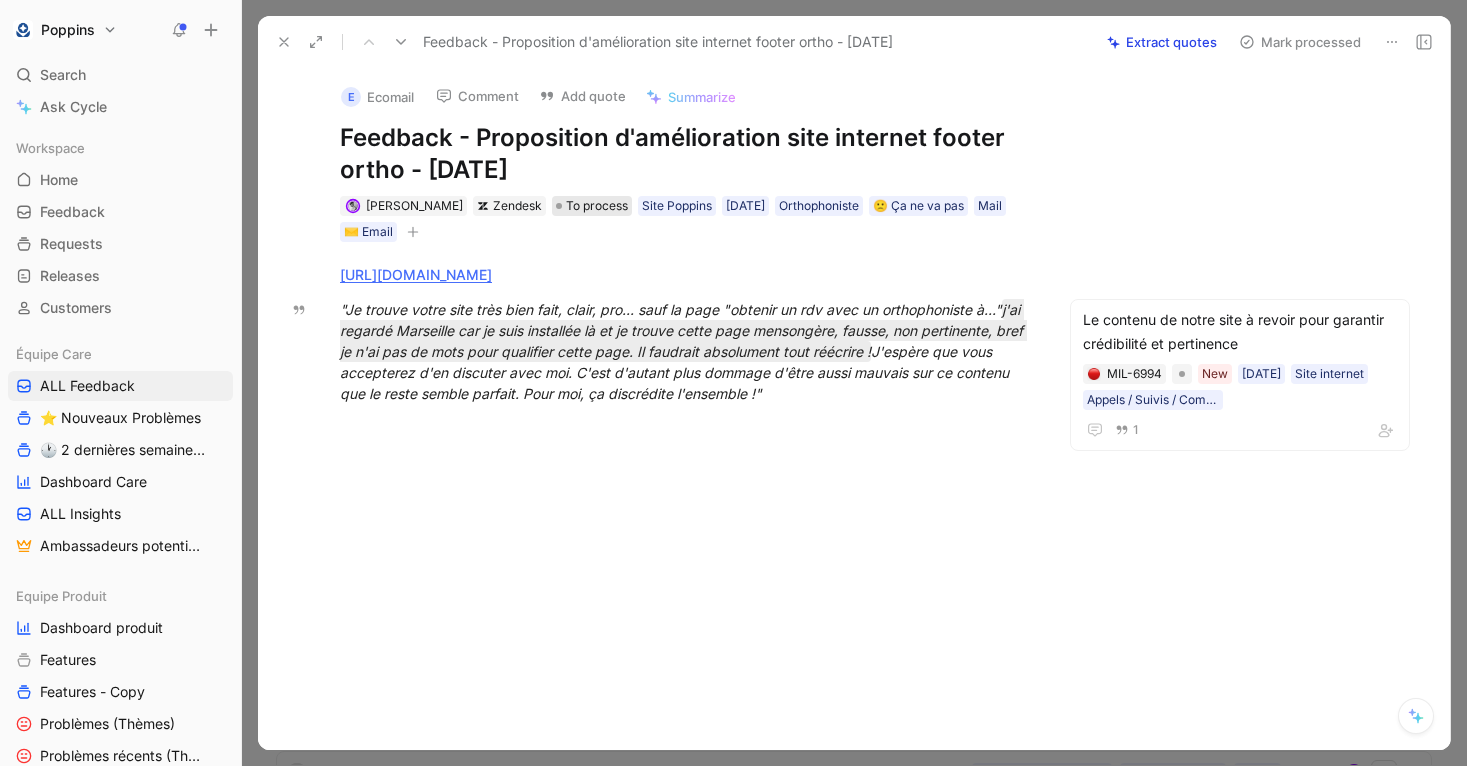 click on "To process" at bounding box center [597, 206] 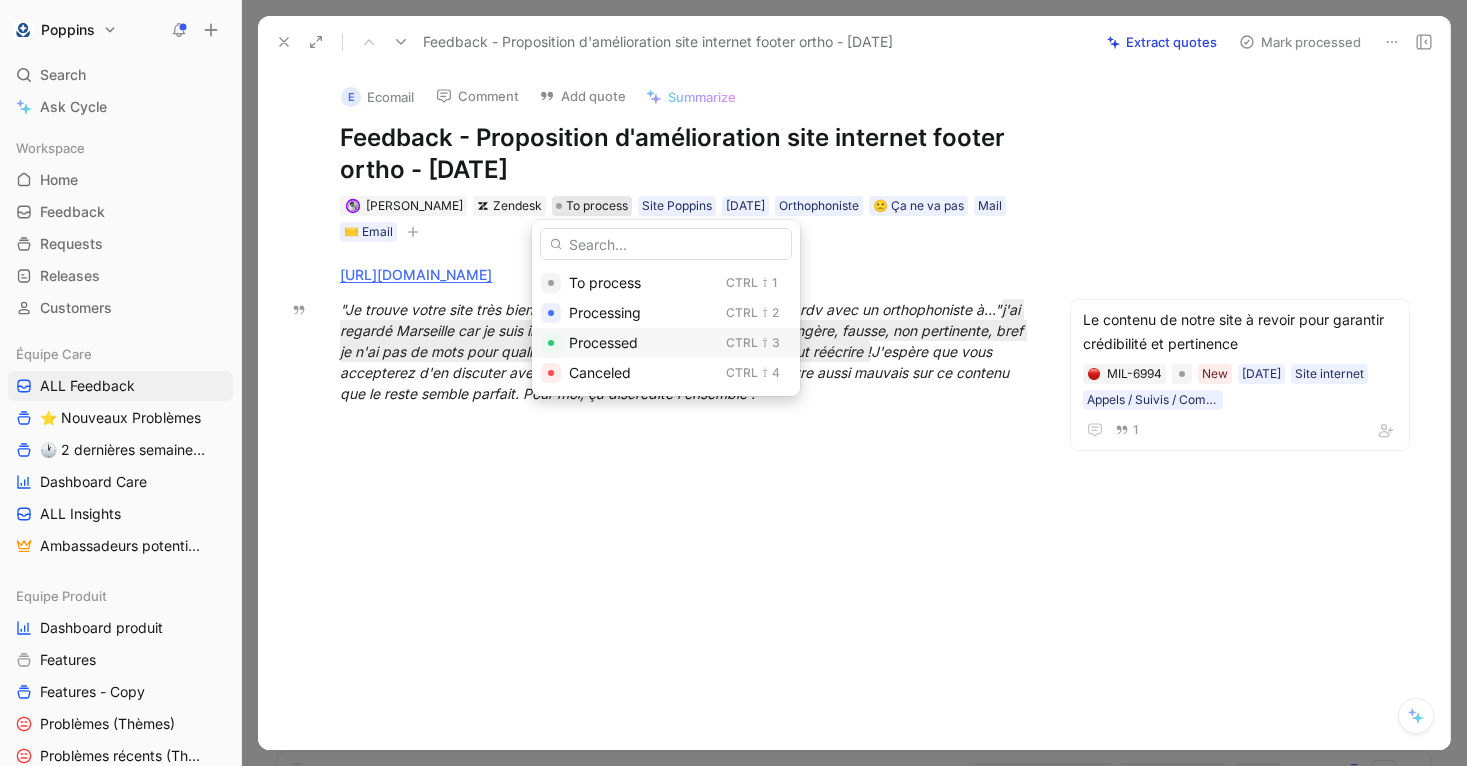 click on "Processed" at bounding box center (603, 342) 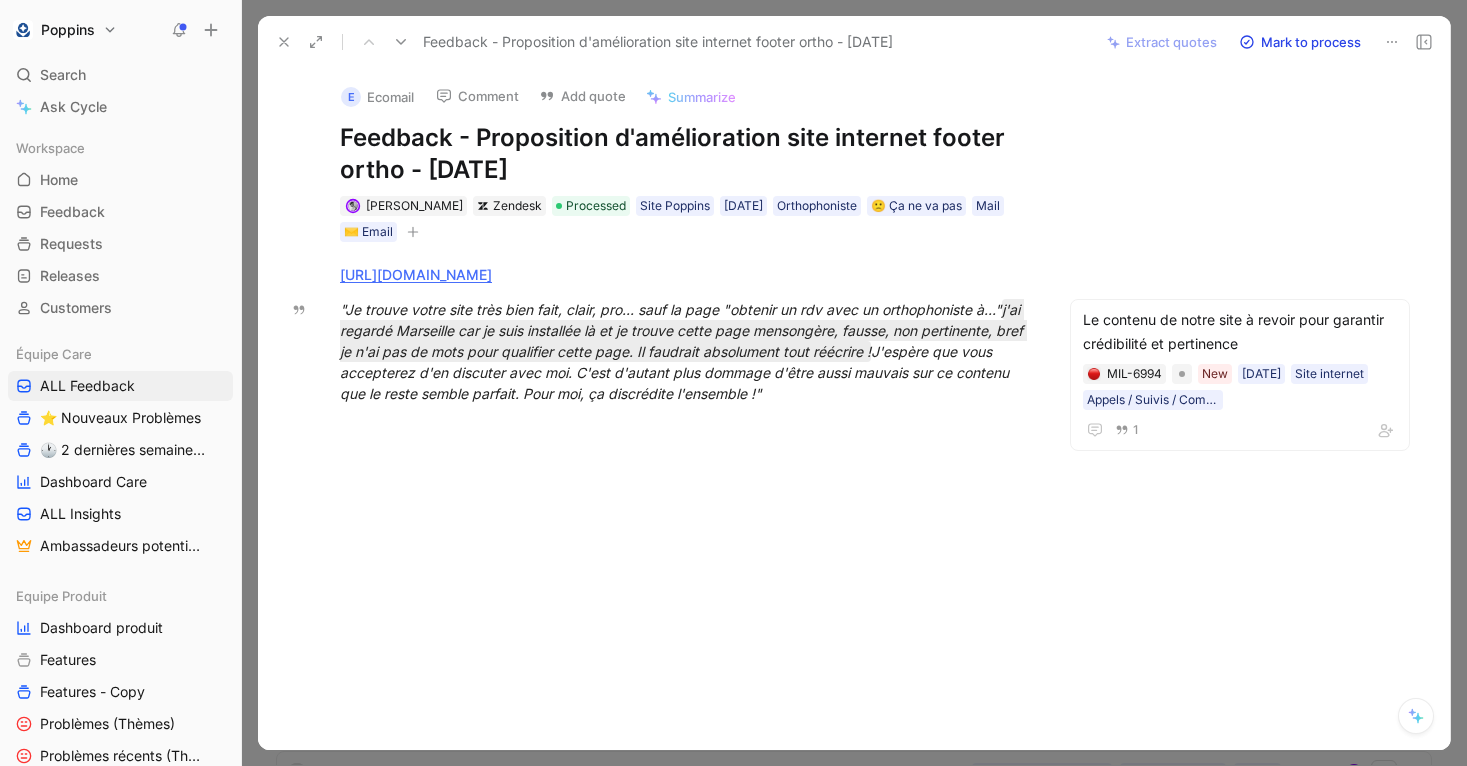 click 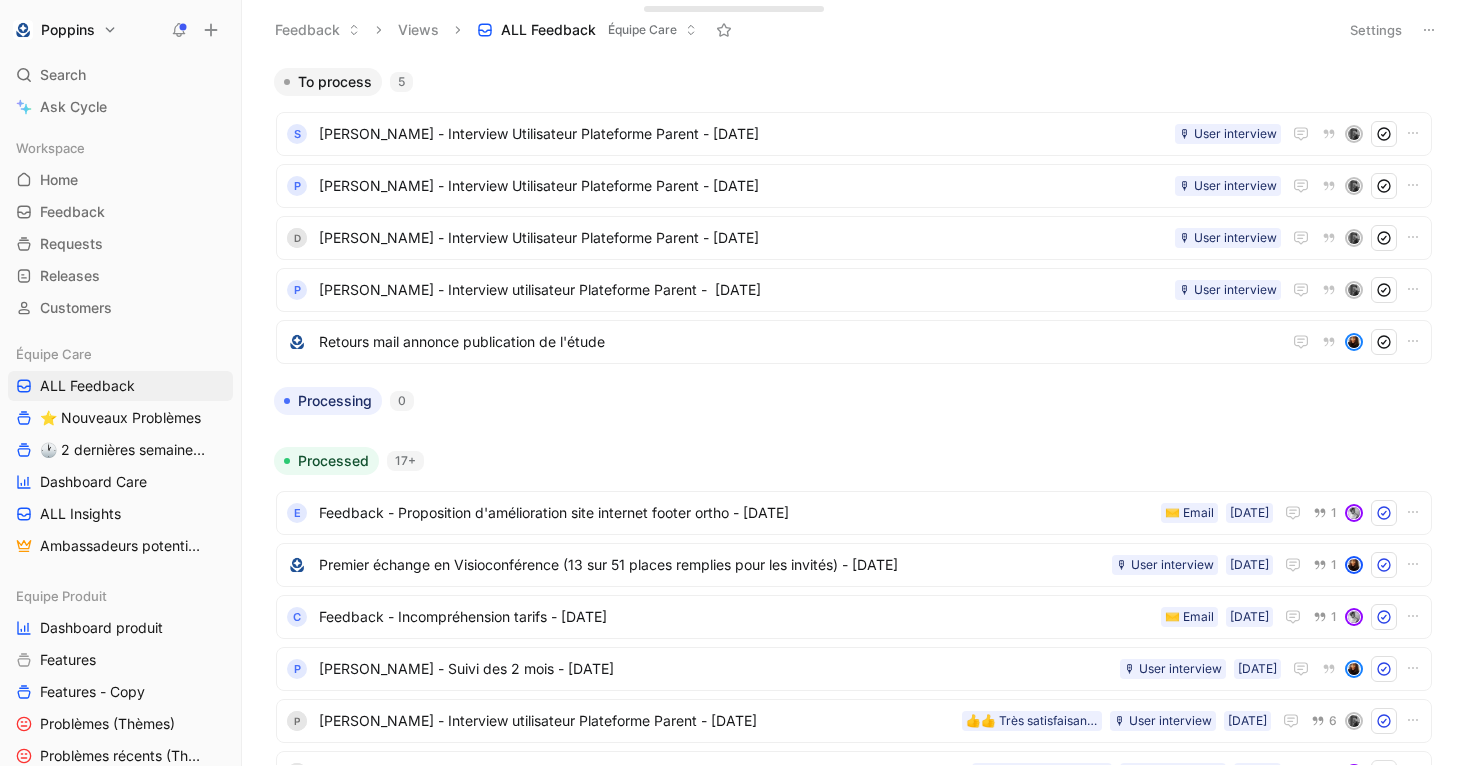 click on "Processed 17+" at bounding box center [854, 461] 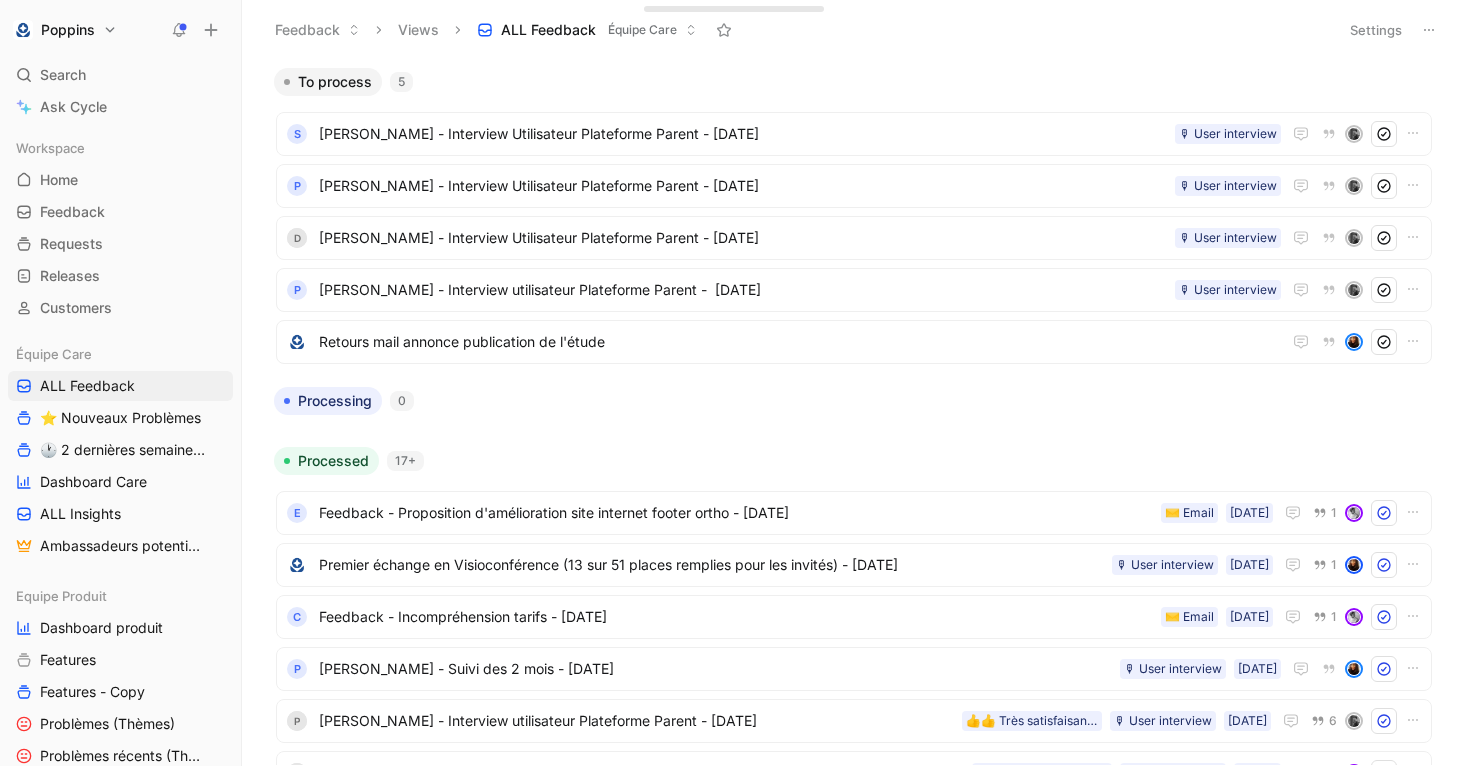 click on "Processed 17+" at bounding box center (854, 461) 